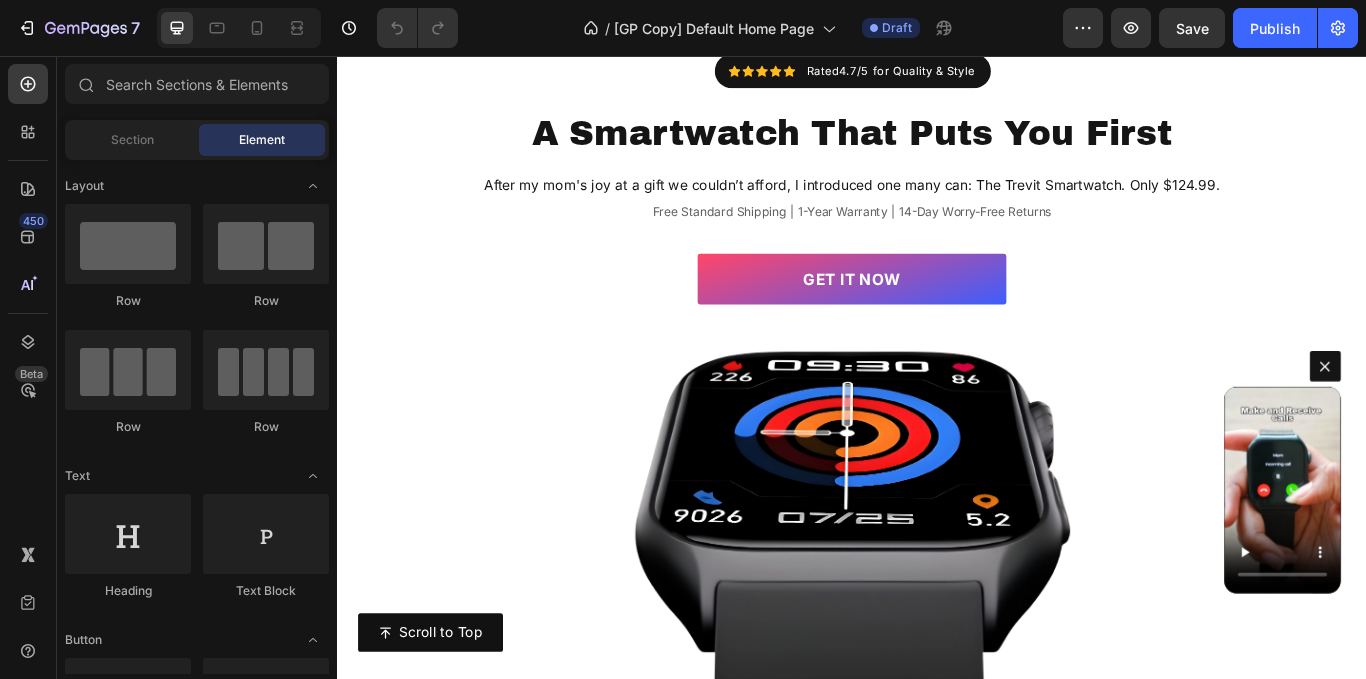 scroll, scrollTop: 0, scrollLeft: 0, axis: both 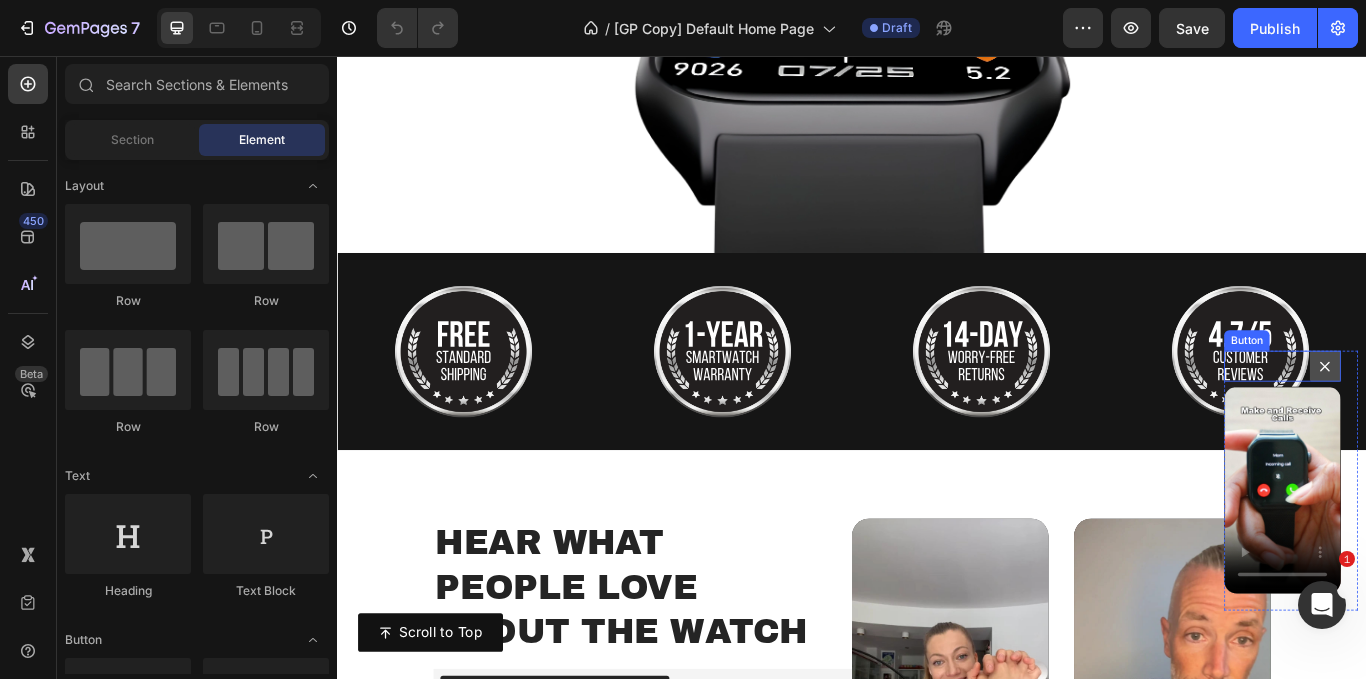 click 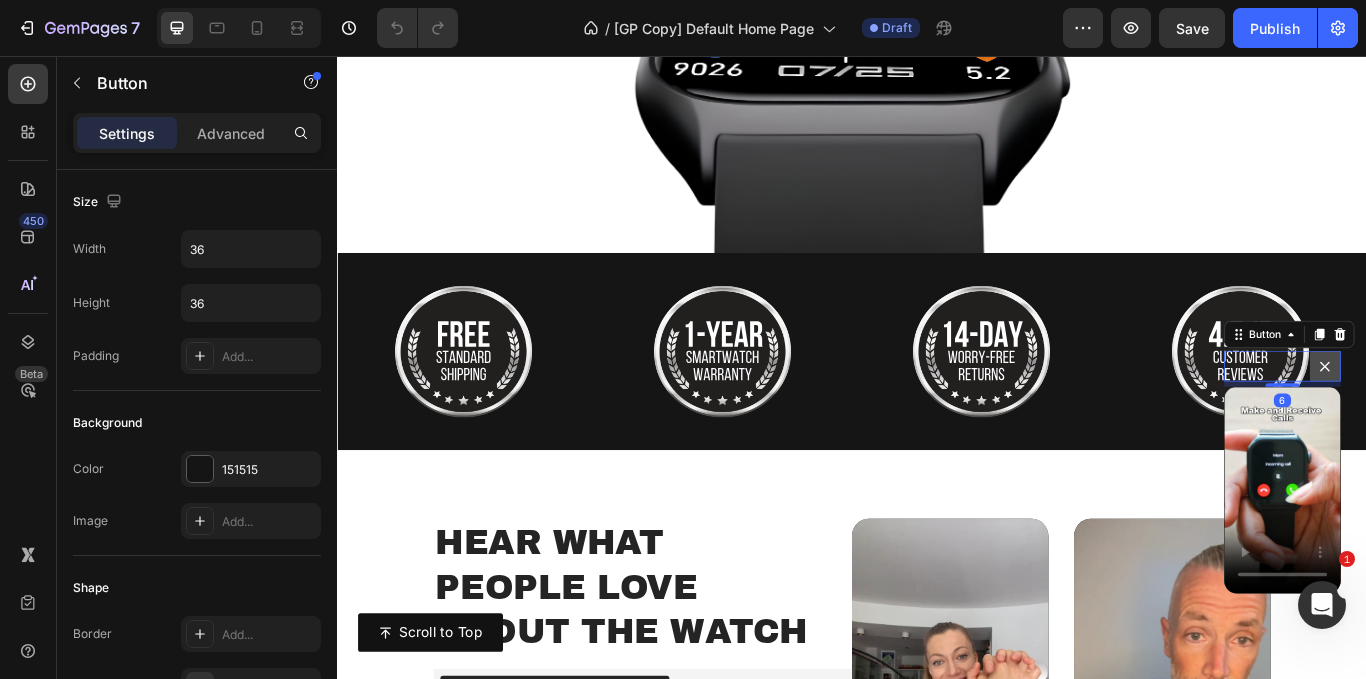 click 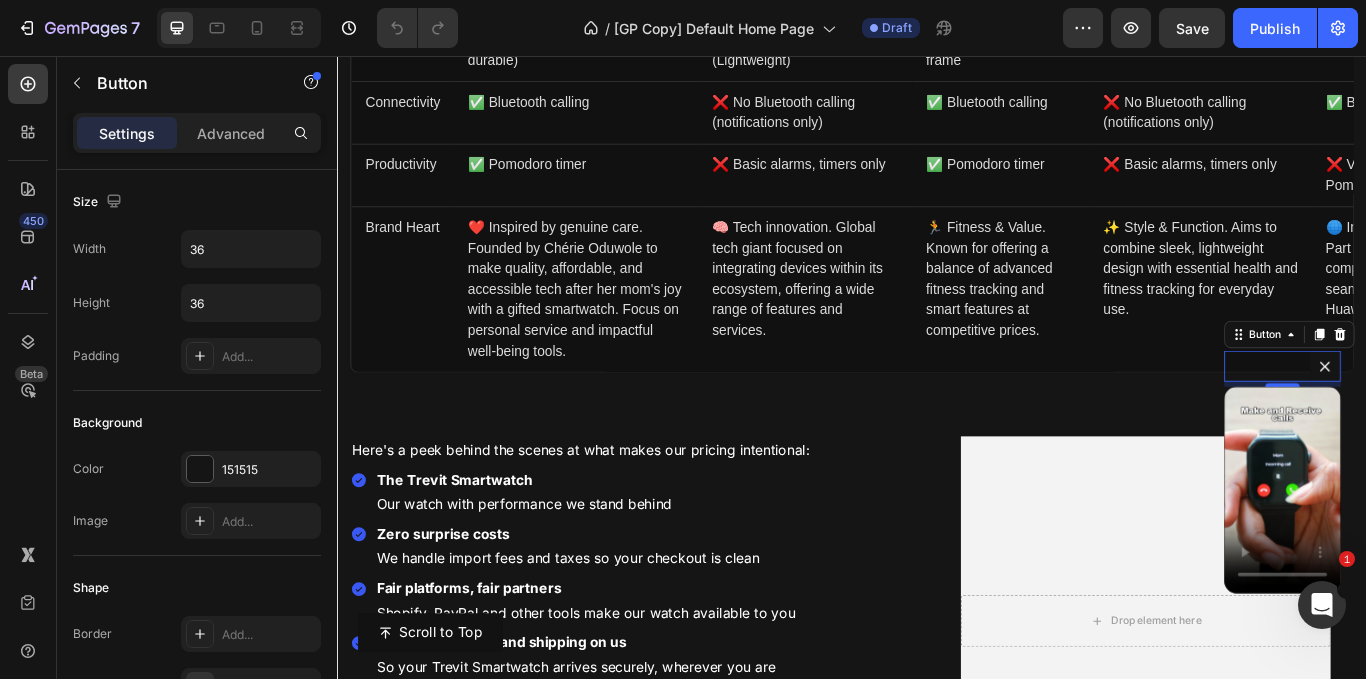scroll, scrollTop: 6729, scrollLeft: 0, axis: vertical 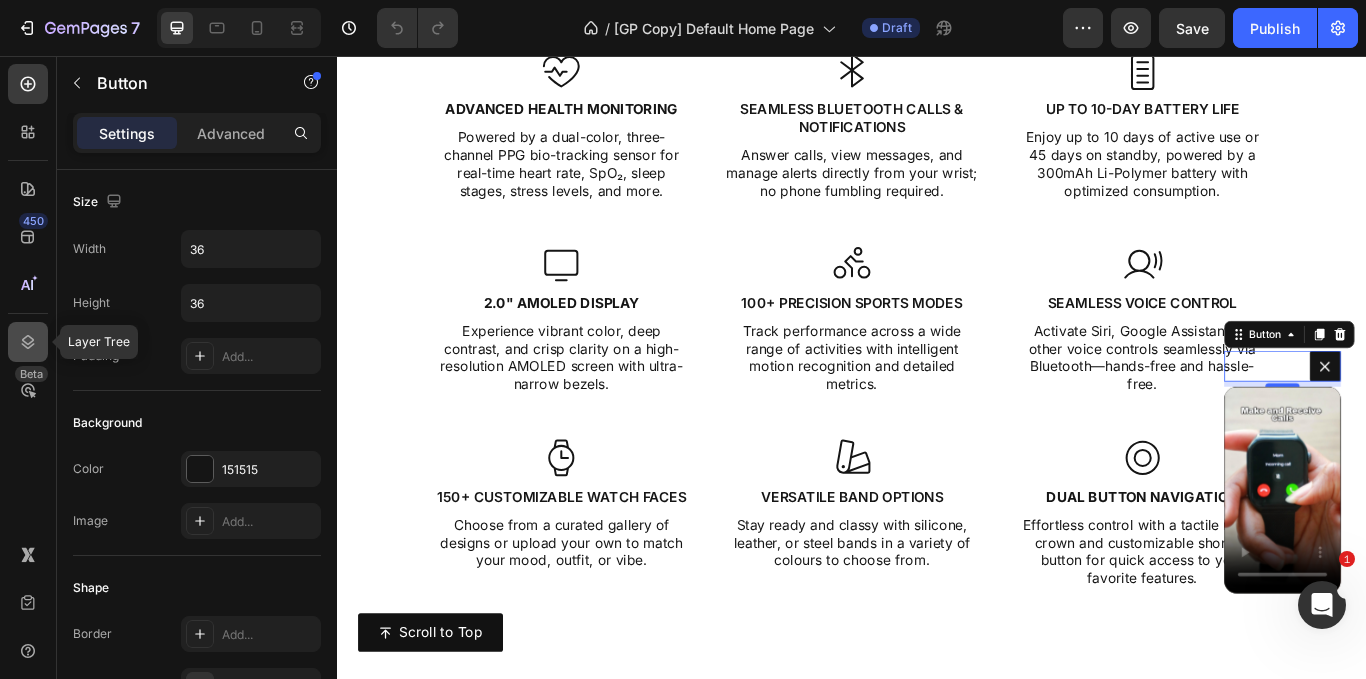 click 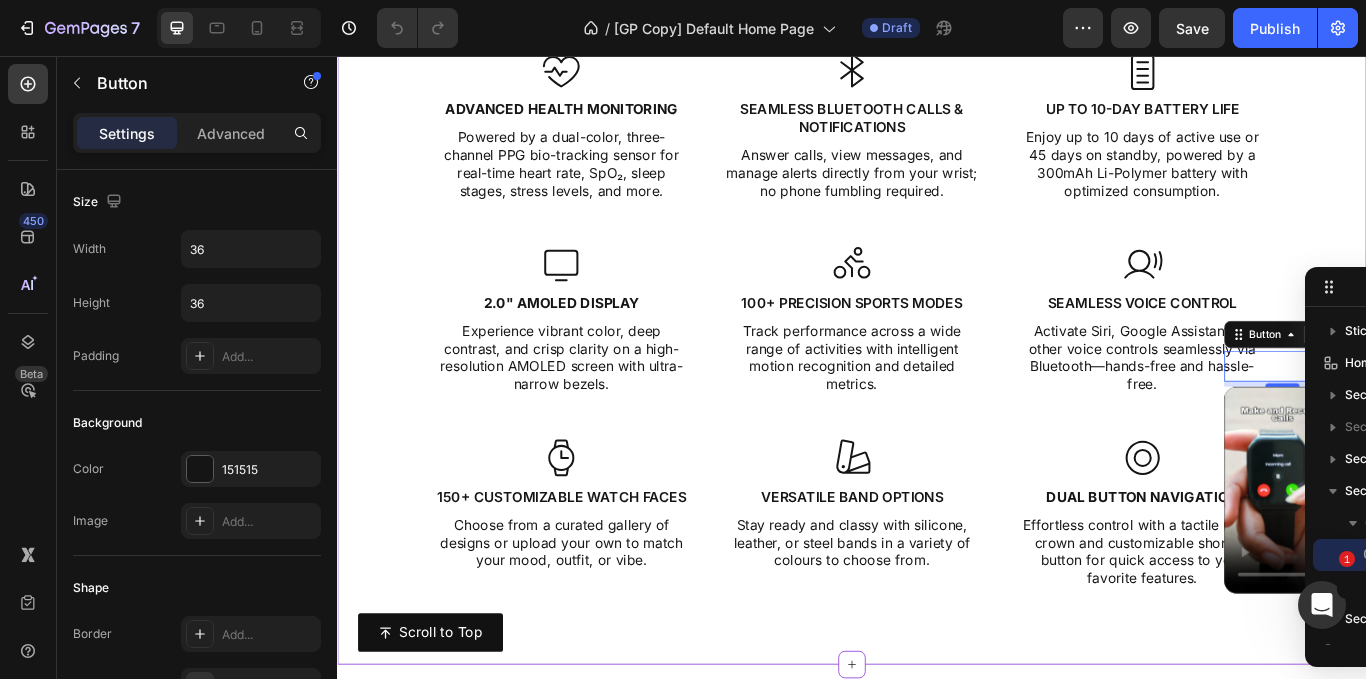 drag, startPoint x: 1684, startPoint y: 345, endPoint x: 929, endPoint y: 316, distance: 755.55676 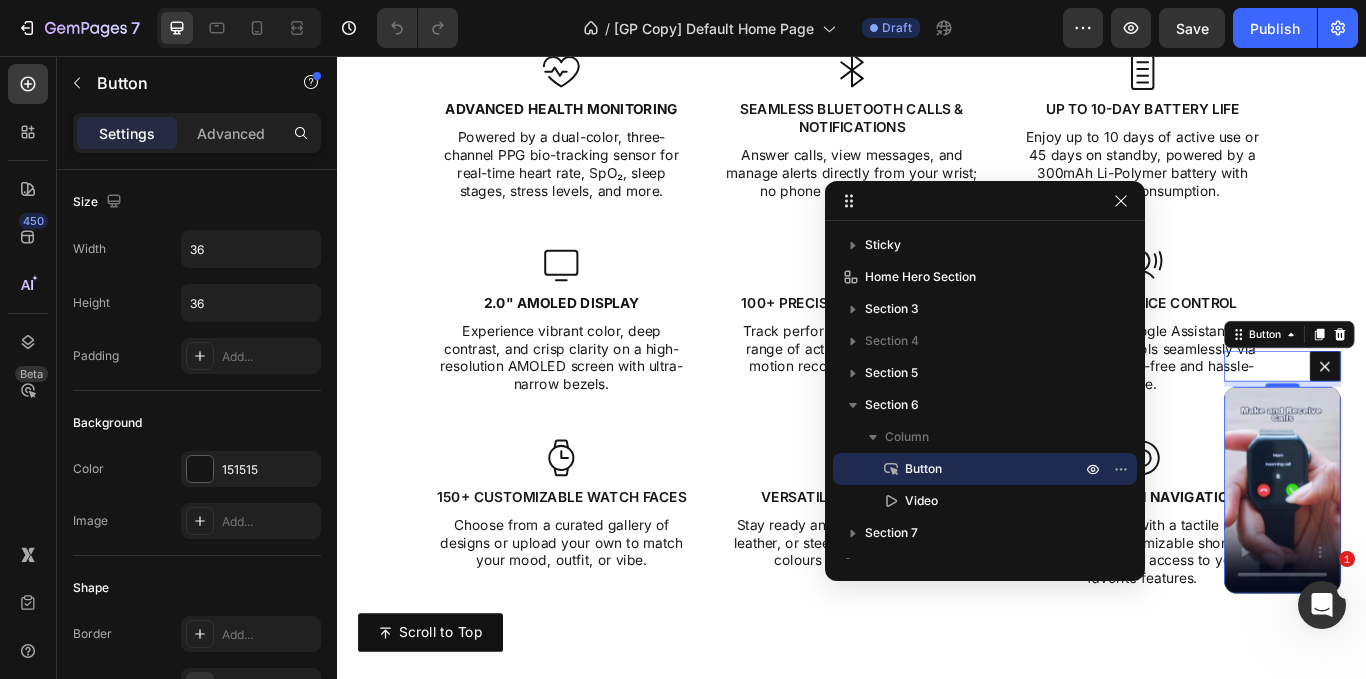 scroll, scrollTop: 4842, scrollLeft: 0, axis: vertical 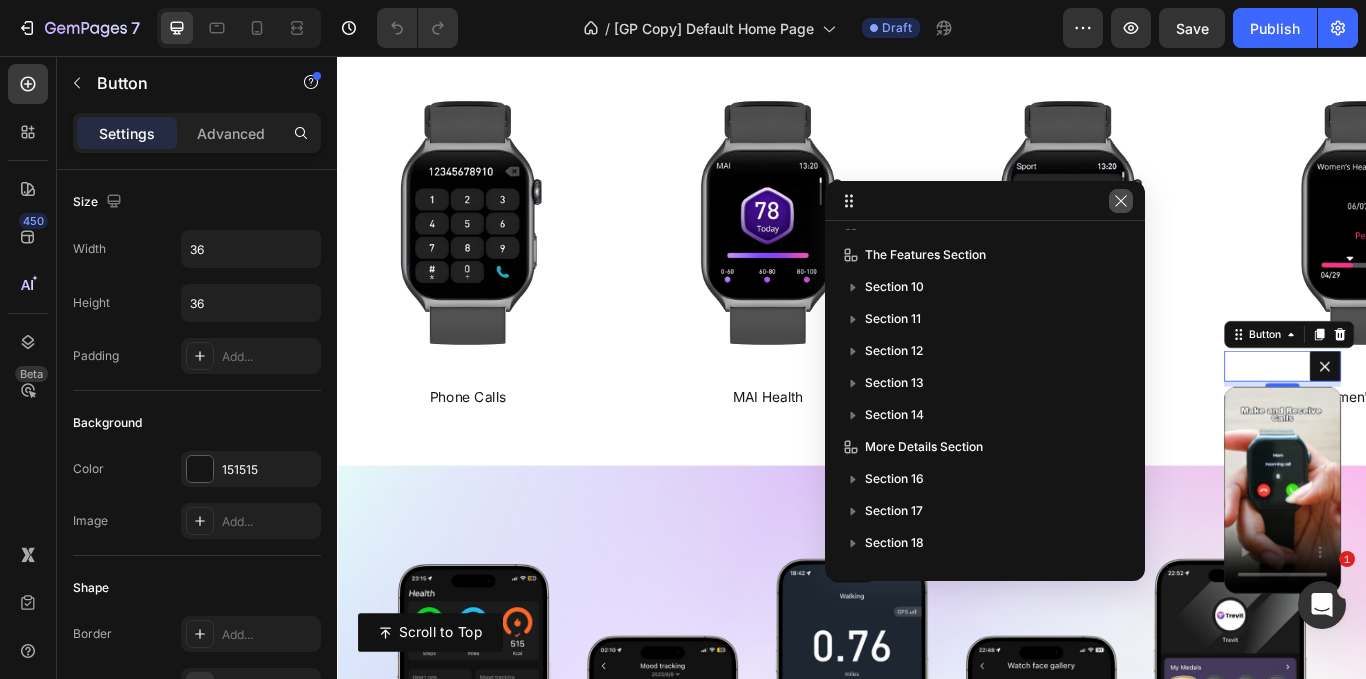 click 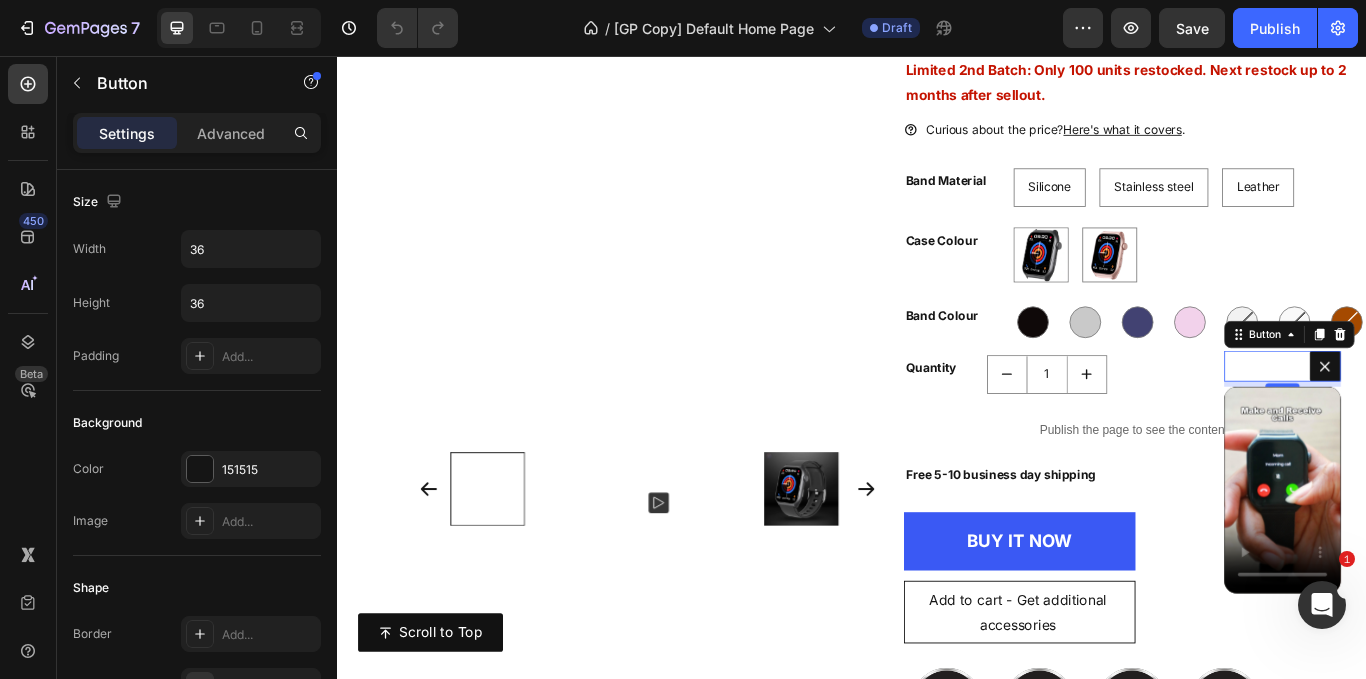 scroll, scrollTop: 9794, scrollLeft: 0, axis: vertical 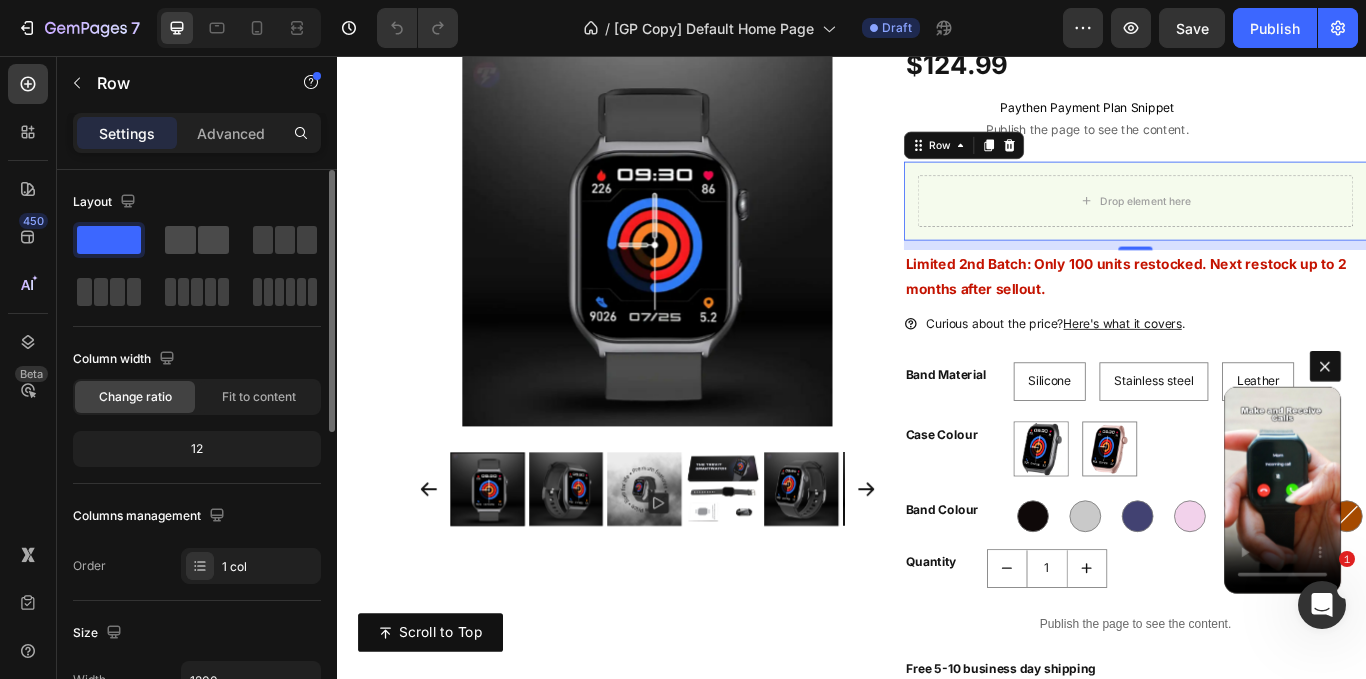 click 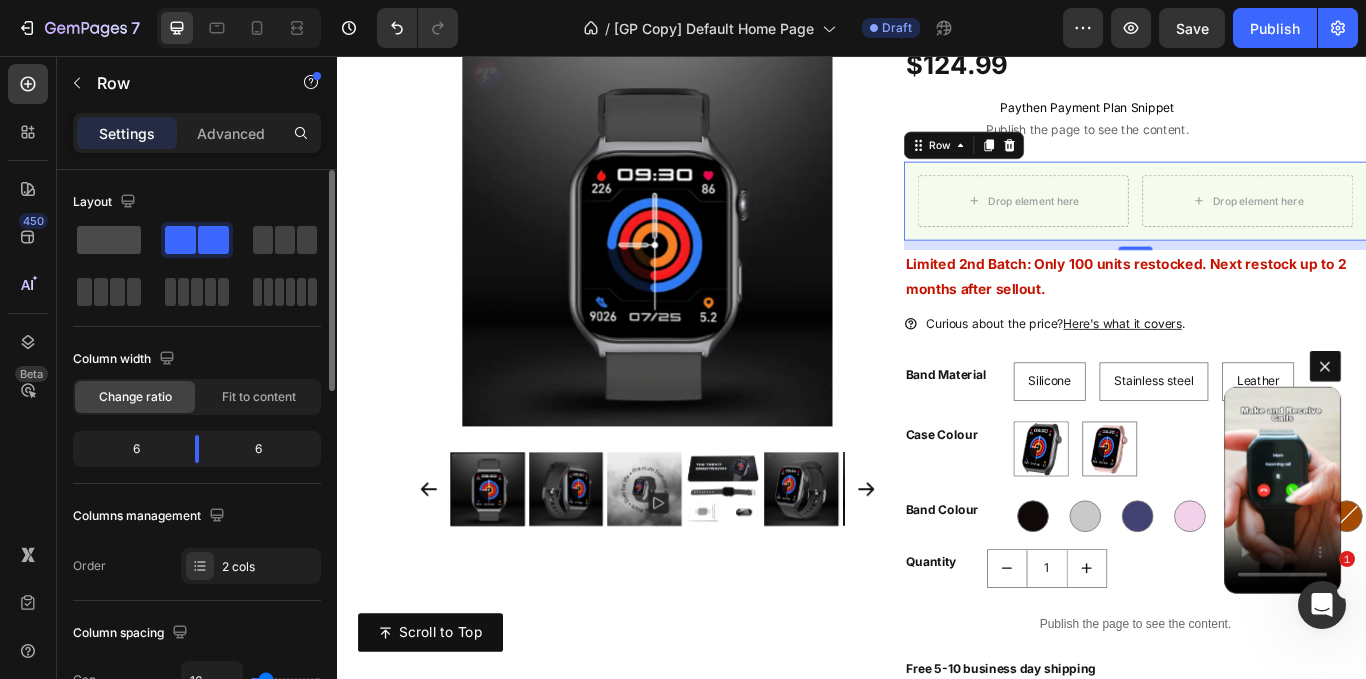 click 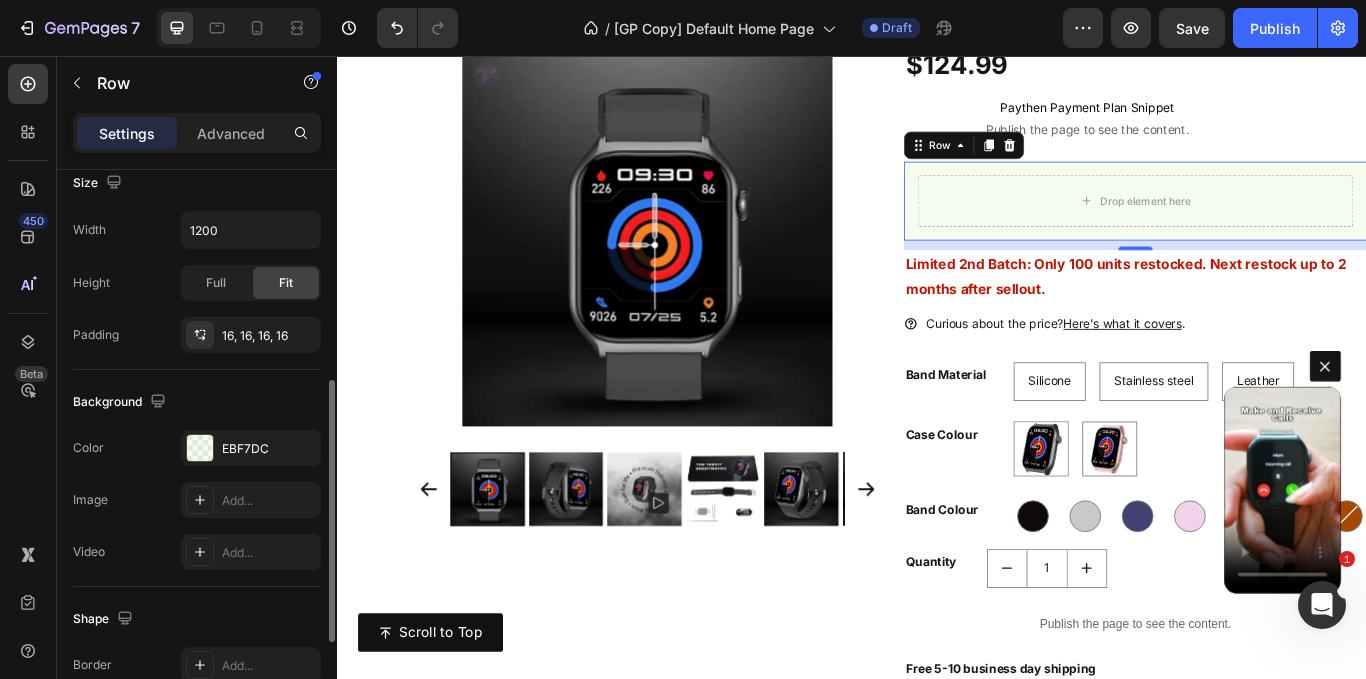scroll, scrollTop: 451, scrollLeft: 0, axis: vertical 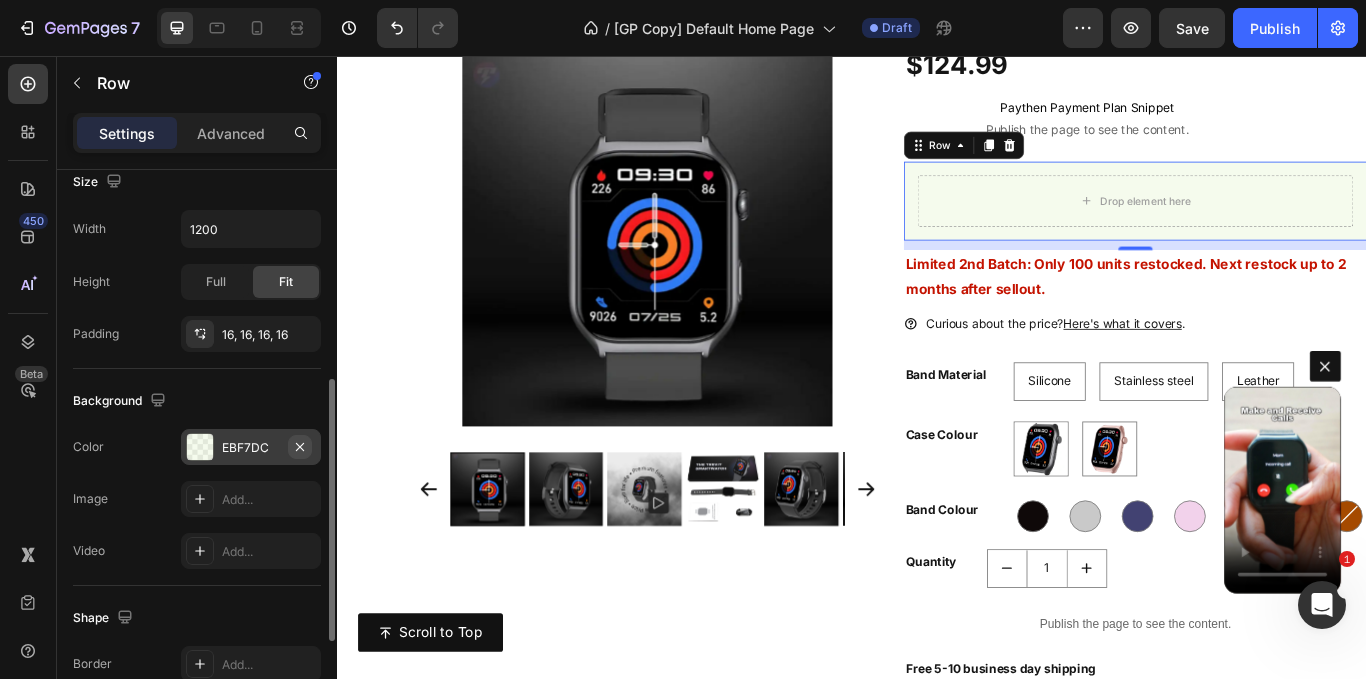 click 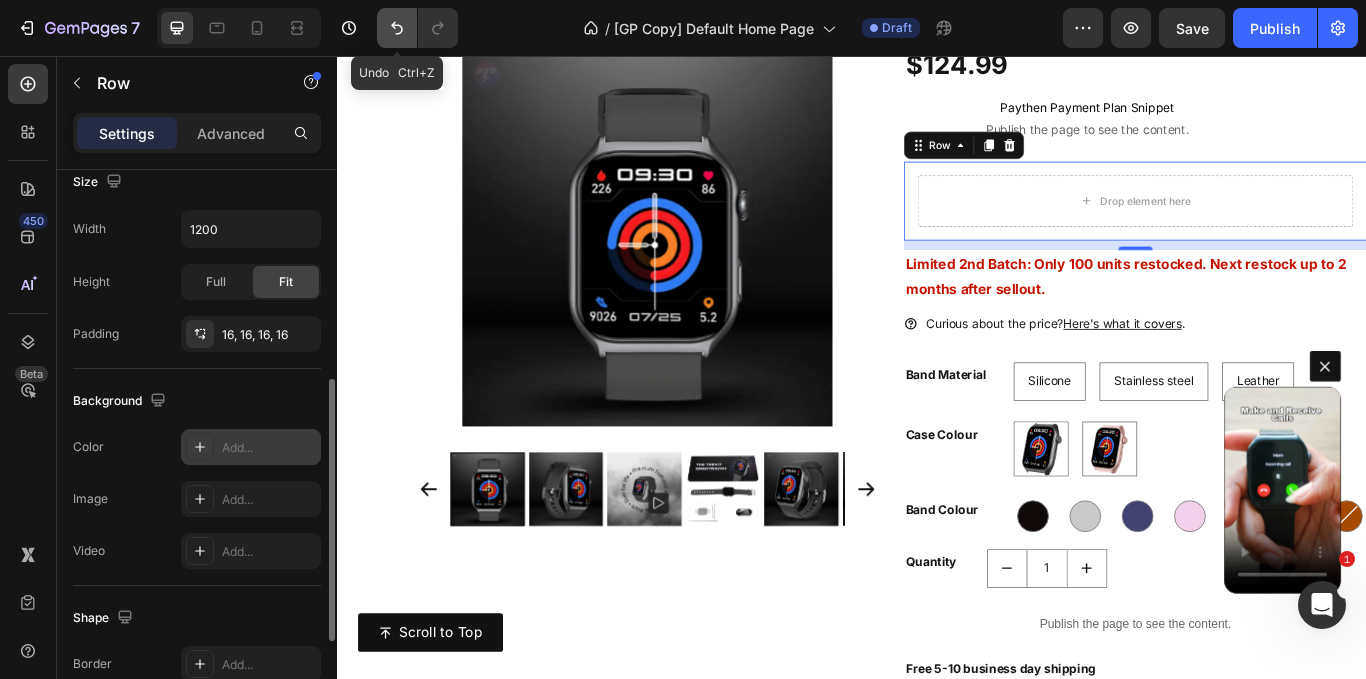 click 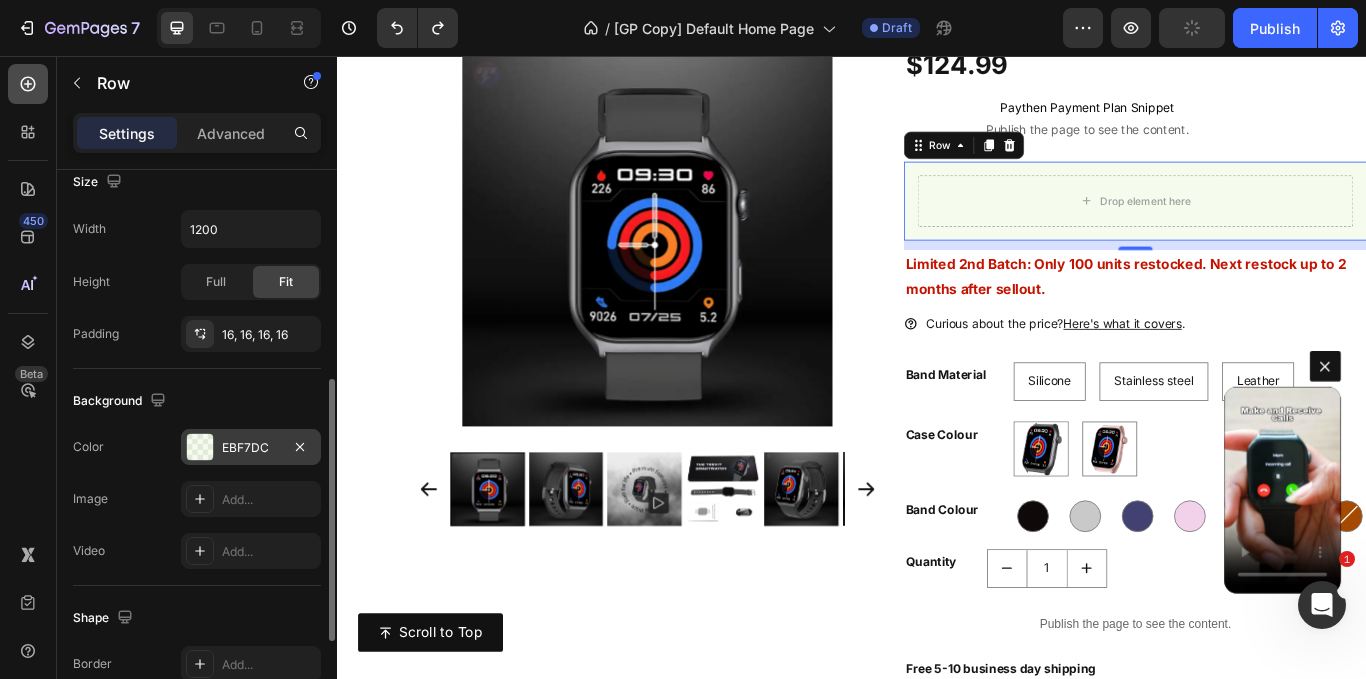 click 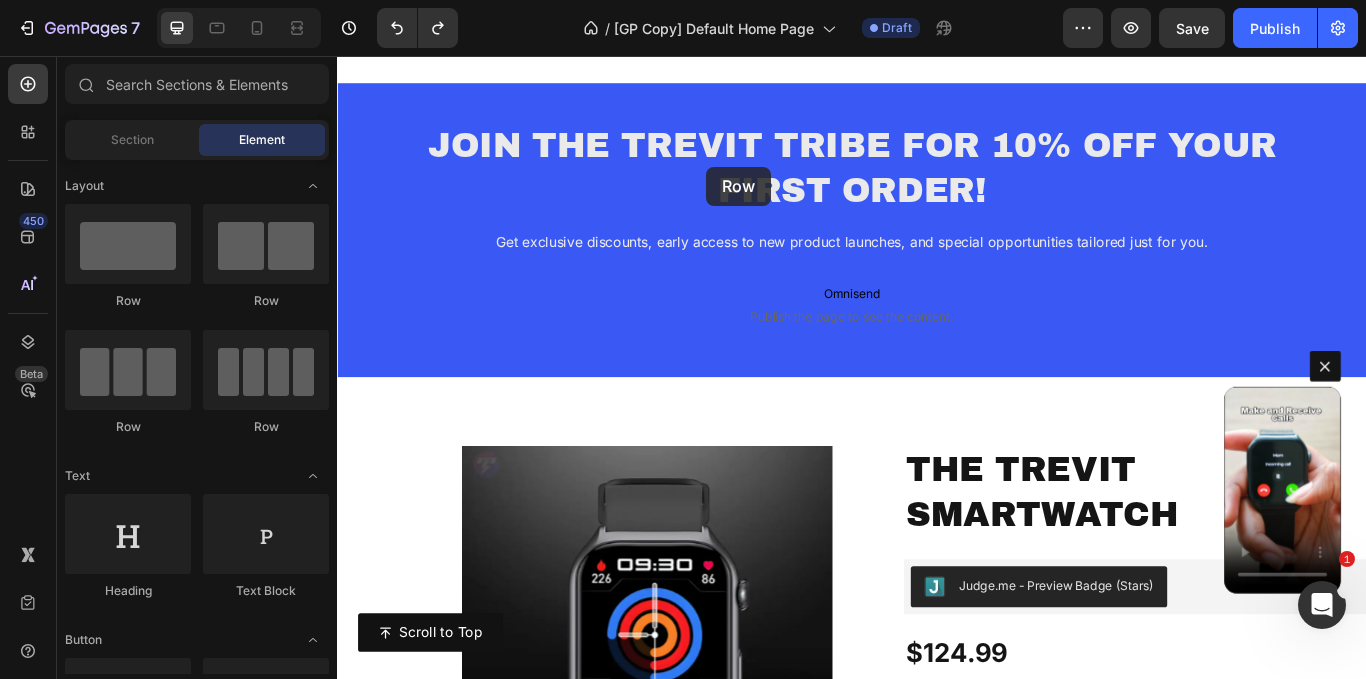 scroll, scrollTop: 9102, scrollLeft: 0, axis: vertical 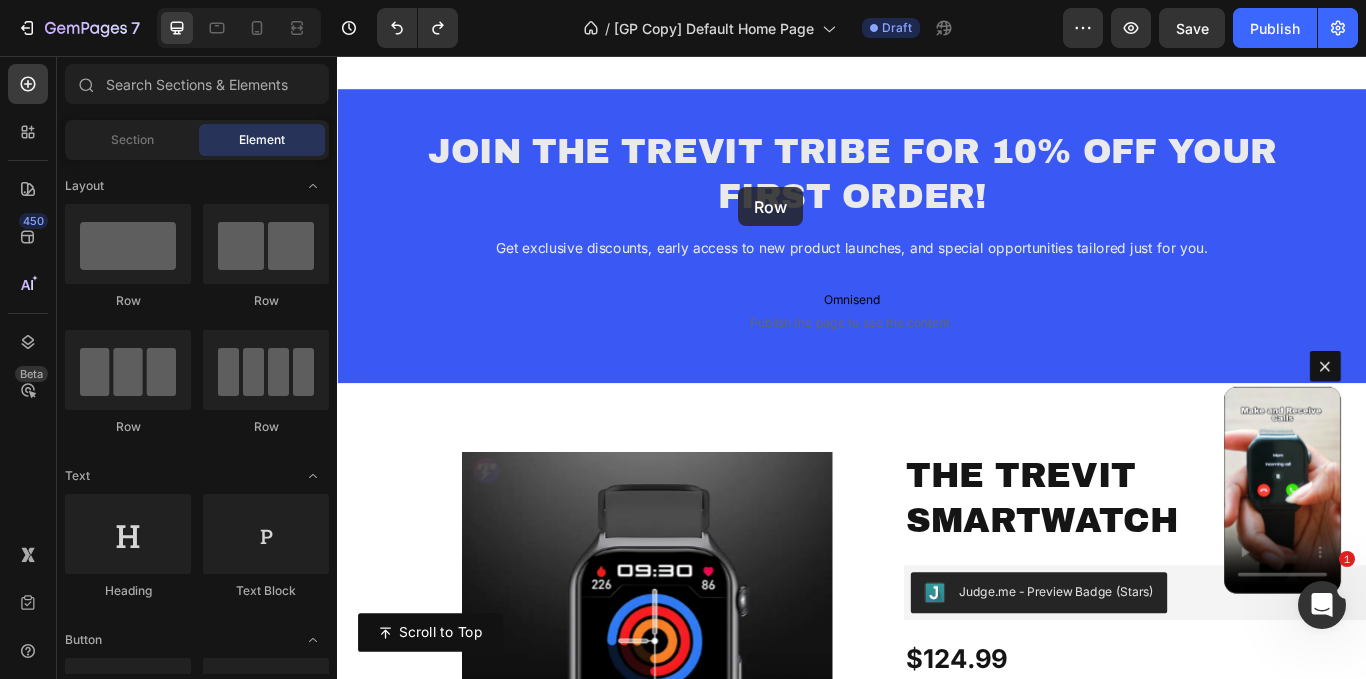 drag, startPoint x: 474, startPoint y: 307, endPoint x: 802, endPoint y: 200, distance: 345.0116 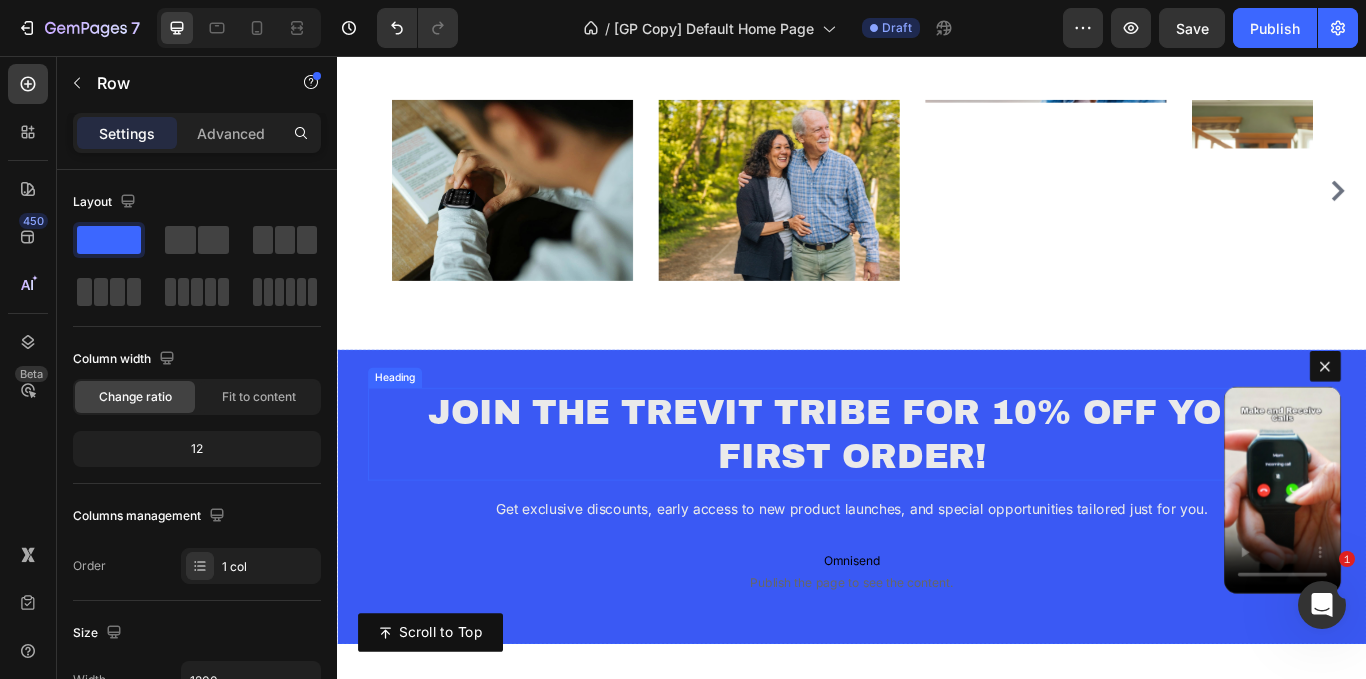 scroll, scrollTop: 8925, scrollLeft: 0, axis: vertical 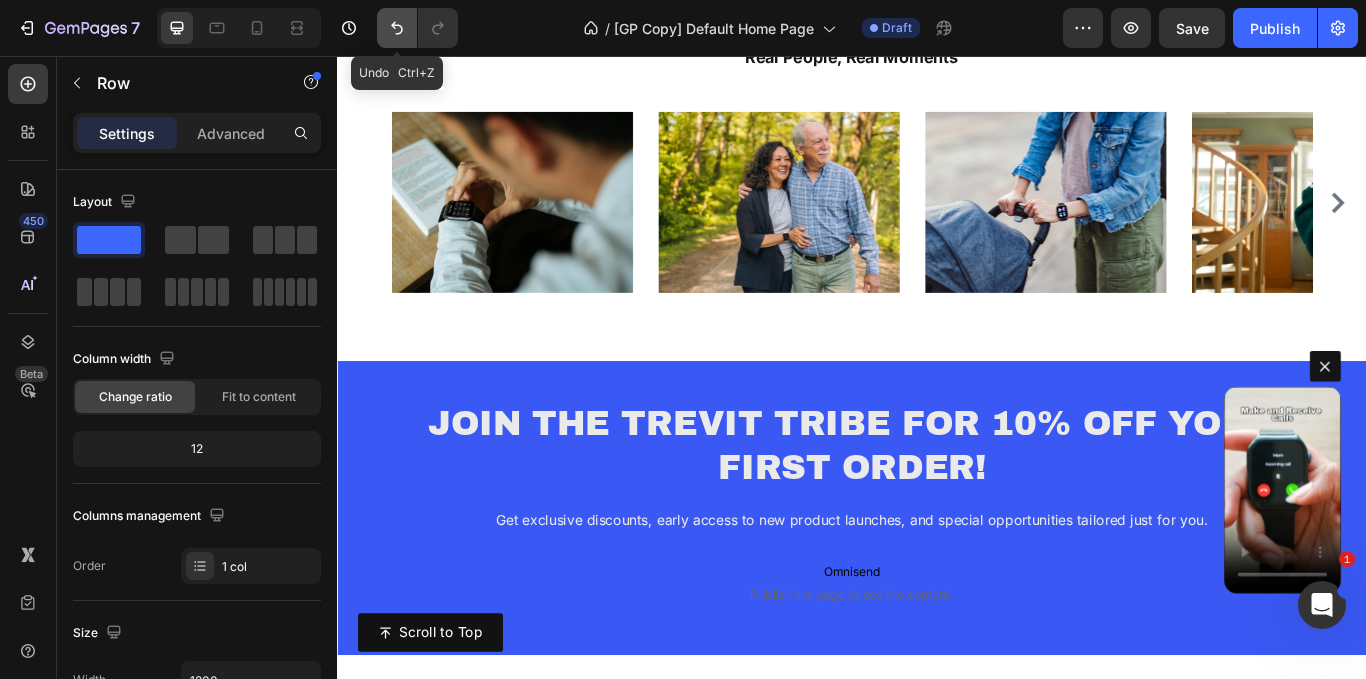 click 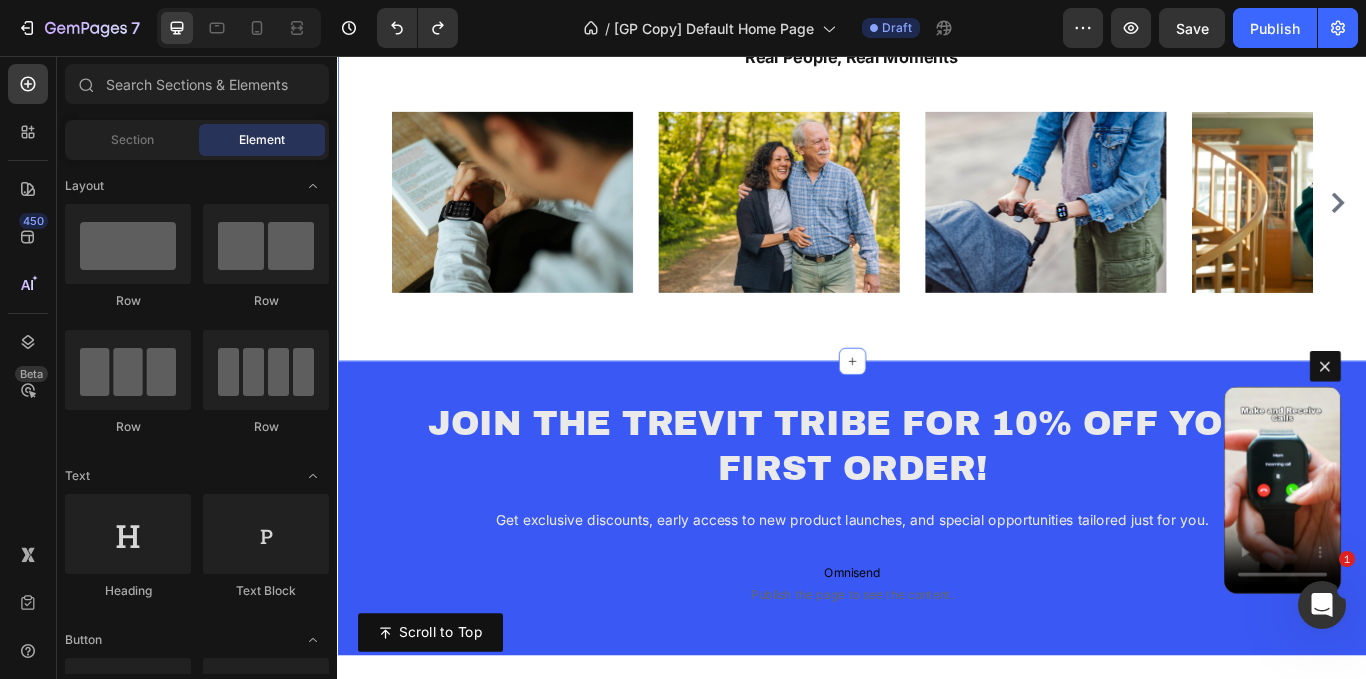 scroll, scrollTop: 9178, scrollLeft: 0, axis: vertical 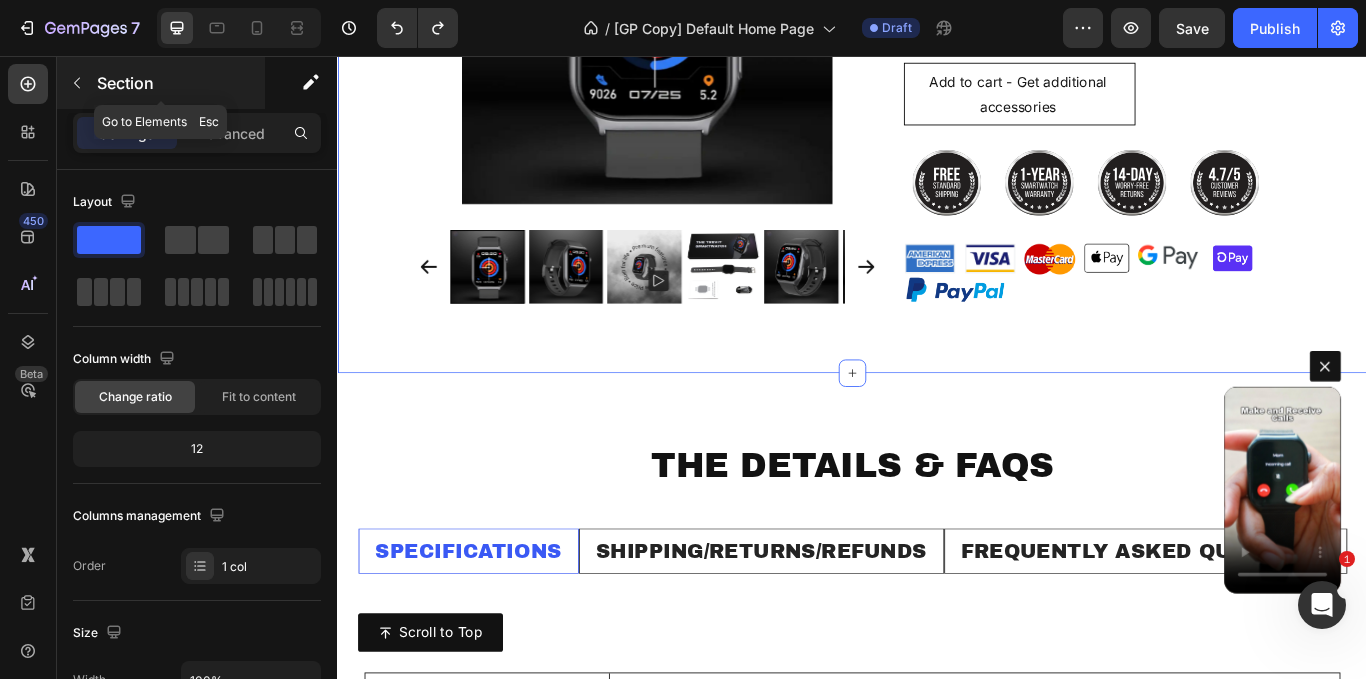 click at bounding box center [77, 83] 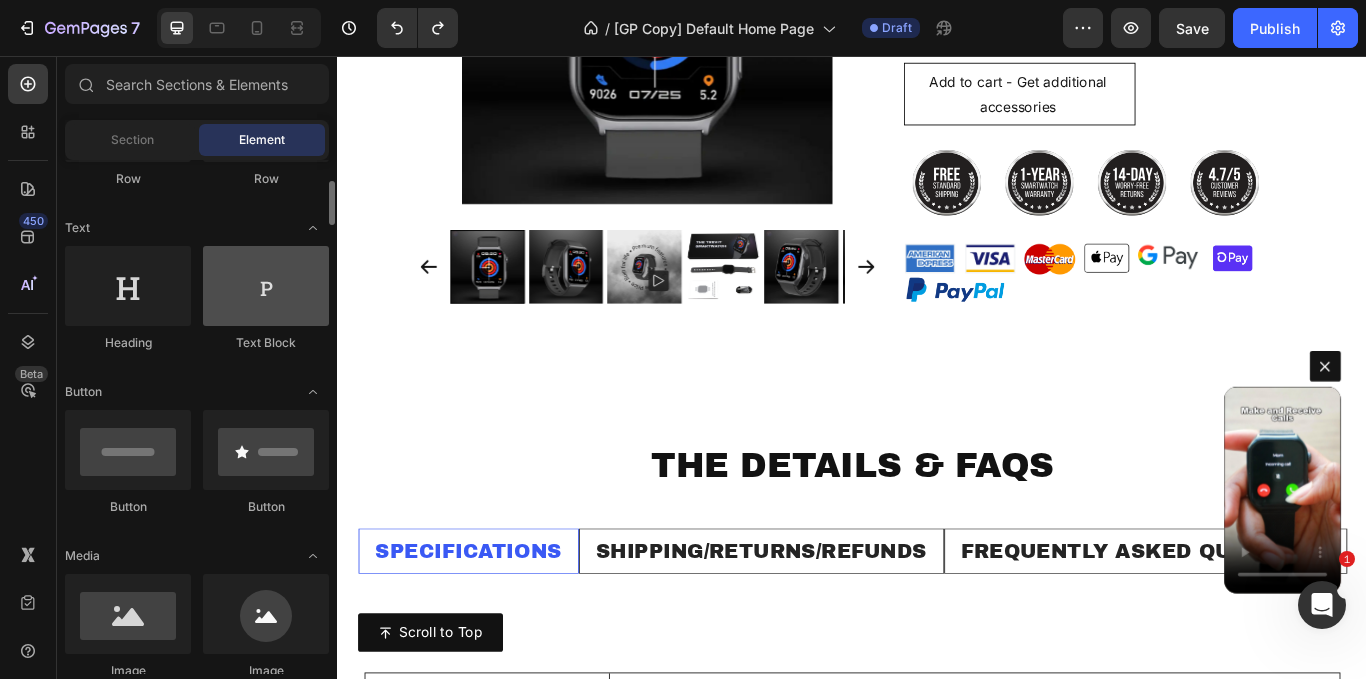 scroll, scrollTop: 249, scrollLeft: 0, axis: vertical 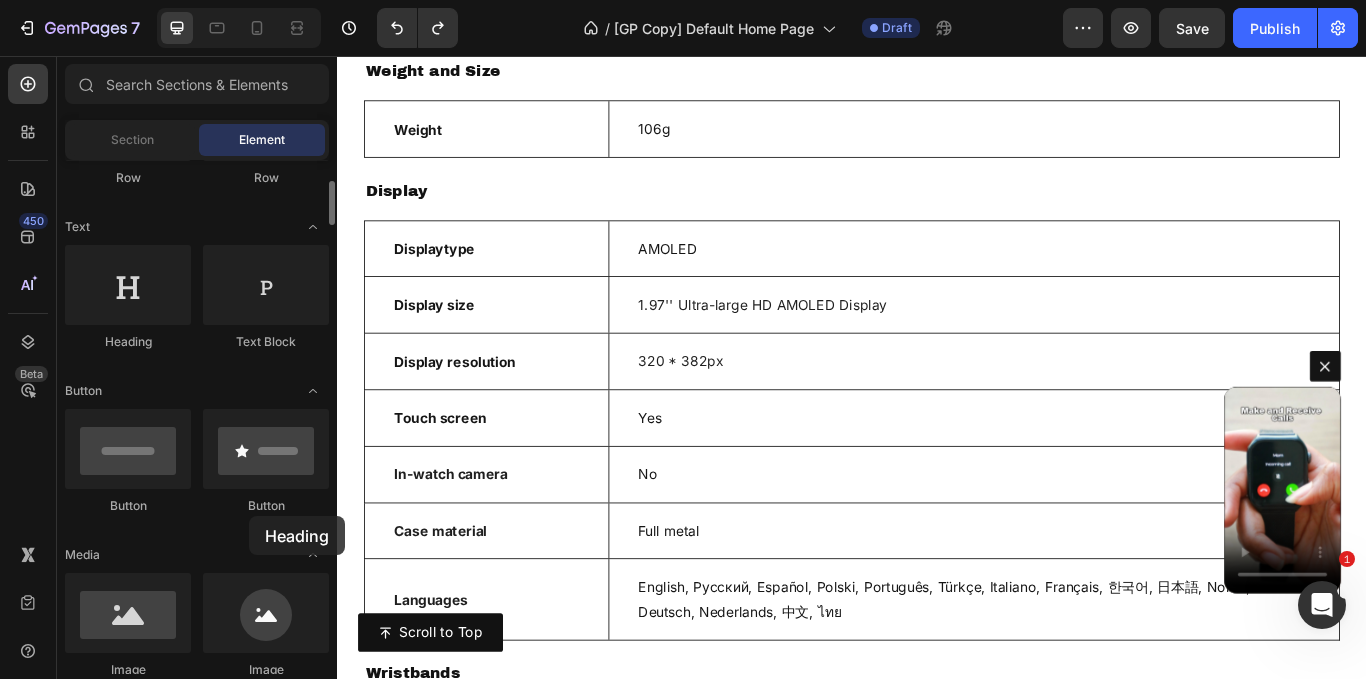 drag, startPoint x: 141, startPoint y: 316, endPoint x: 247, endPoint y: 513, distance: 223.7074 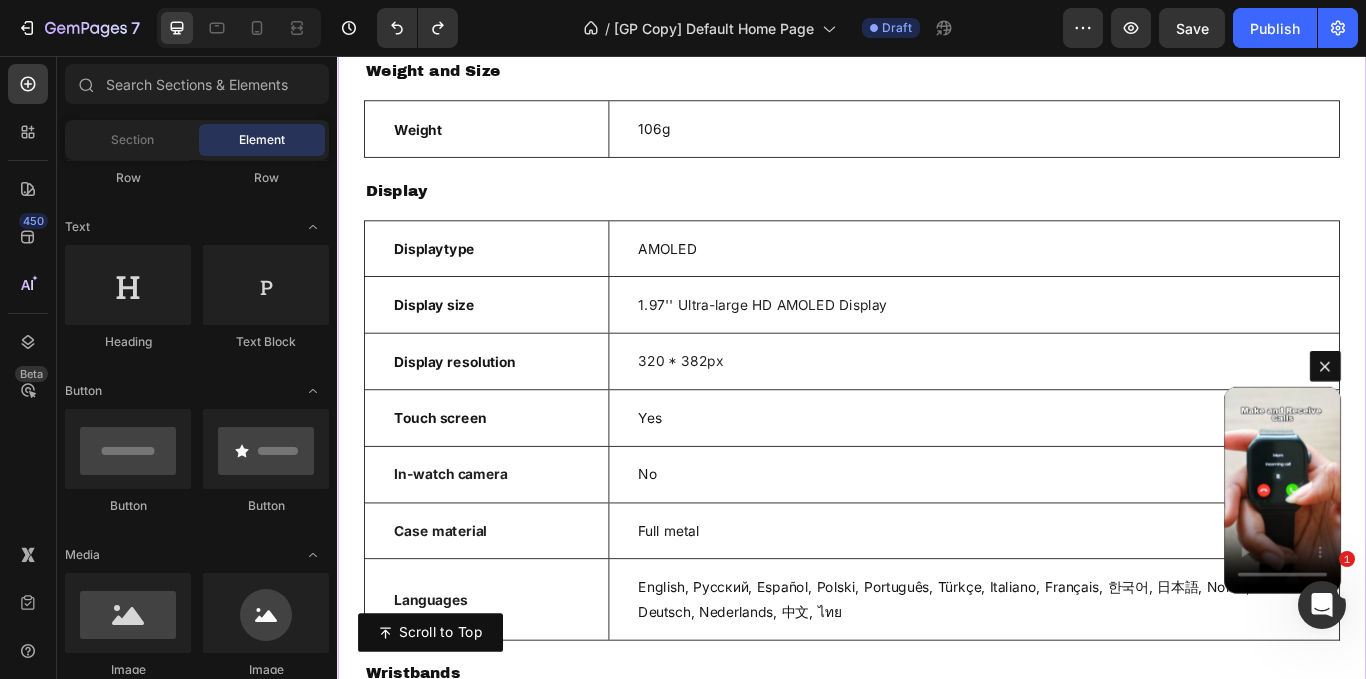 scroll, scrollTop: 11185, scrollLeft: 0, axis: vertical 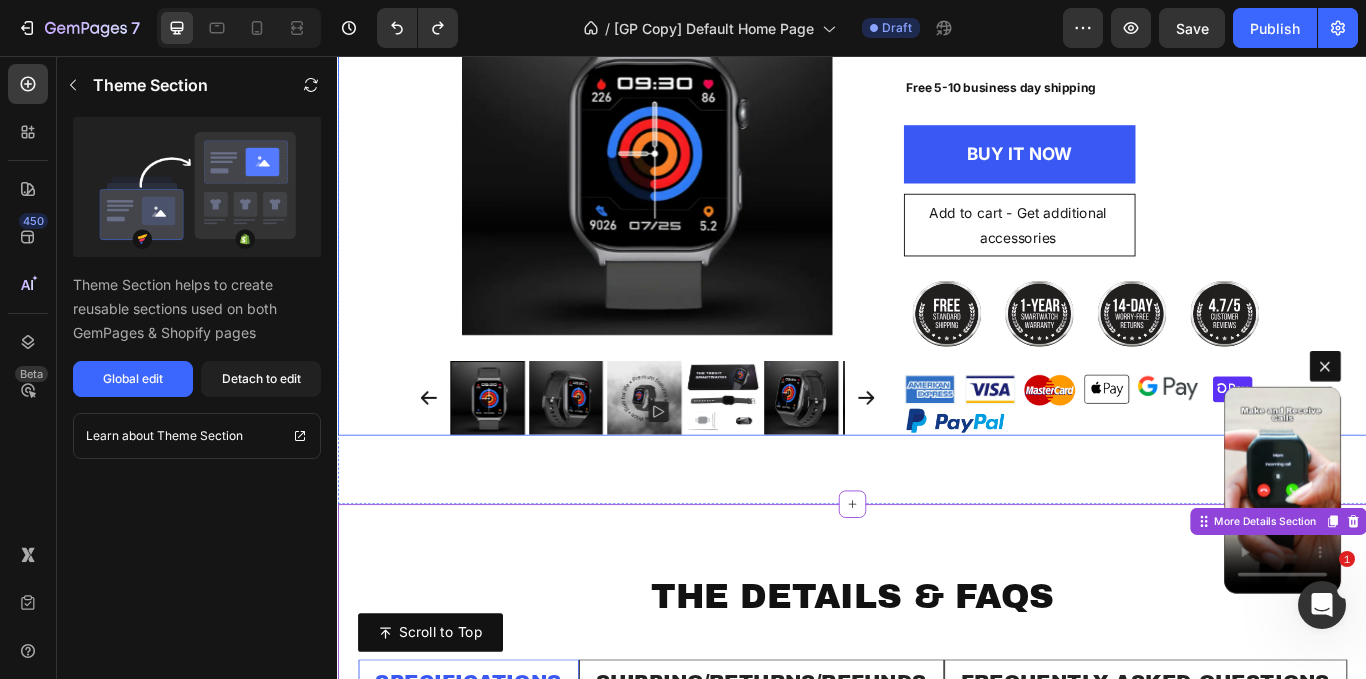 click on "Product Images The Trevit Smartwatch Product Title Judge.me - Preview Badge (Stars) Judge.me $124.99 Product Price Product Price Row
Paythen Payment Plan Snippet
Publish the page to see the content.
Paythen Payment Plan Snippet
Drop element here Row Limited 2nd Batch: Only 100 units restocked. Next restock up to 2 months after sellout. Text Block
Icon Curious about the price?  Here's what it covers . Text Block Row Band Material Silicone Silicone Silicone Stainless steel Stainless steel Stainless steel Leather Leather Leather Case Colour Black Case Black Case Pink Case Pink Case Band Colour Black Band Black Band Gray Band Gray Band Blue Band Blue Band Pink Band Pink Band Silver Band Silver Band Cloud White Band Cloud White Band Brown Band Brown Band Product Variants & Swatches Quantity Text Block
1
Product Quantity Row
Text Block Image Row" at bounding box center [937, -177] 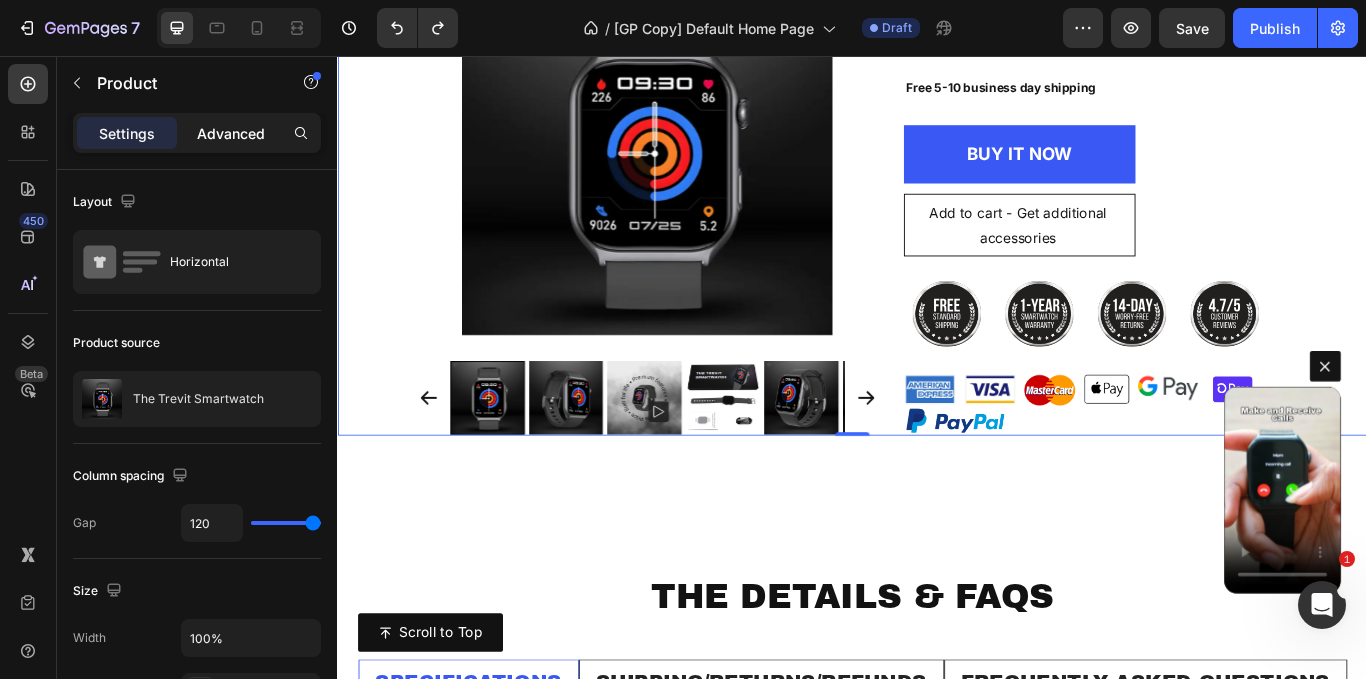 click on "Advanced" at bounding box center (231, 133) 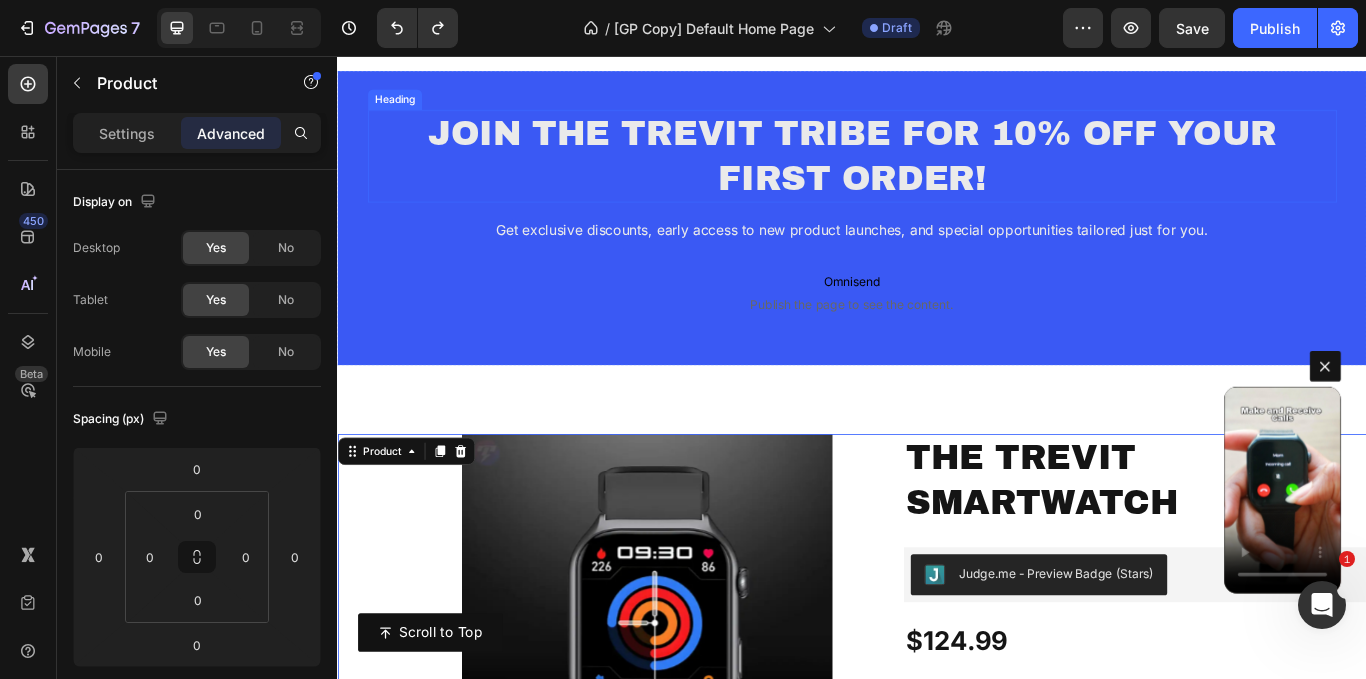 scroll, scrollTop: 9103, scrollLeft: 0, axis: vertical 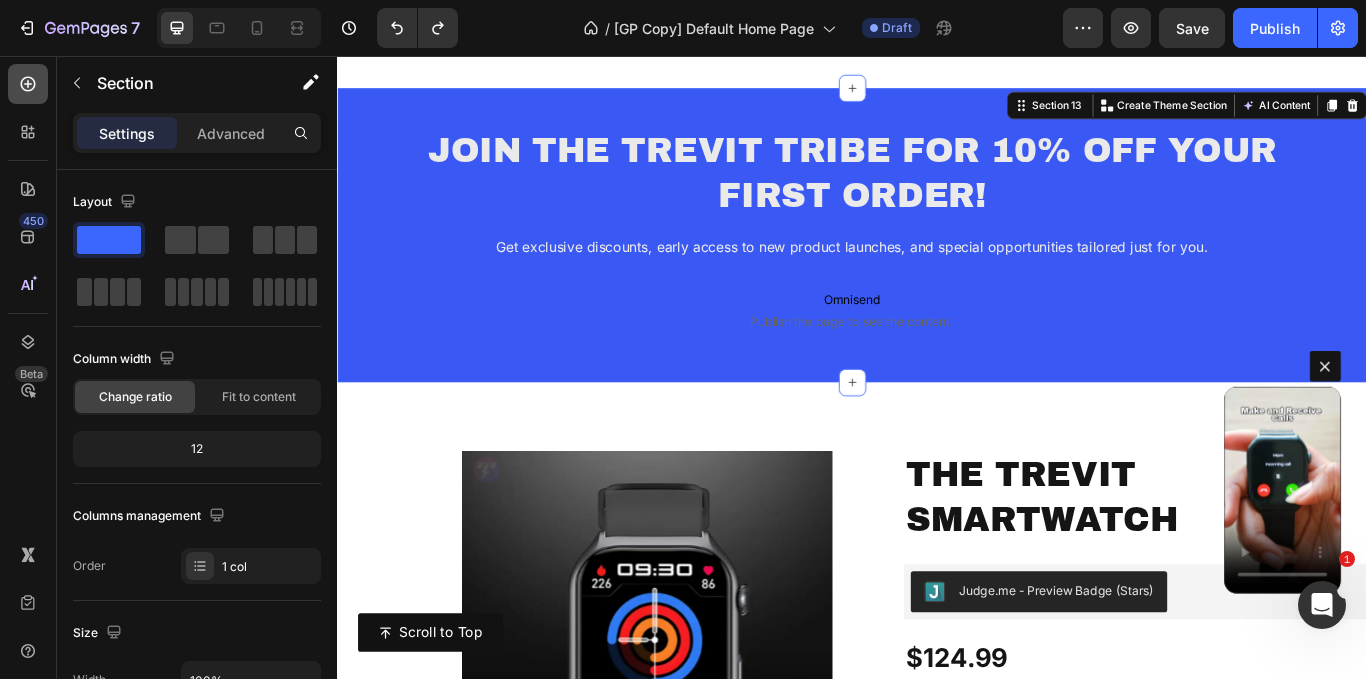 click 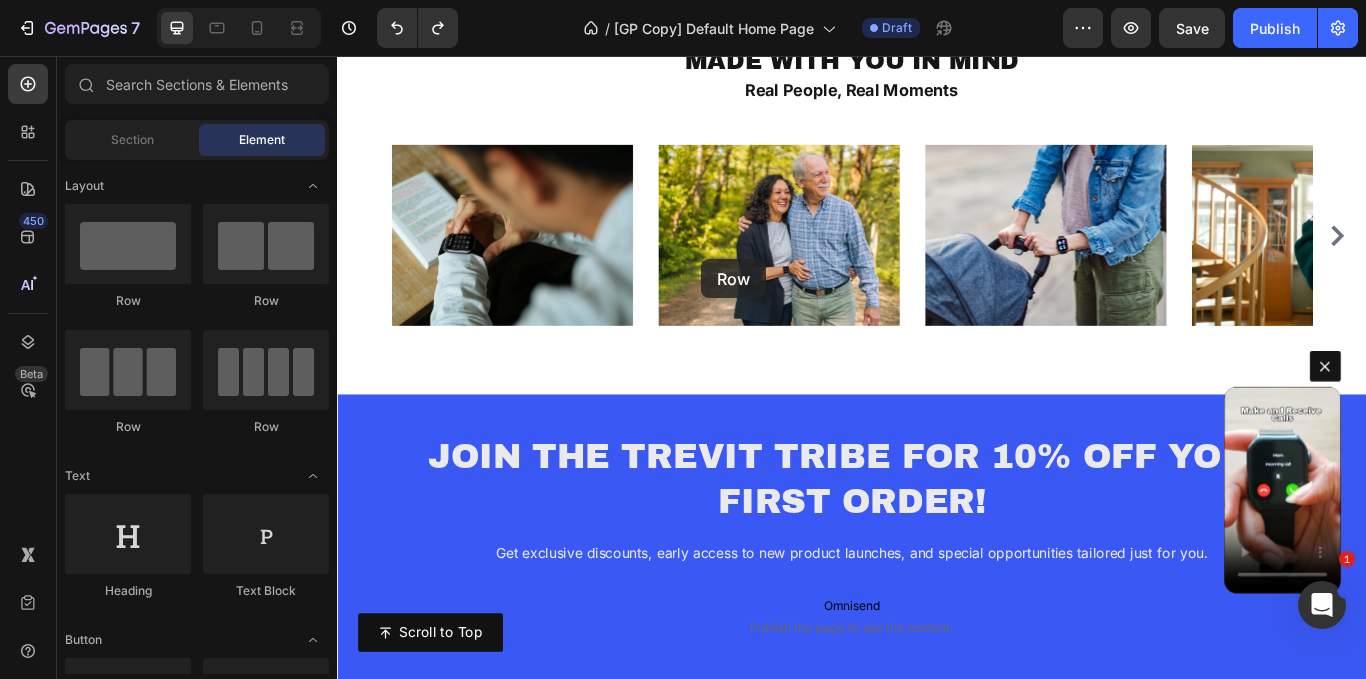 scroll, scrollTop: 8678, scrollLeft: 0, axis: vertical 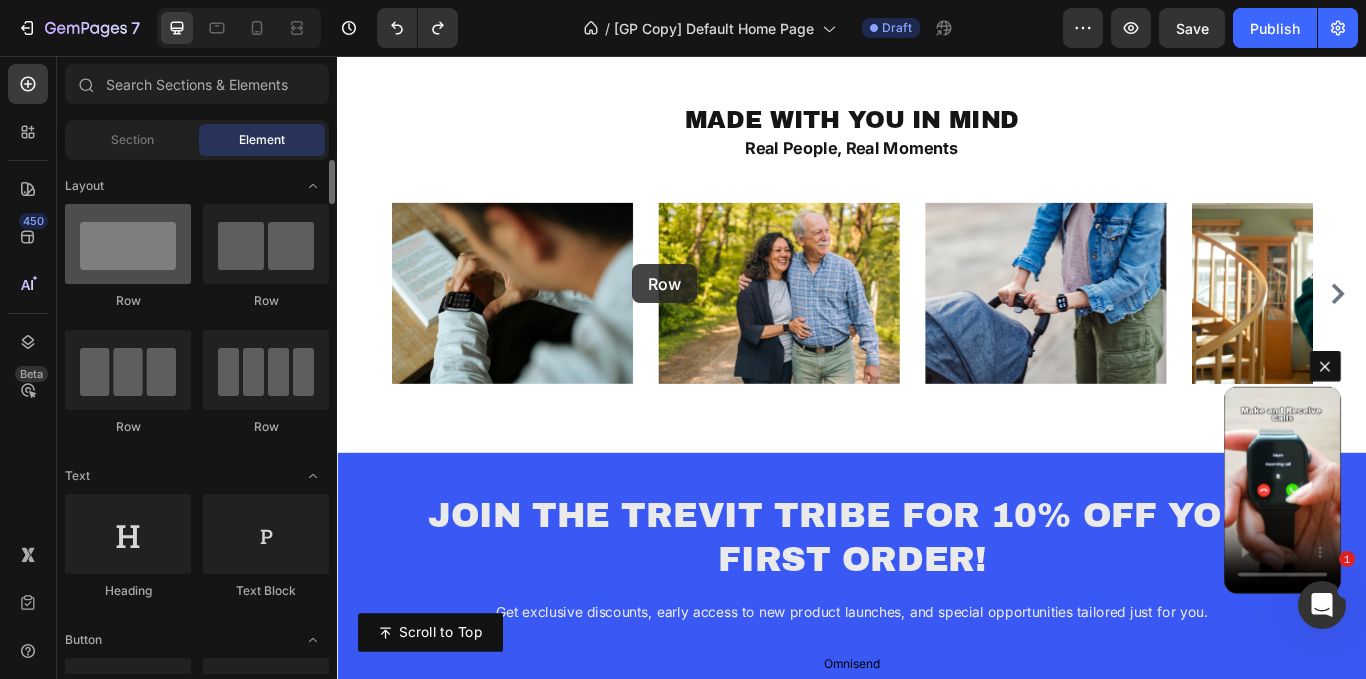 drag, startPoint x: 143, startPoint y: 232, endPoint x: 149, endPoint y: 254, distance: 22.803509 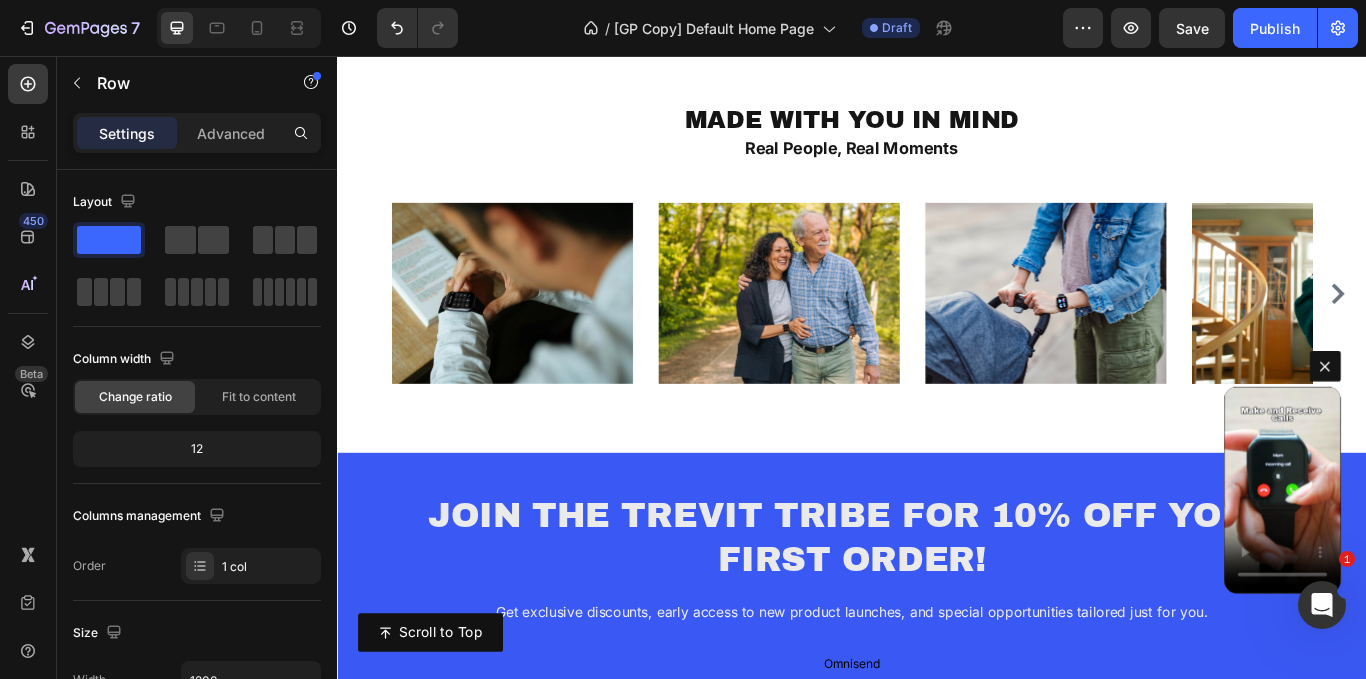 scroll, scrollTop: 8948, scrollLeft: 0, axis: vertical 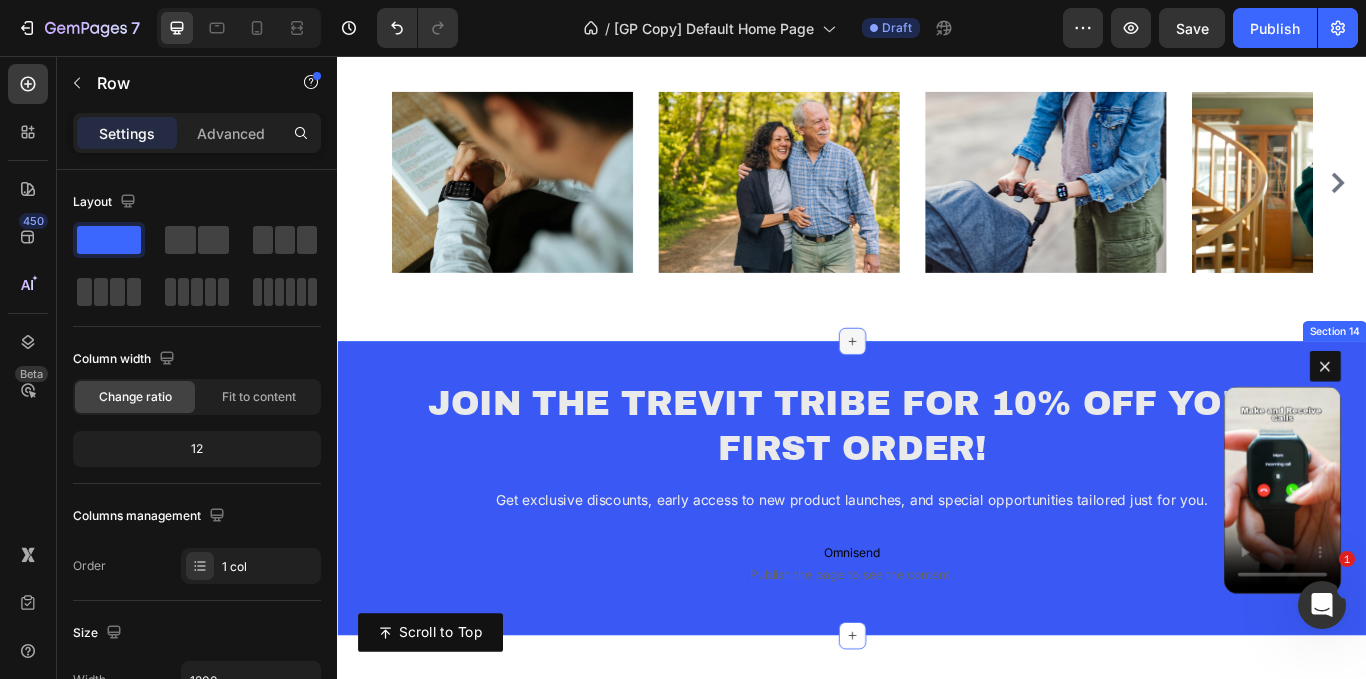 click 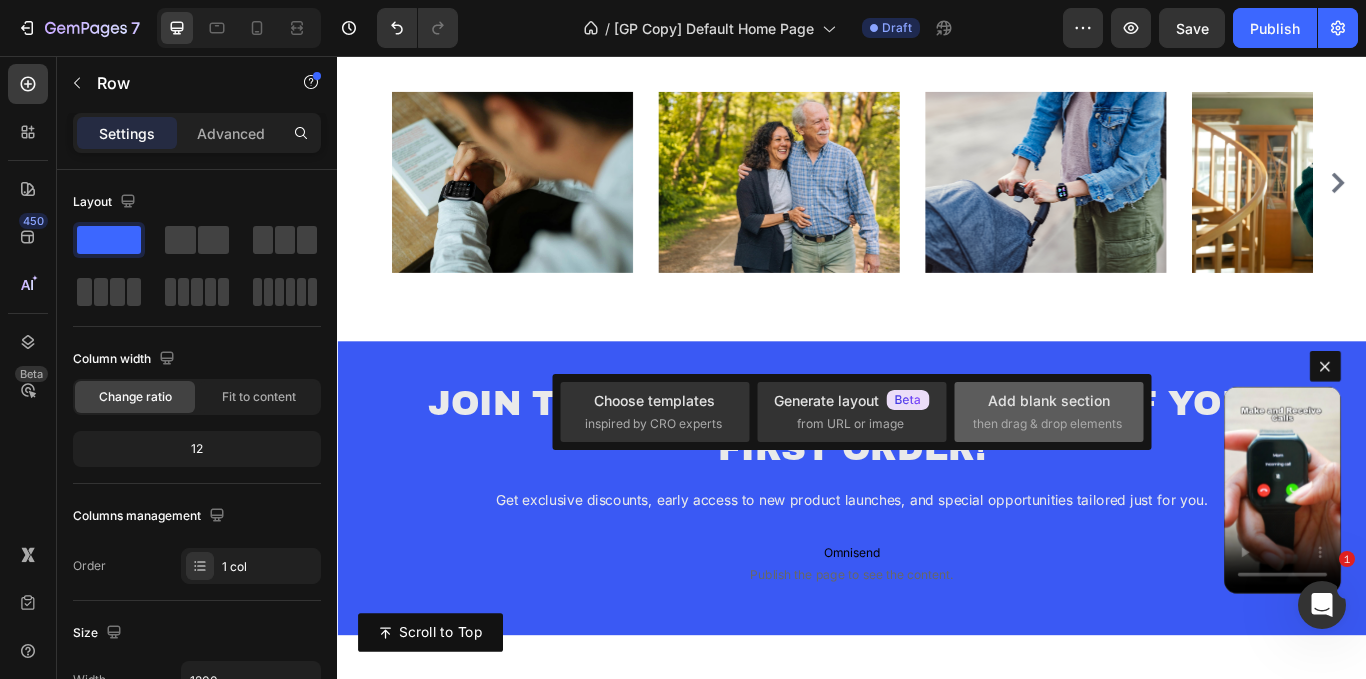 click on "then drag & drop elements" at bounding box center (1047, 424) 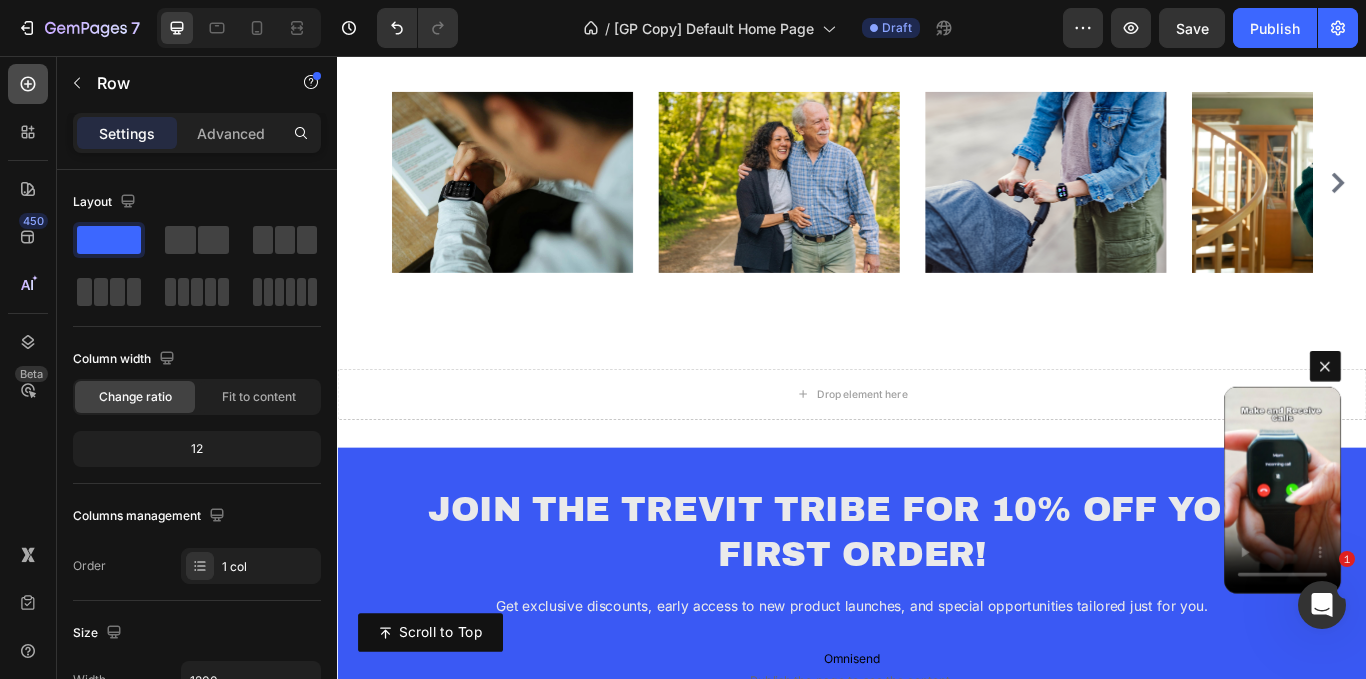 click 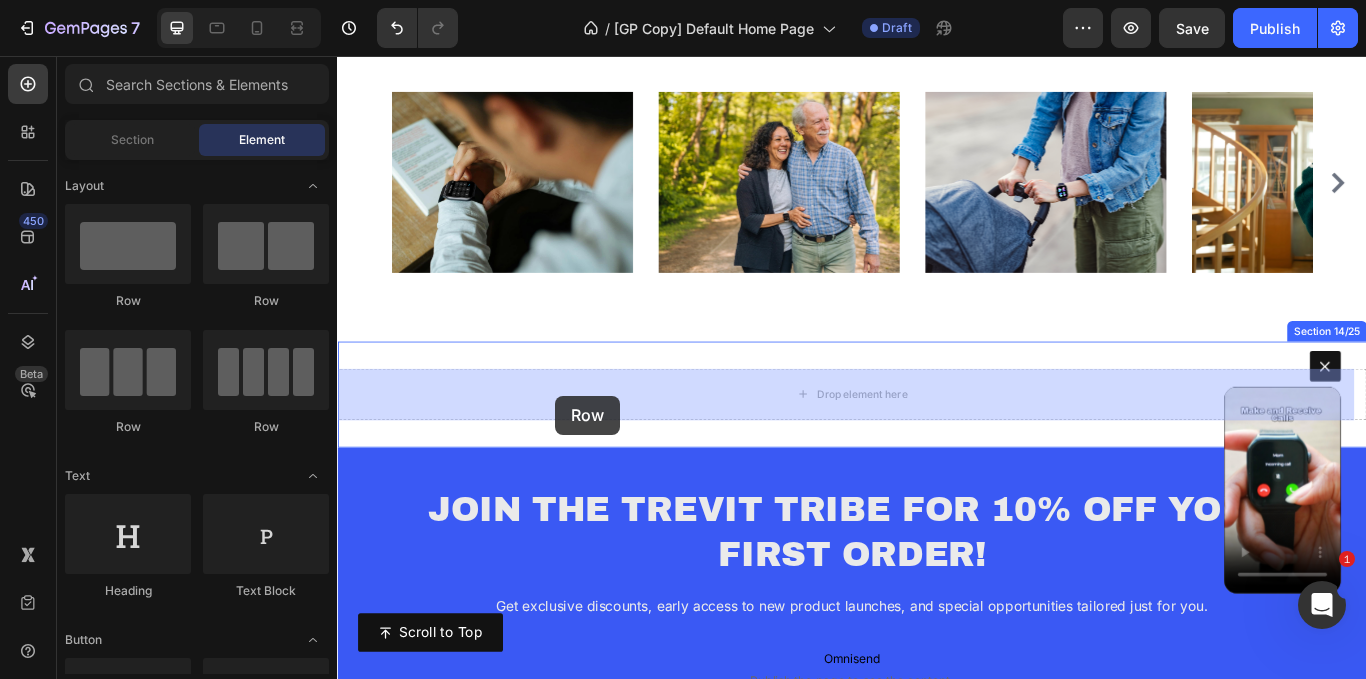 drag, startPoint x: 418, startPoint y: 281, endPoint x: 591, endPoint y: 452, distance: 243.24884 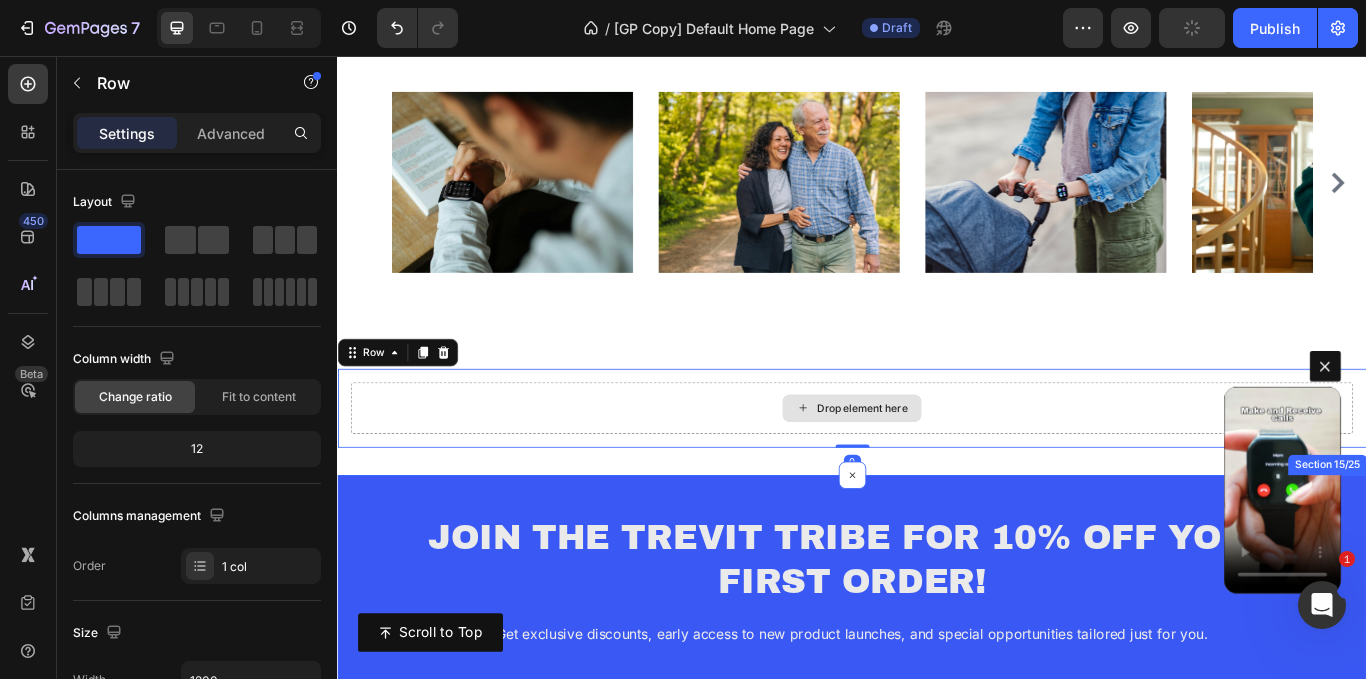scroll, scrollTop: 9083, scrollLeft: 0, axis: vertical 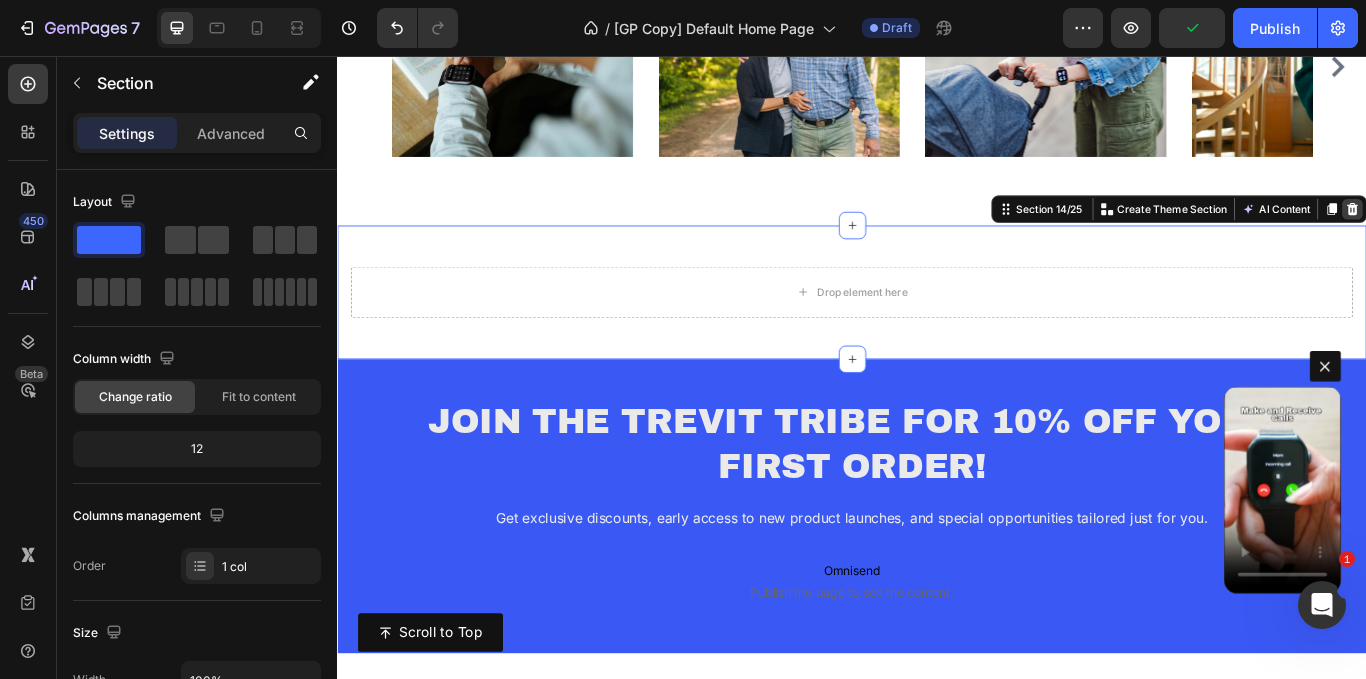 click 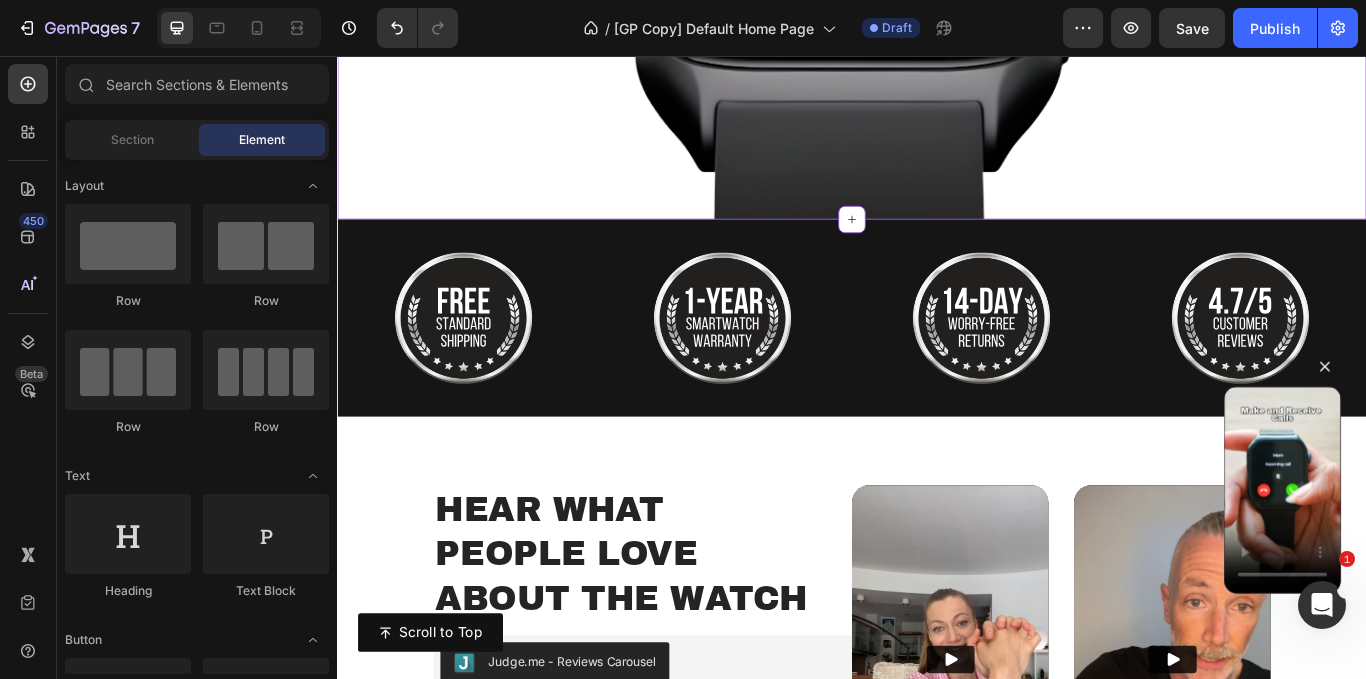scroll, scrollTop: 637, scrollLeft: 0, axis: vertical 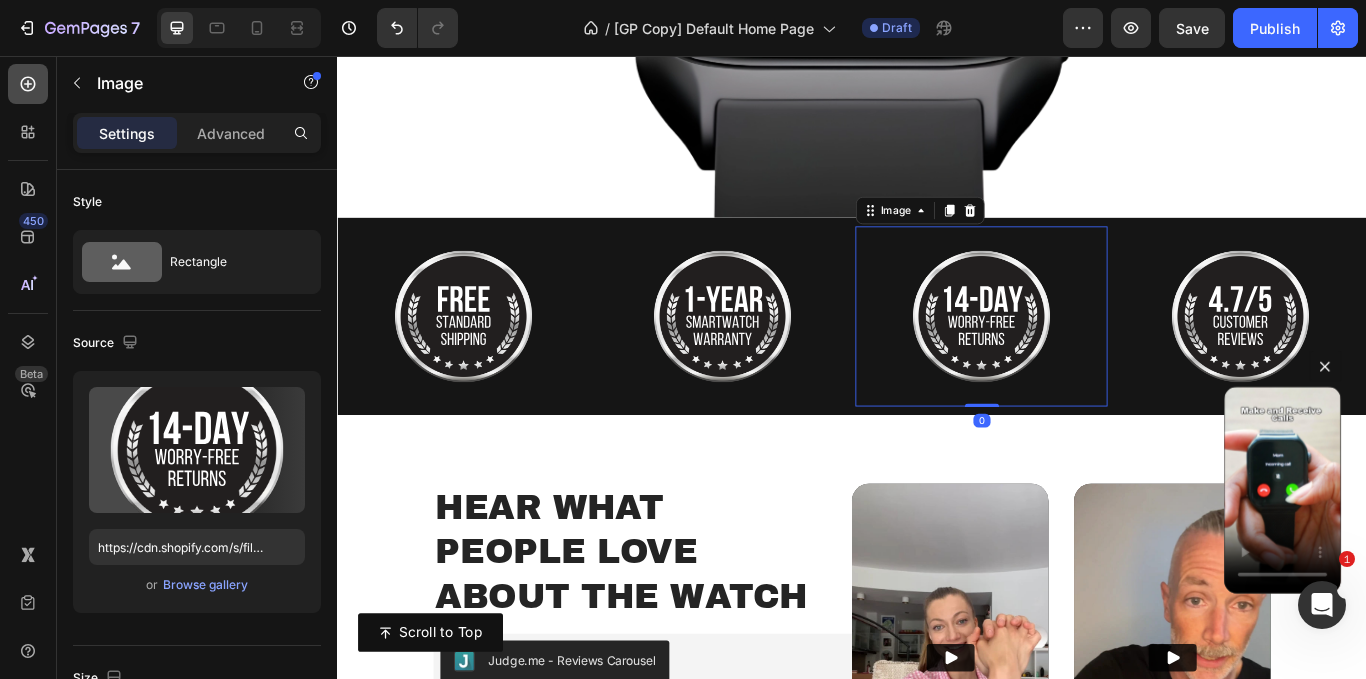 click 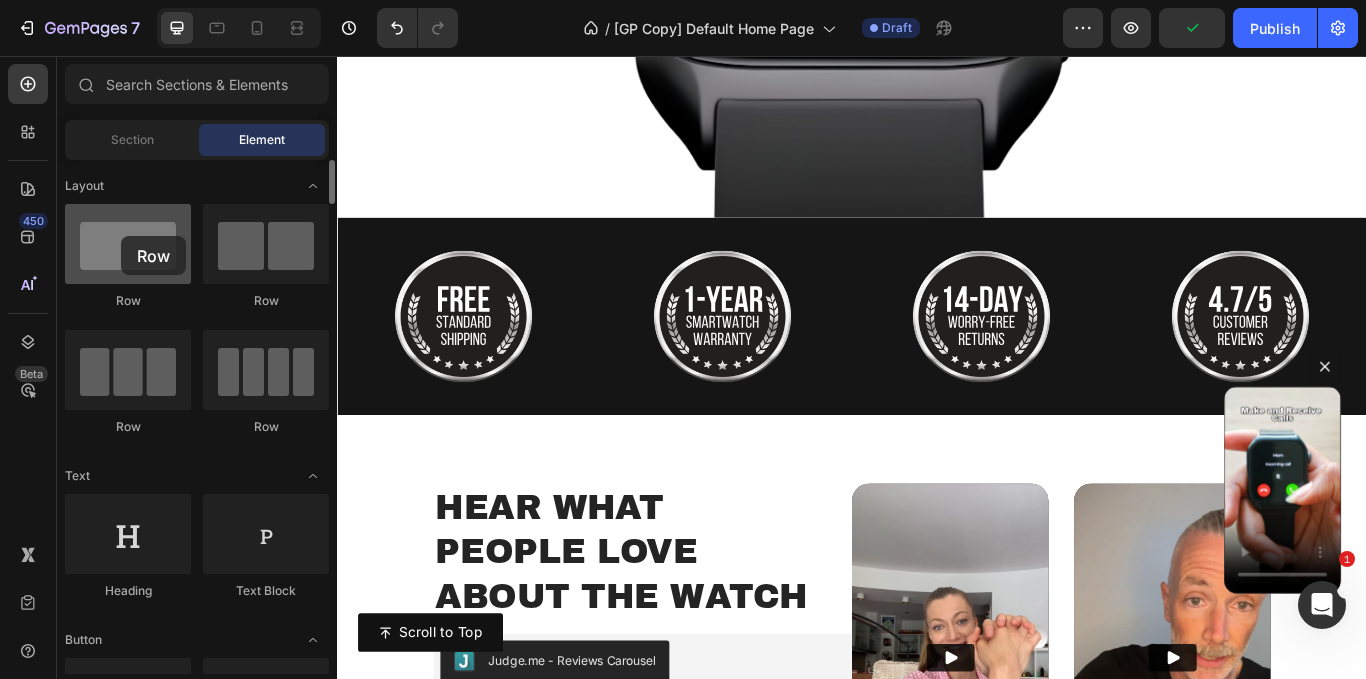 drag, startPoint x: 179, startPoint y: 262, endPoint x: 116, endPoint y: 234, distance: 68.942 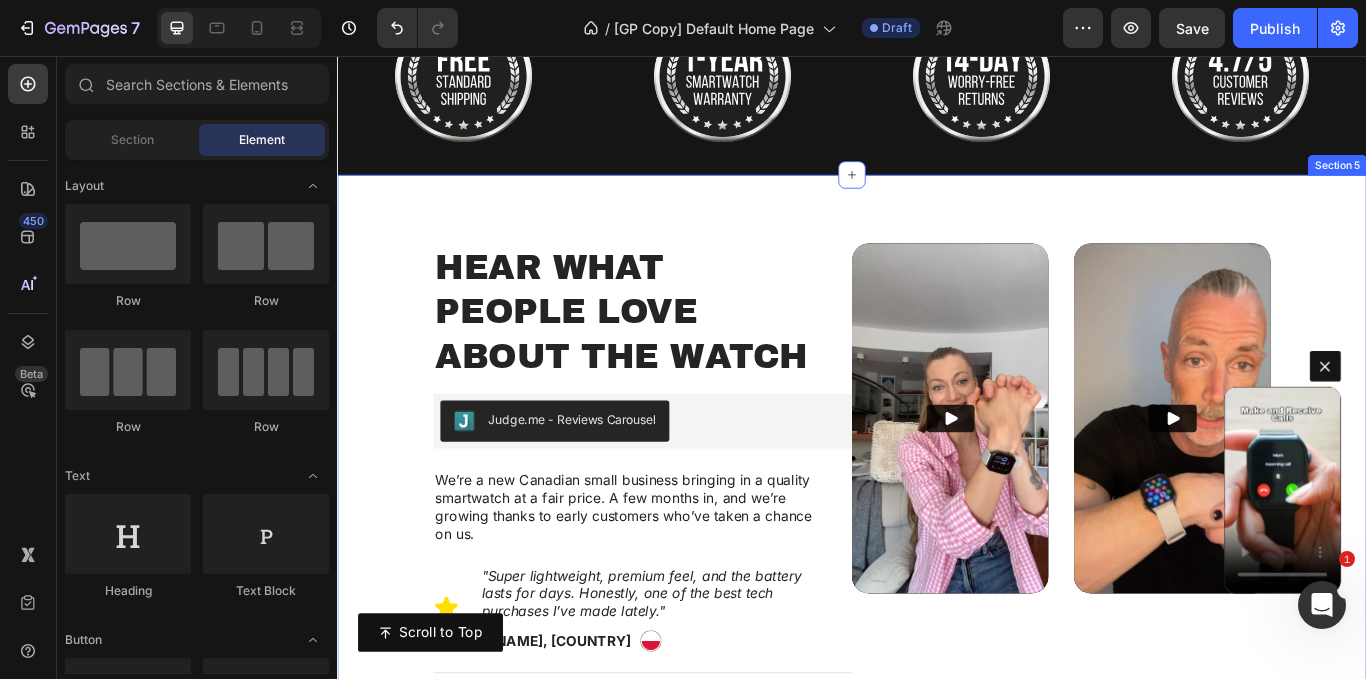 scroll, scrollTop: 1072, scrollLeft: 0, axis: vertical 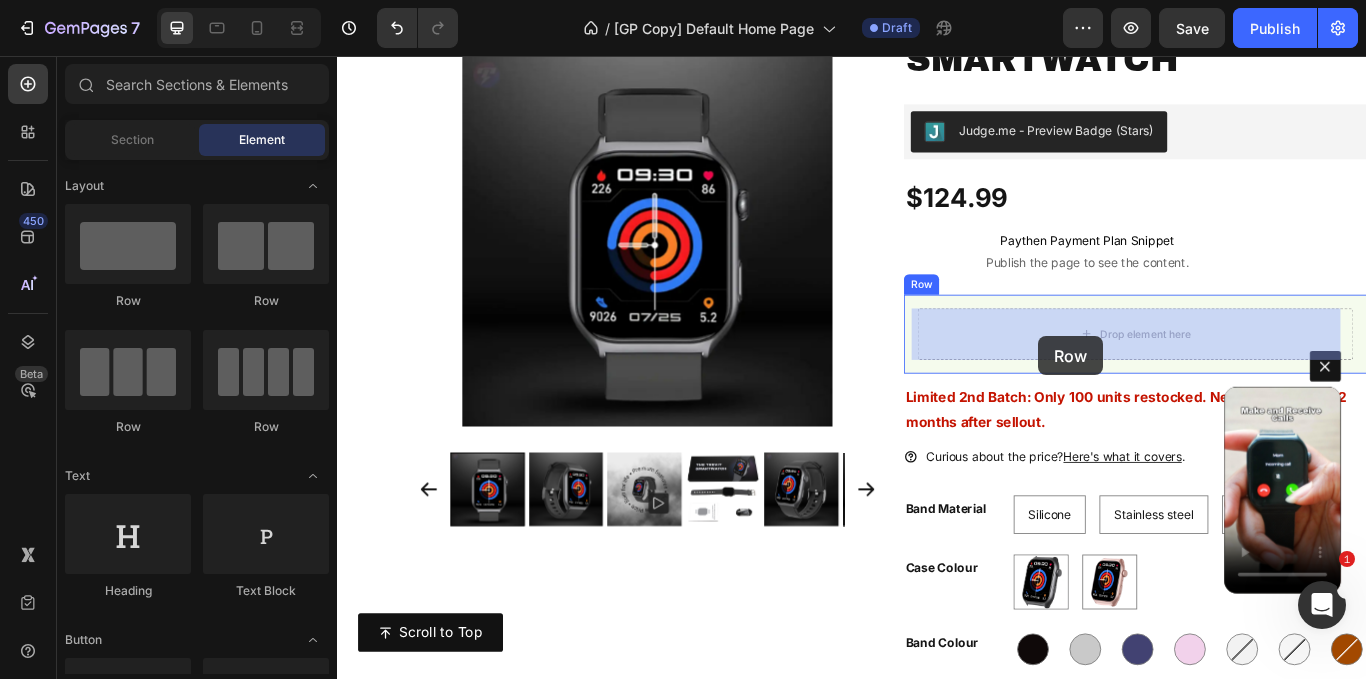 drag, startPoint x: 464, startPoint y: 309, endPoint x: 1155, endPoint y: 383, distance: 694.95105 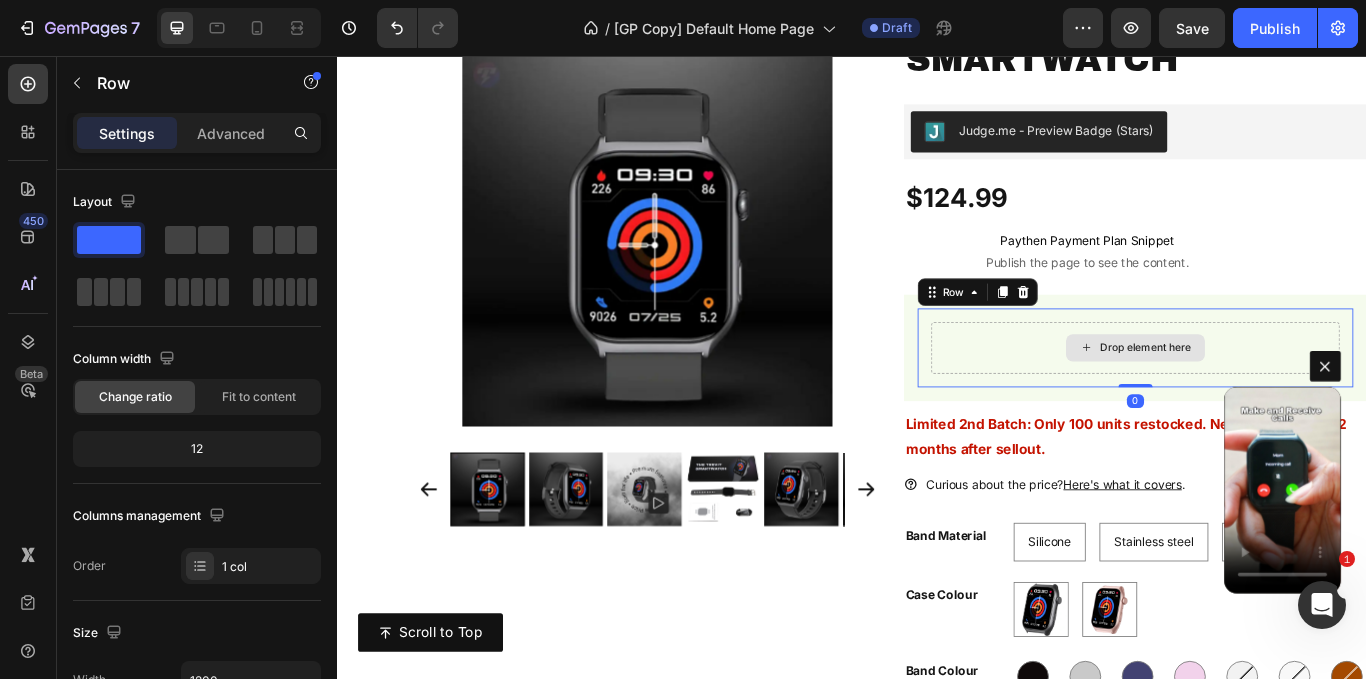 scroll, scrollTop: 9960, scrollLeft: 0, axis: vertical 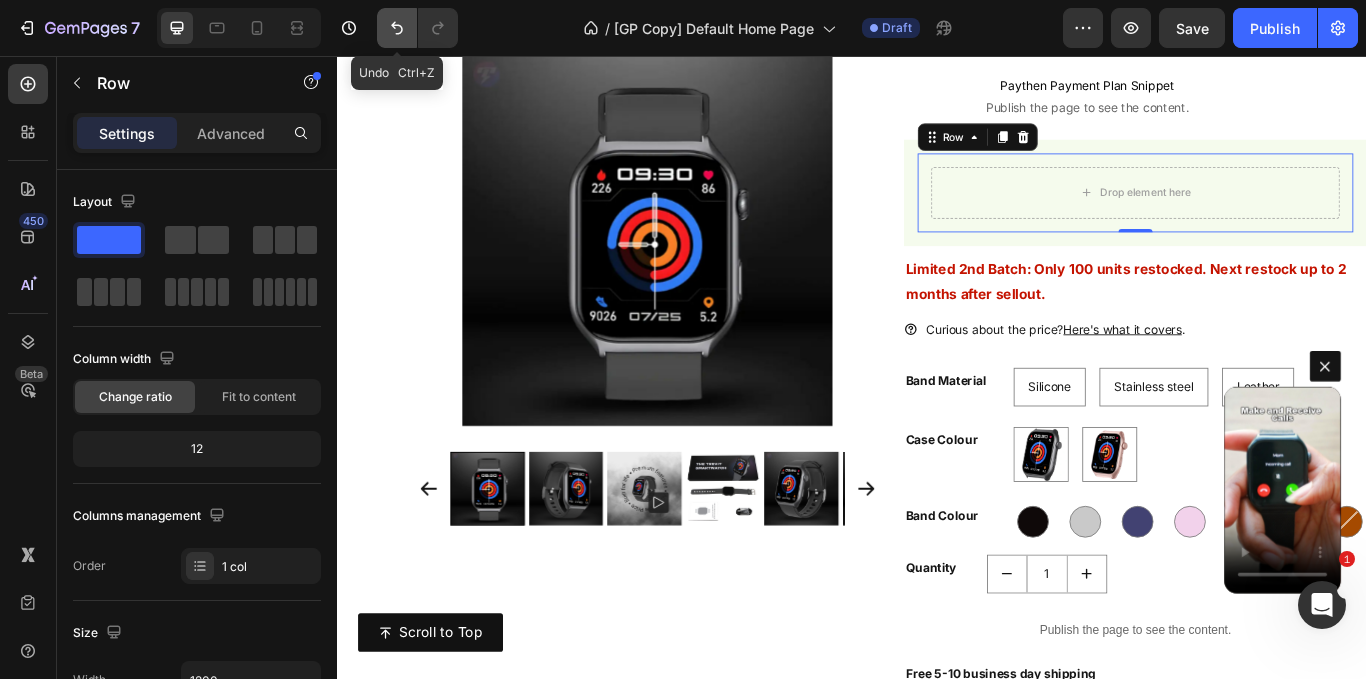 click 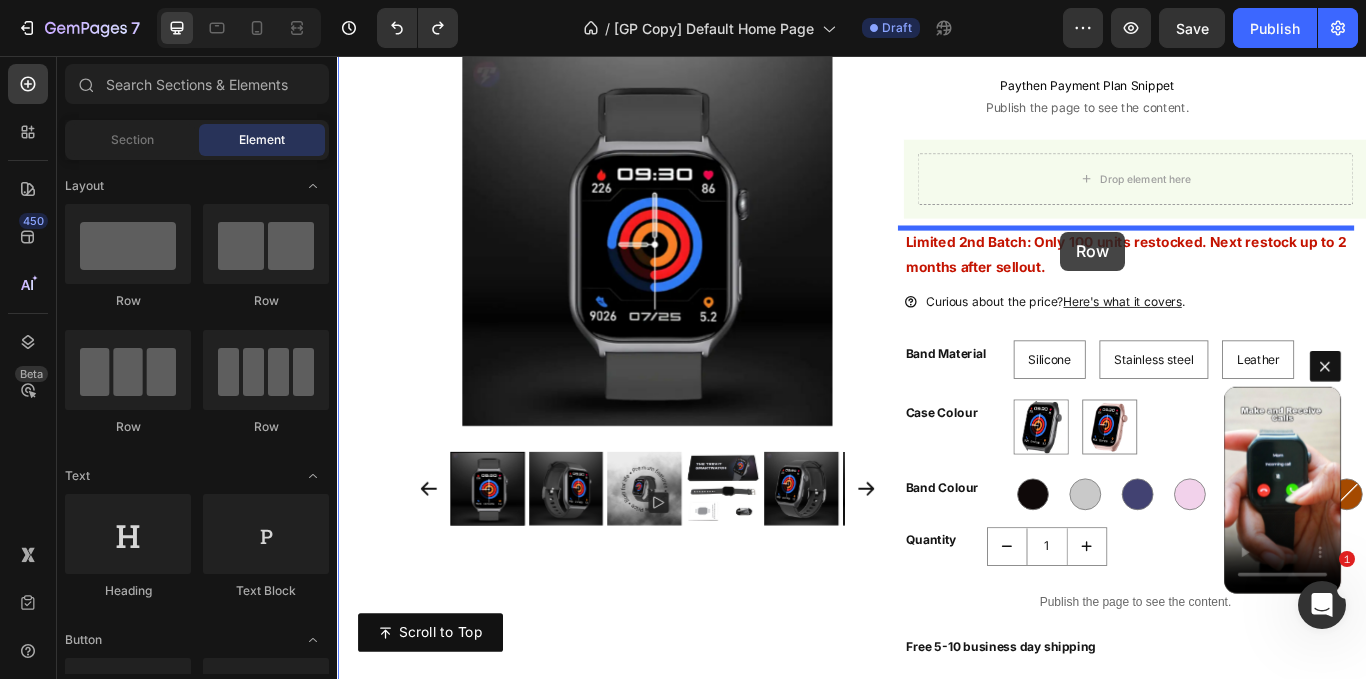 drag, startPoint x: 449, startPoint y: 268, endPoint x: 1180, endPoint y: 261, distance: 731.0335 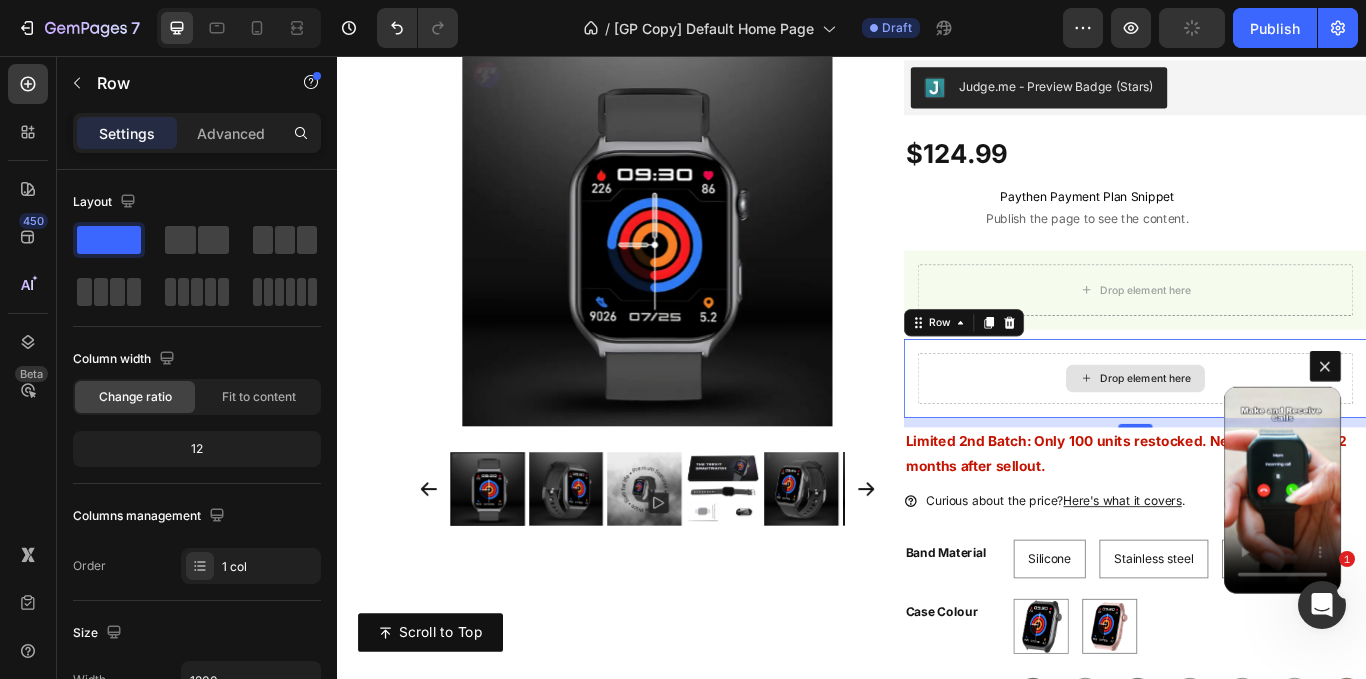 scroll, scrollTop: 9832, scrollLeft: 0, axis: vertical 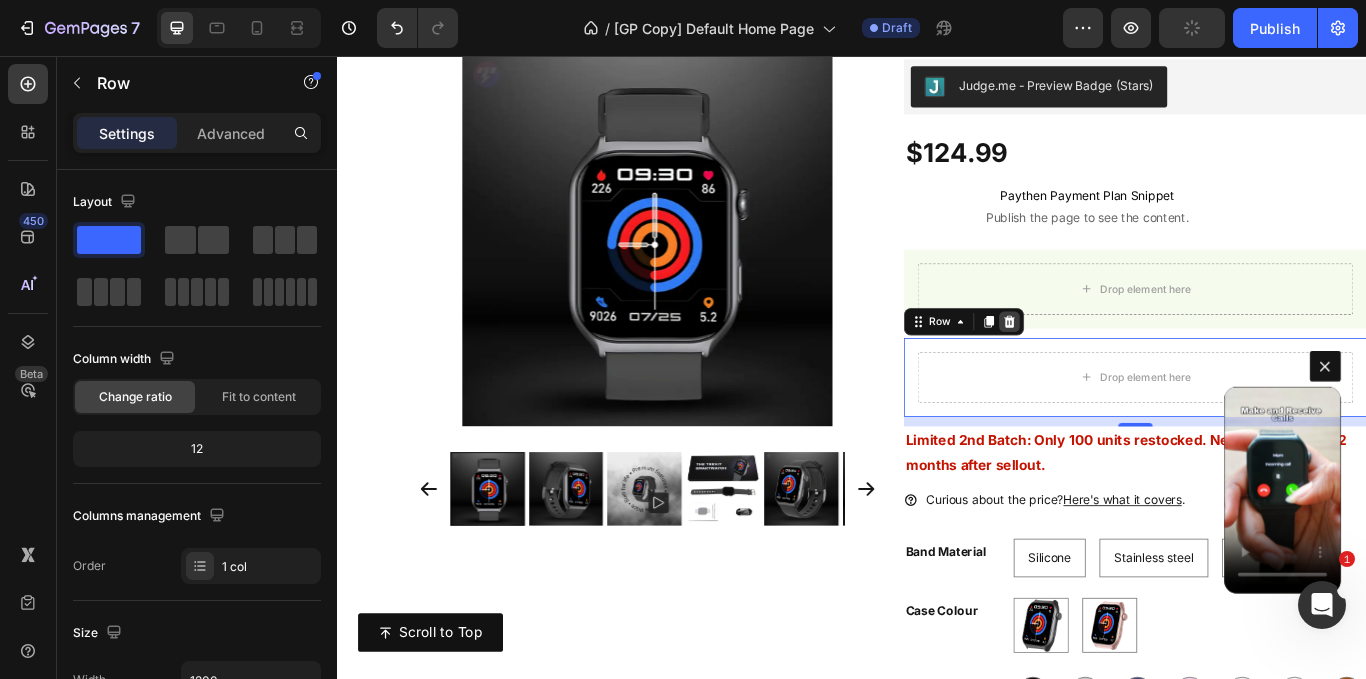 click 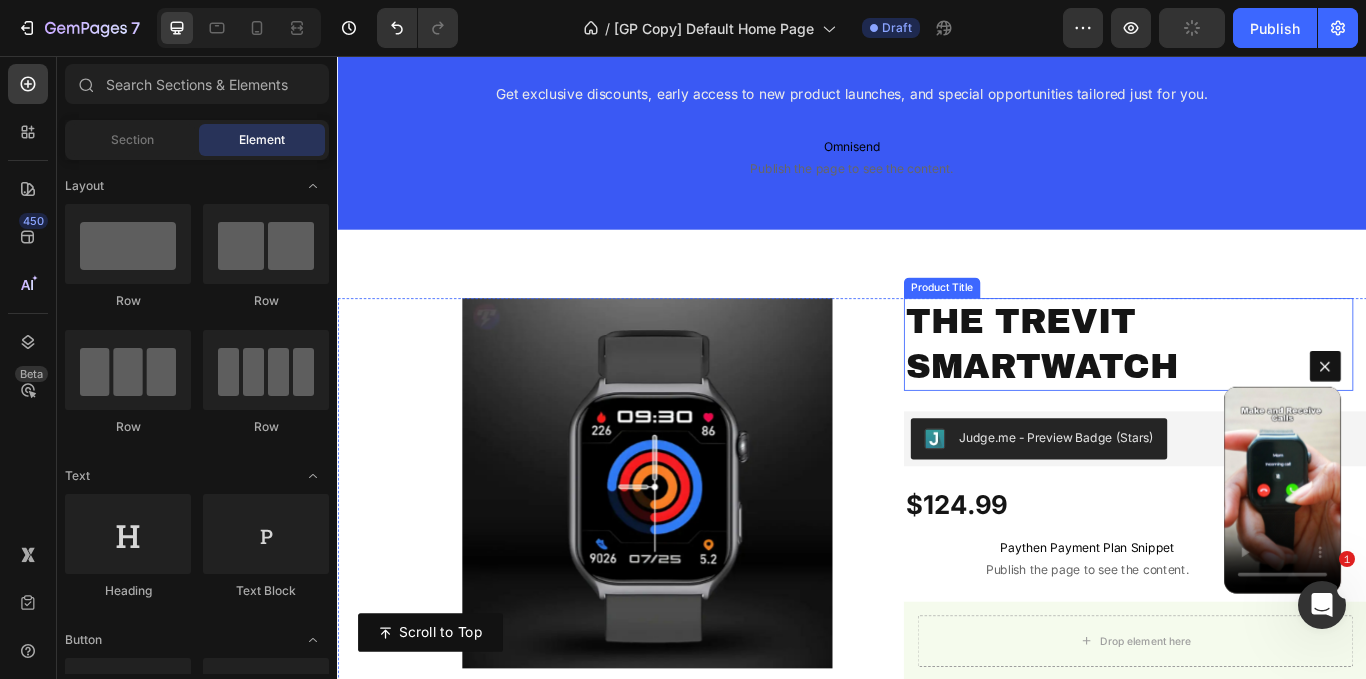 scroll, scrollTop: 9420, scrollLeft: 0, axis: vertical 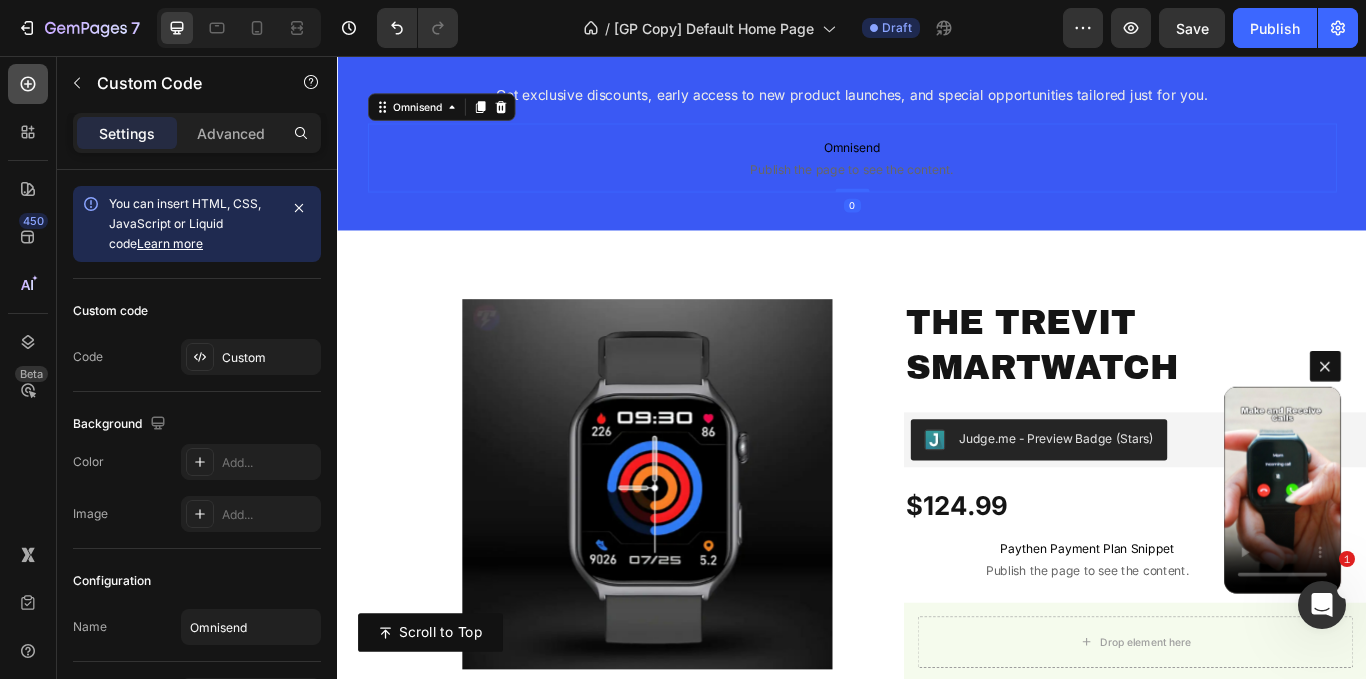 click 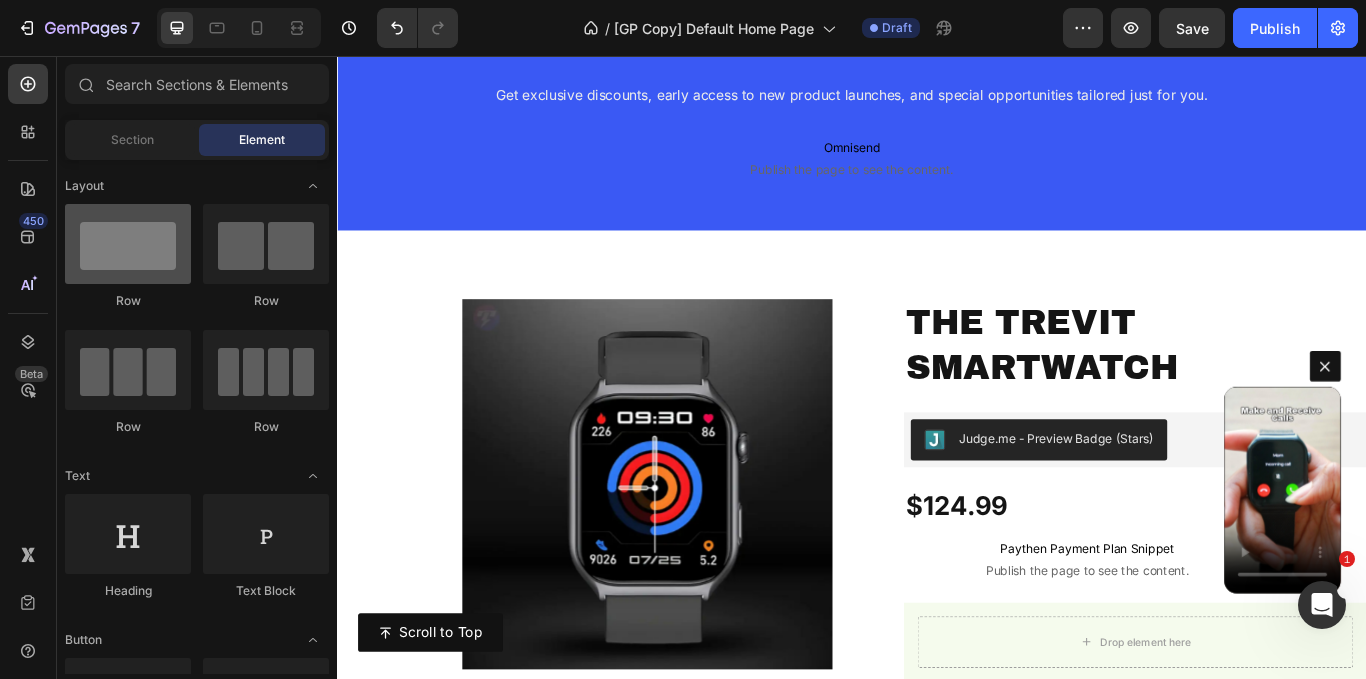 click at bounding box center [128, 244] 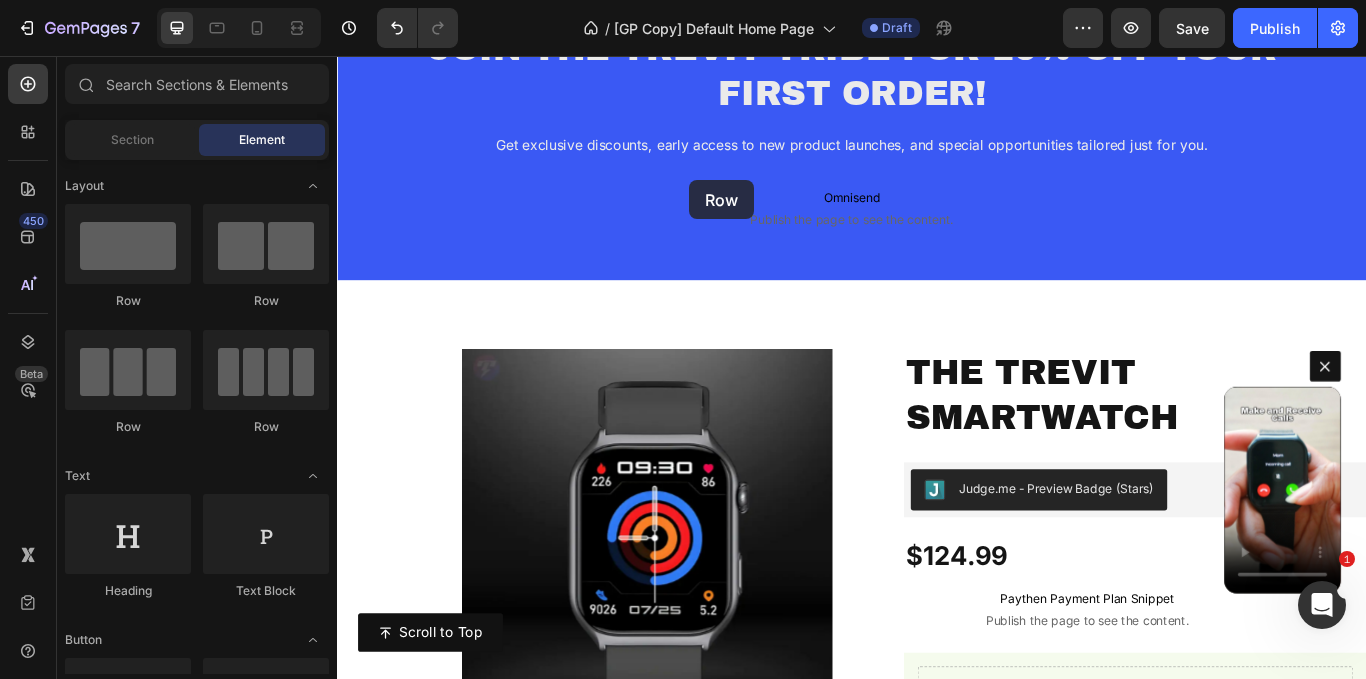scroll, scrollTop: 9352, scrollLeft: 0, axis: vertical 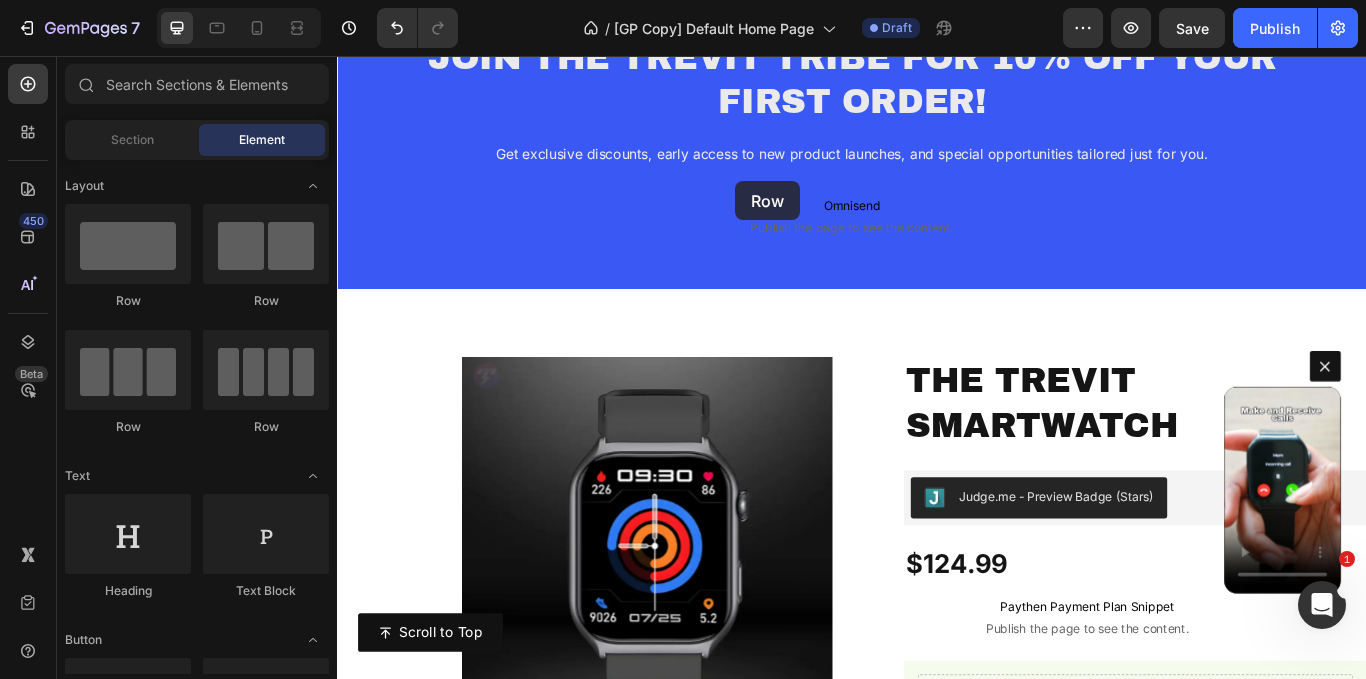 drag, startPoint x: 481, startPoint y: 310, endPoint x: 797, endPoint y: 213, distance: 330.55258 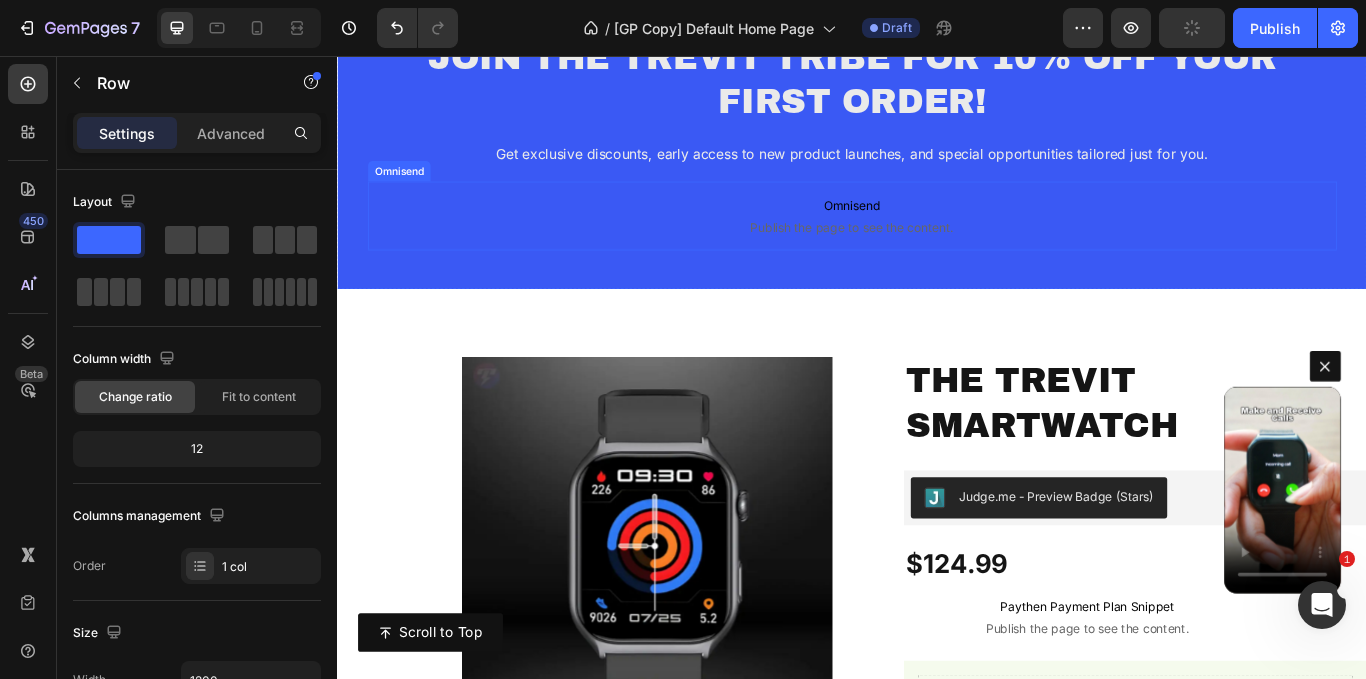 scroll, scrollTop: 9309, scrollLeft: 0, axis: vertical 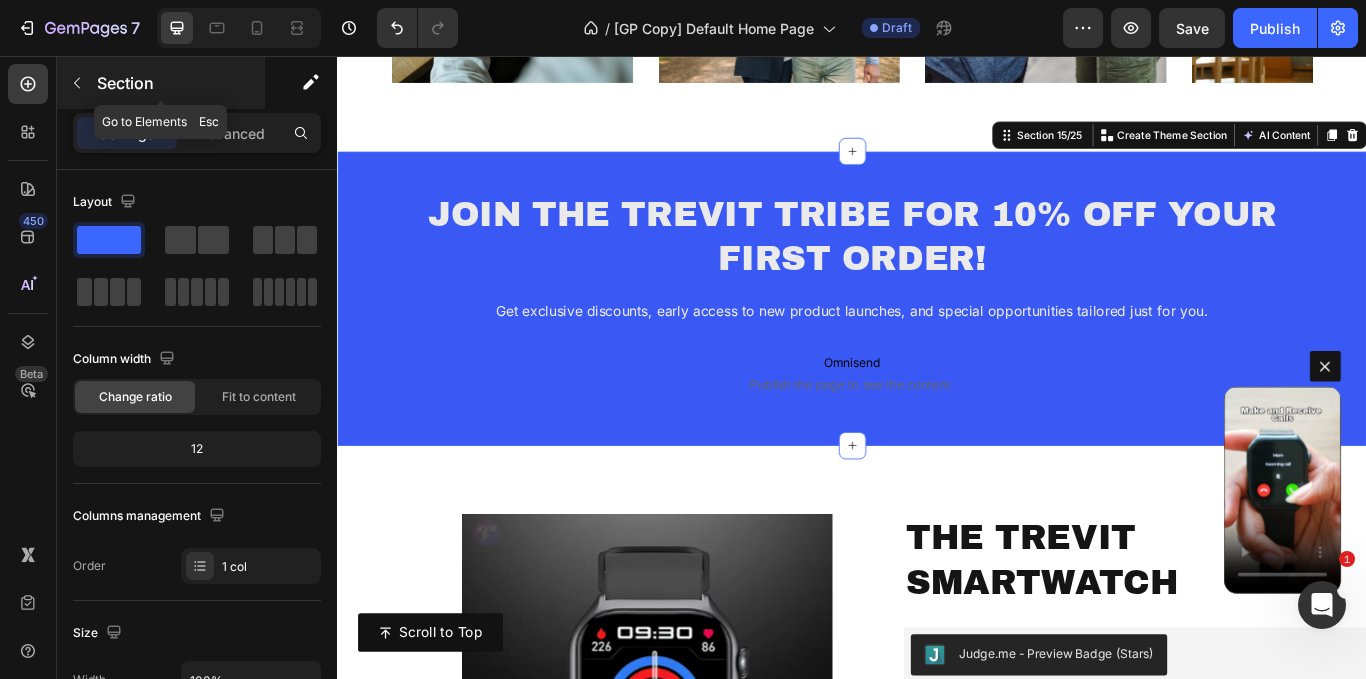 click 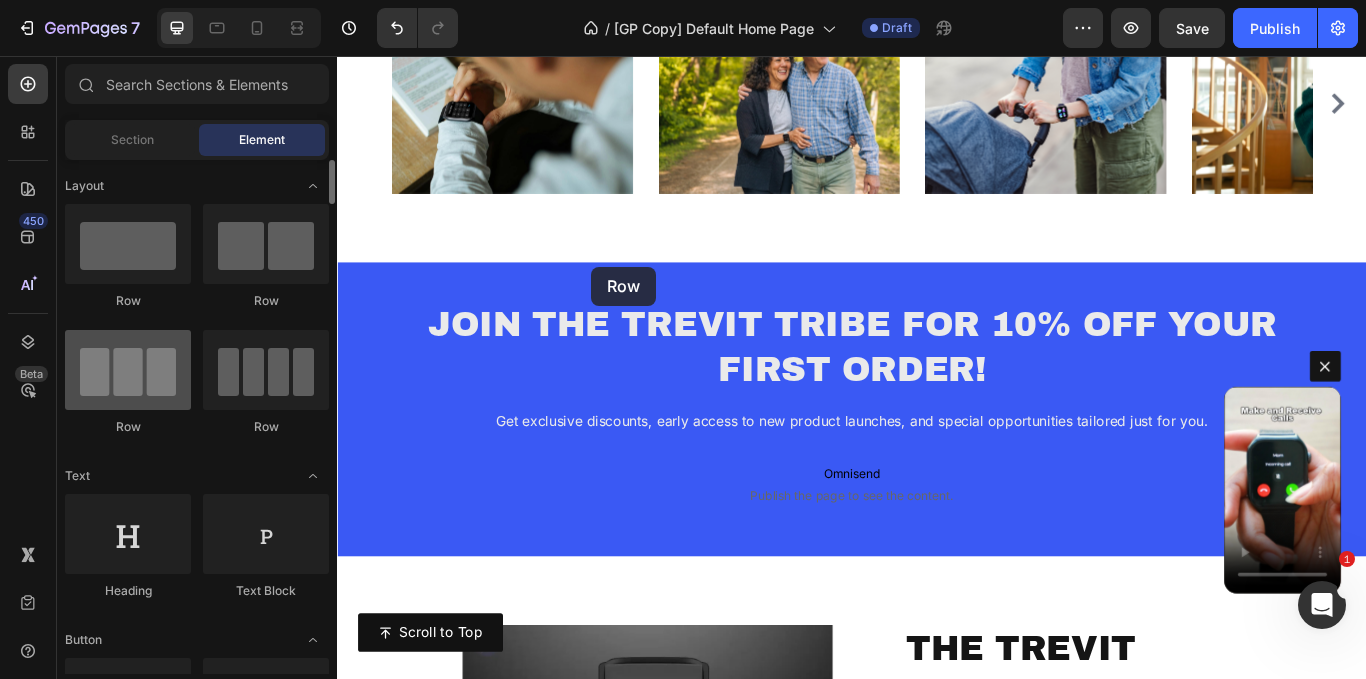 scroll, scrollTop: 8933, scrollLeft: 0, axis: vertical 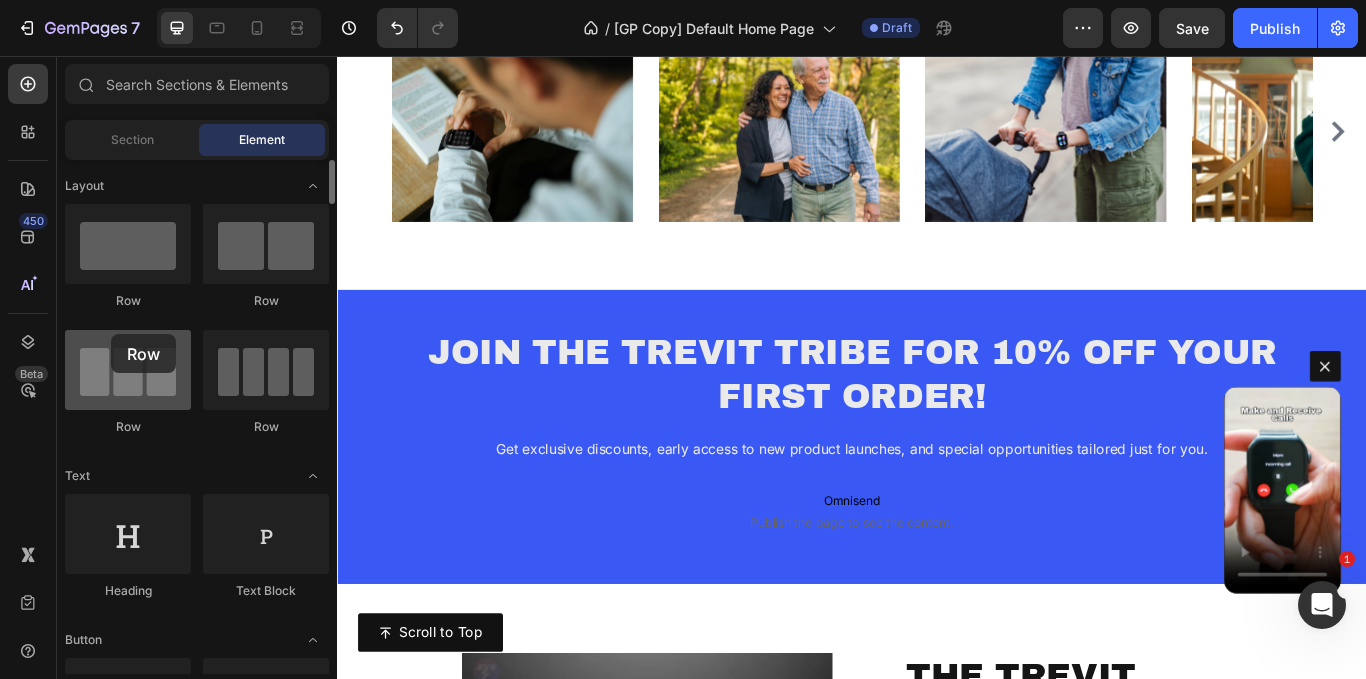 drag, startPoint x: 137, startPoint y: 298, endPoint x: 95, endPoint y: 335, distance: 55.97321 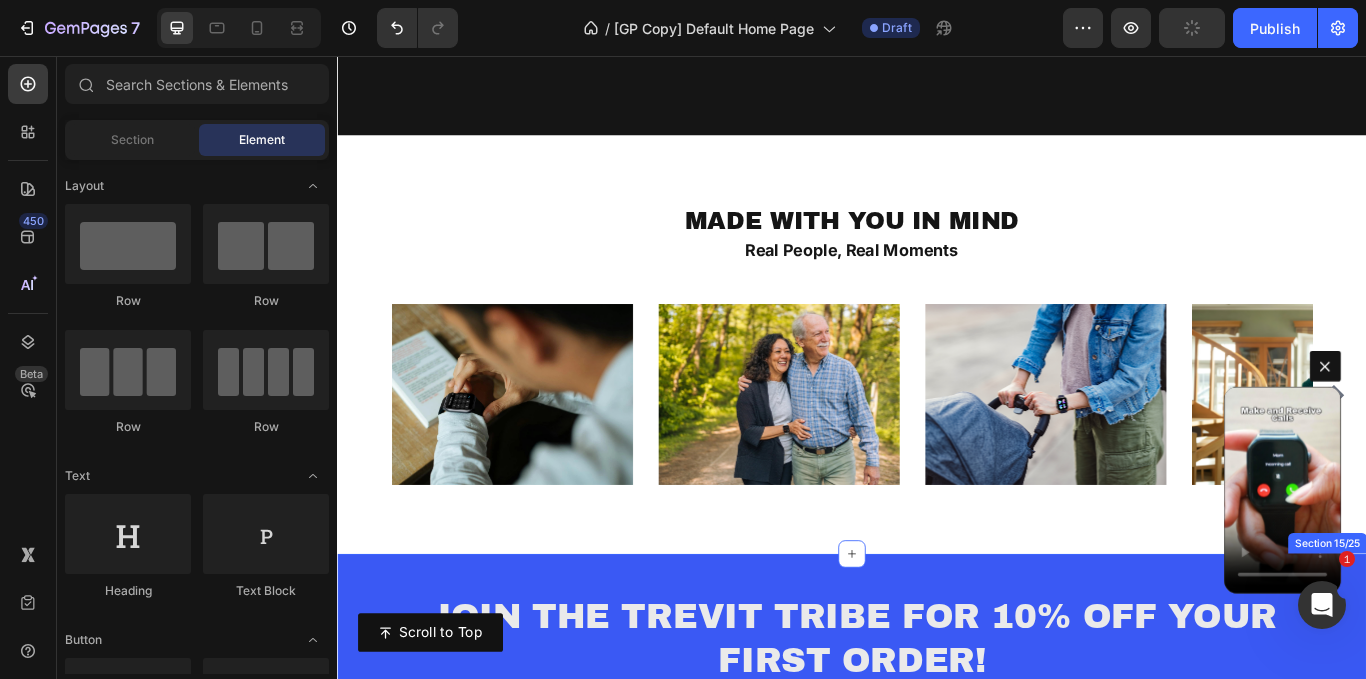 scroll, scrollTop: 8570, scrollLeft: 0, axis: vertical 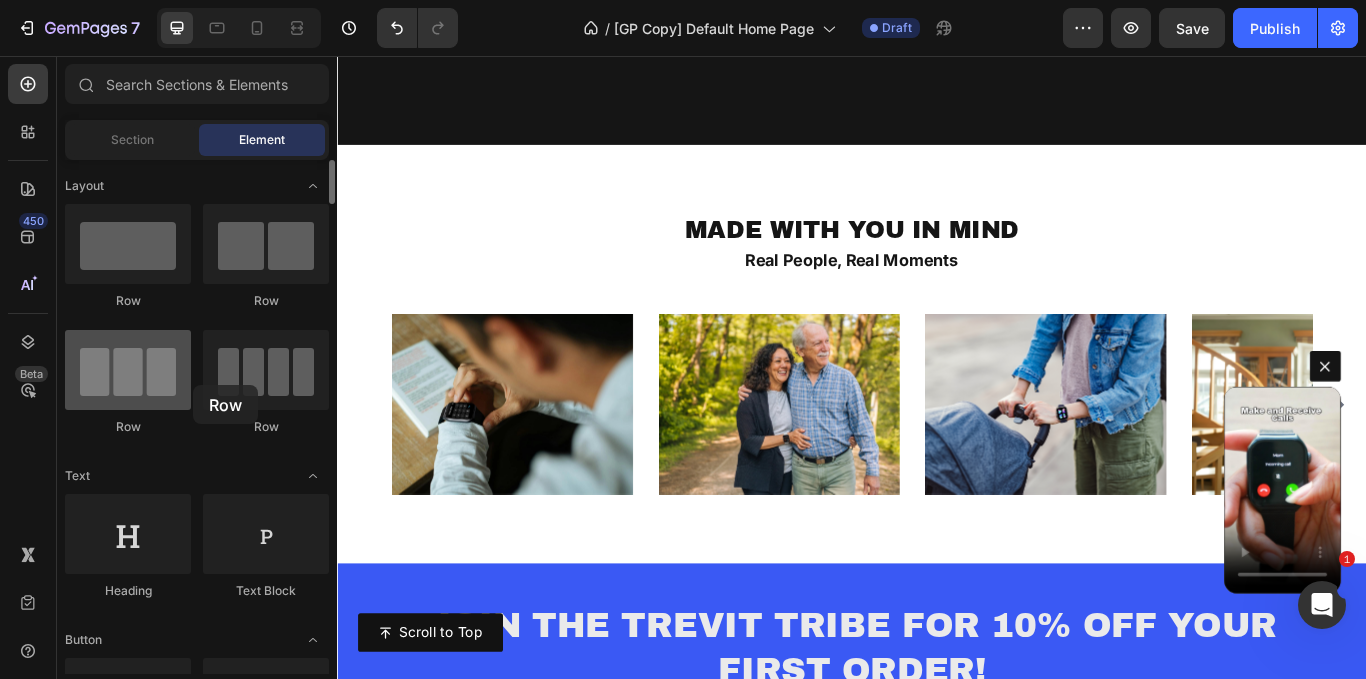 drag, startPoint x: 123, startPoint y: 265, endPoint x: 94, endPoint y: 347, distance: 86.977005 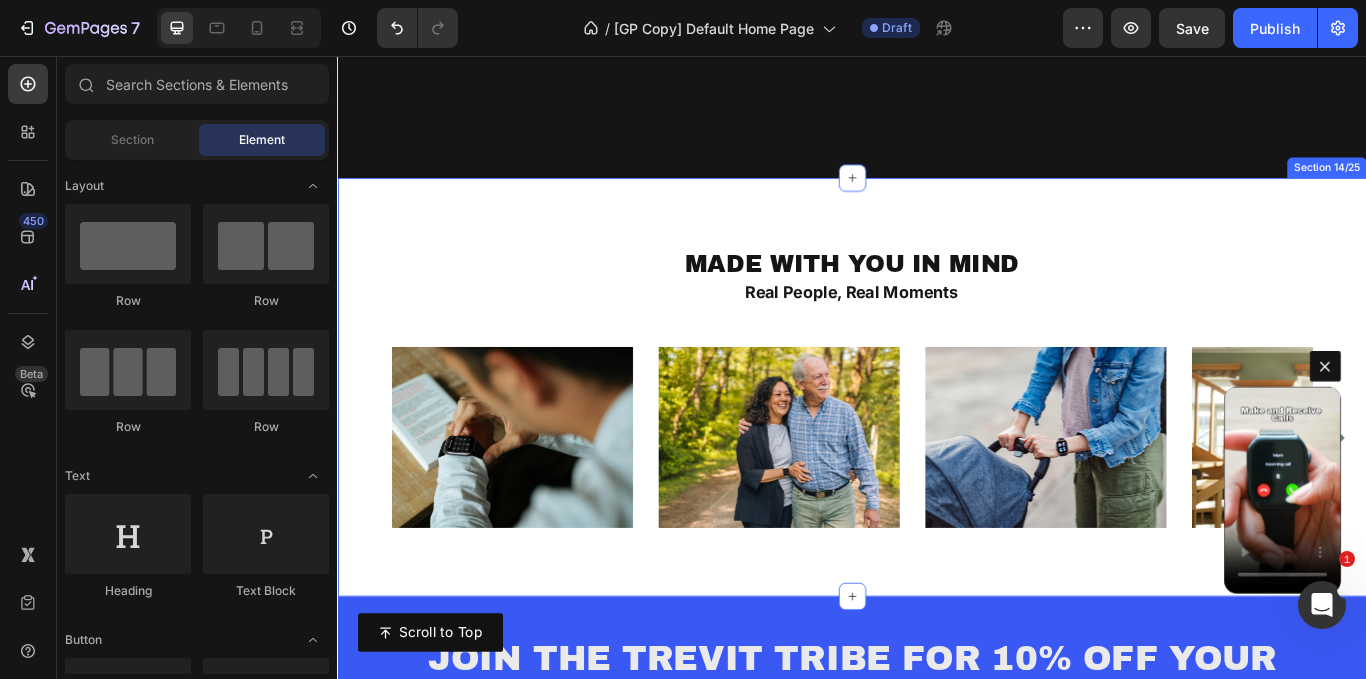 scroll, scrollTop: 9288, scrollLeft: 0, axis: vertical 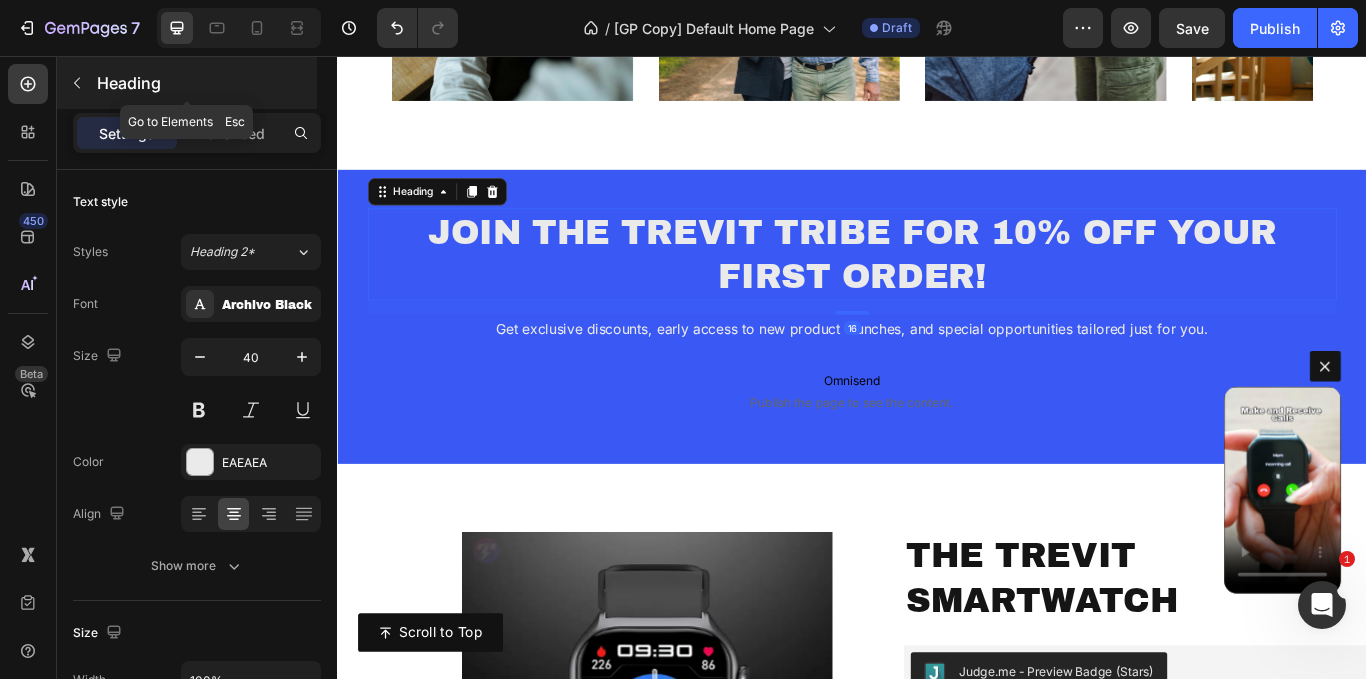 click at bounding box center (77, 83) 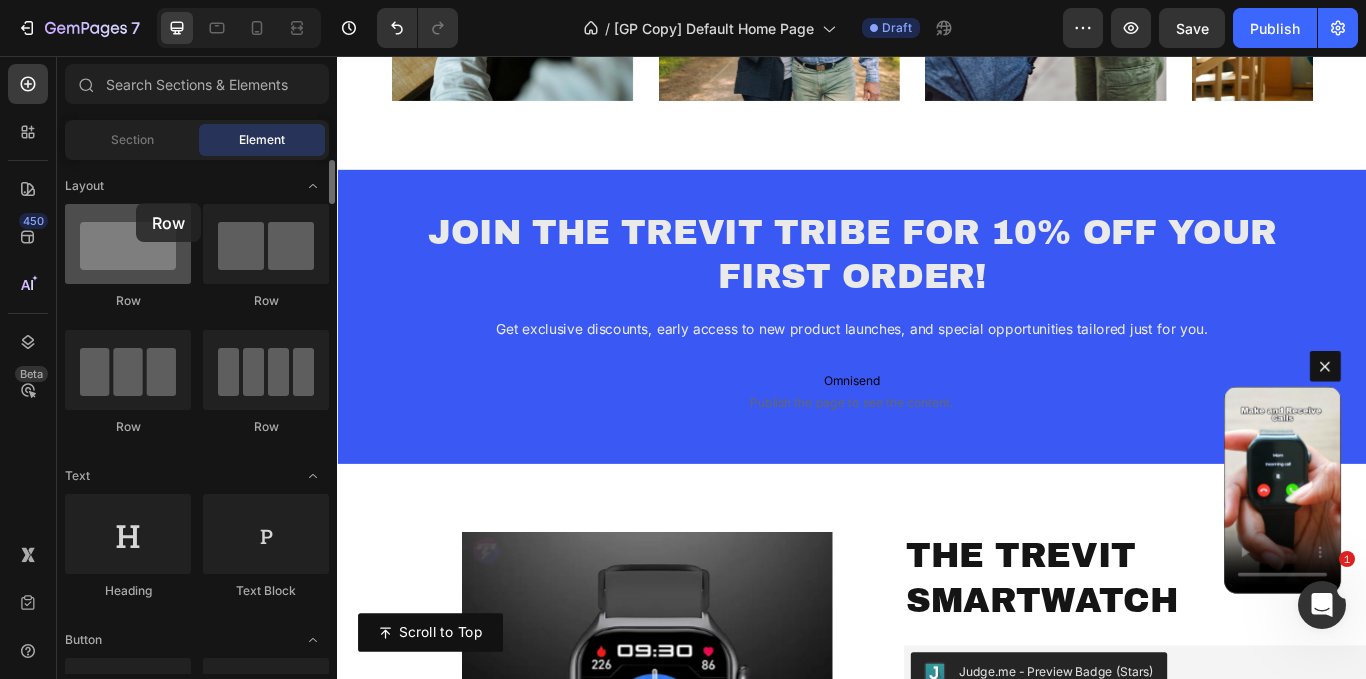 drag, startPoint x: 134, startPoint y: 241, endPoint x: 137, endPoint y: 209, distance: 32.140316 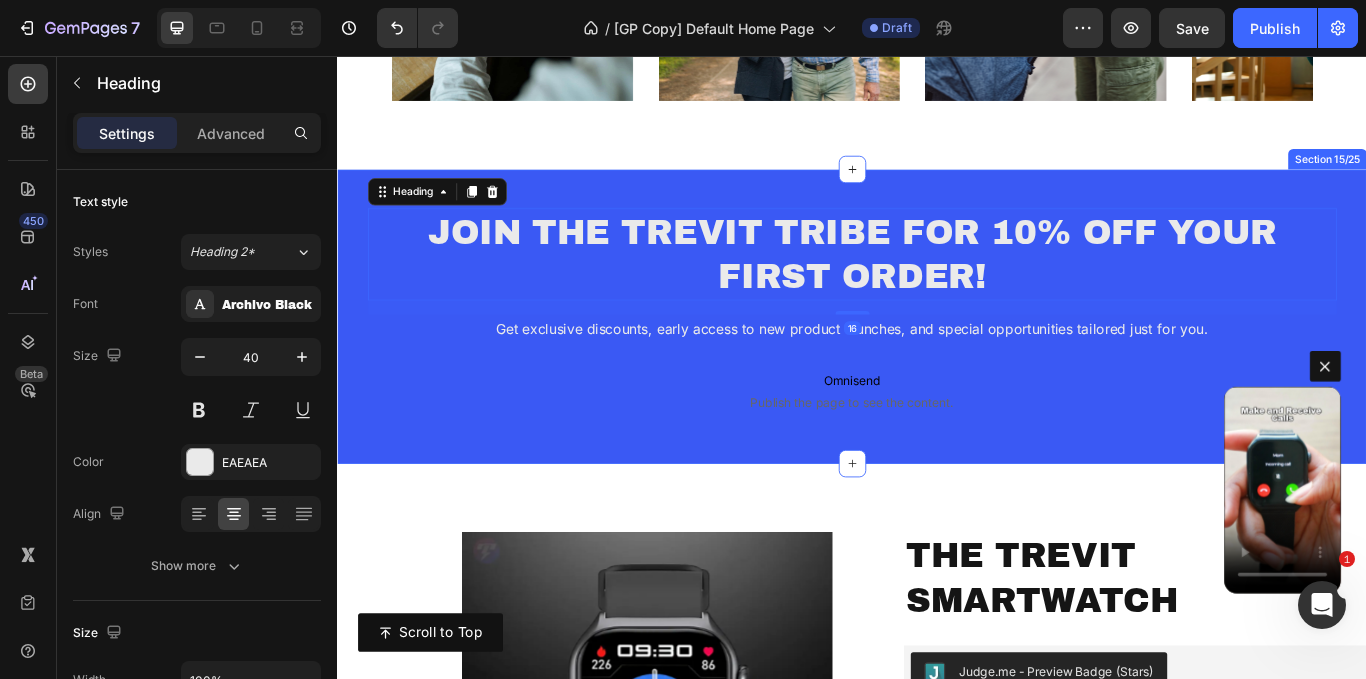 click on "JOIN THE TREVIT TRIBE FOR 10% OFF YOUR FIRST ORDER! Heading   16 Get exclusive discounts, early access to new product launches, and special opportunities tailored just for you. Text Block
Omnisend
Publish the page to see the content.
Omnisend Section 15/25" at bounding box center [937, 360] 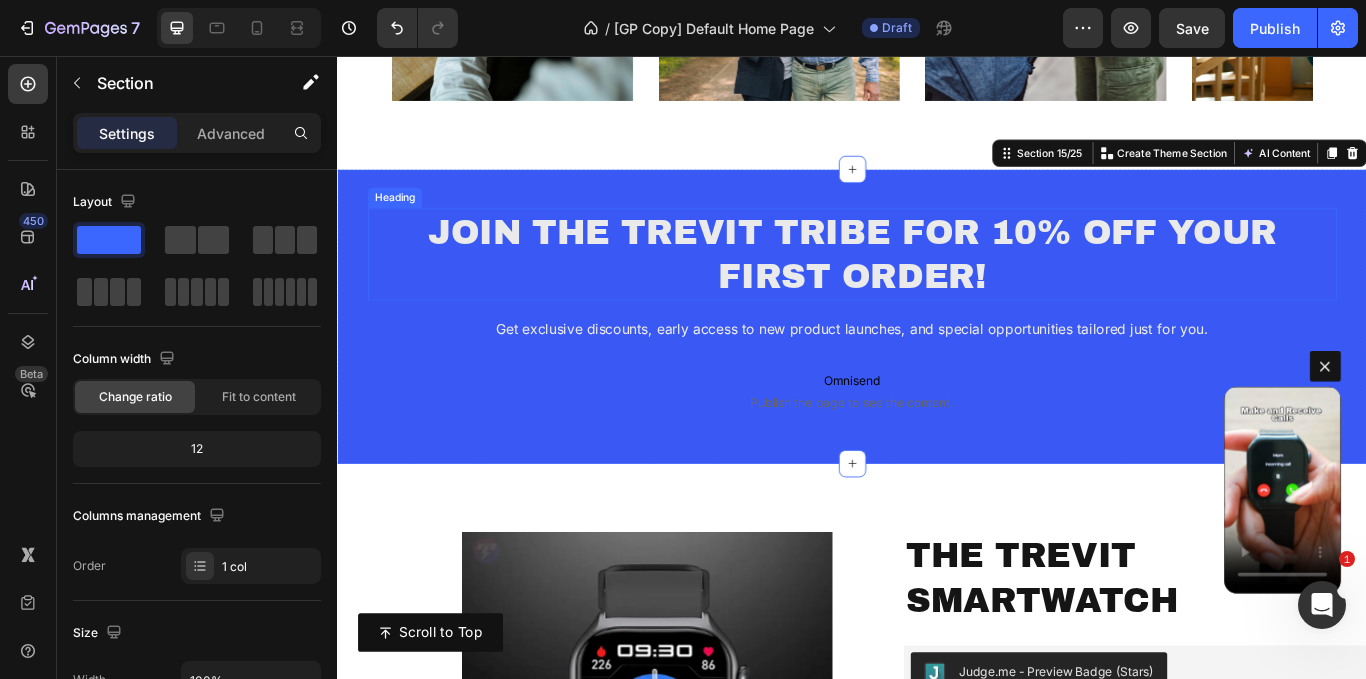 click on "JOIN THE TREVIT TRIBE FOR 10% OFF YOUR FIRST ORDER!" at bounding box center (937, 288) 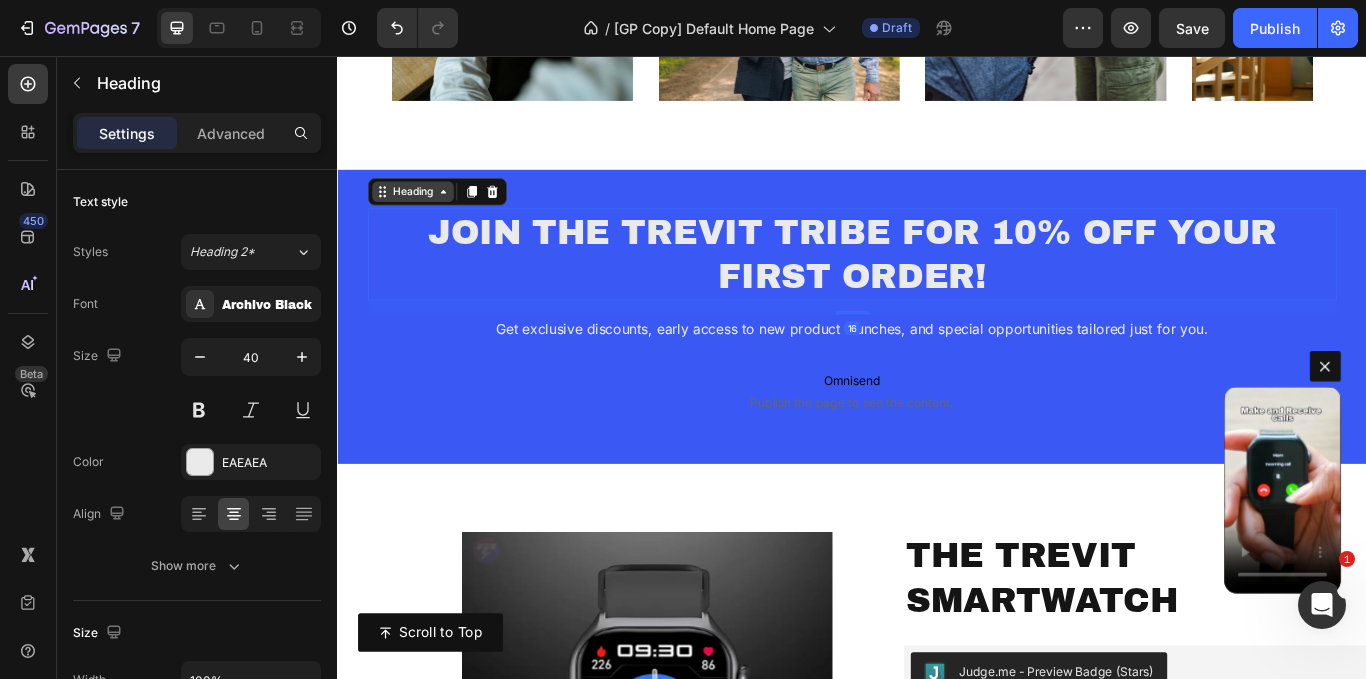 click on "Heading" at bounding box center [424, 215] 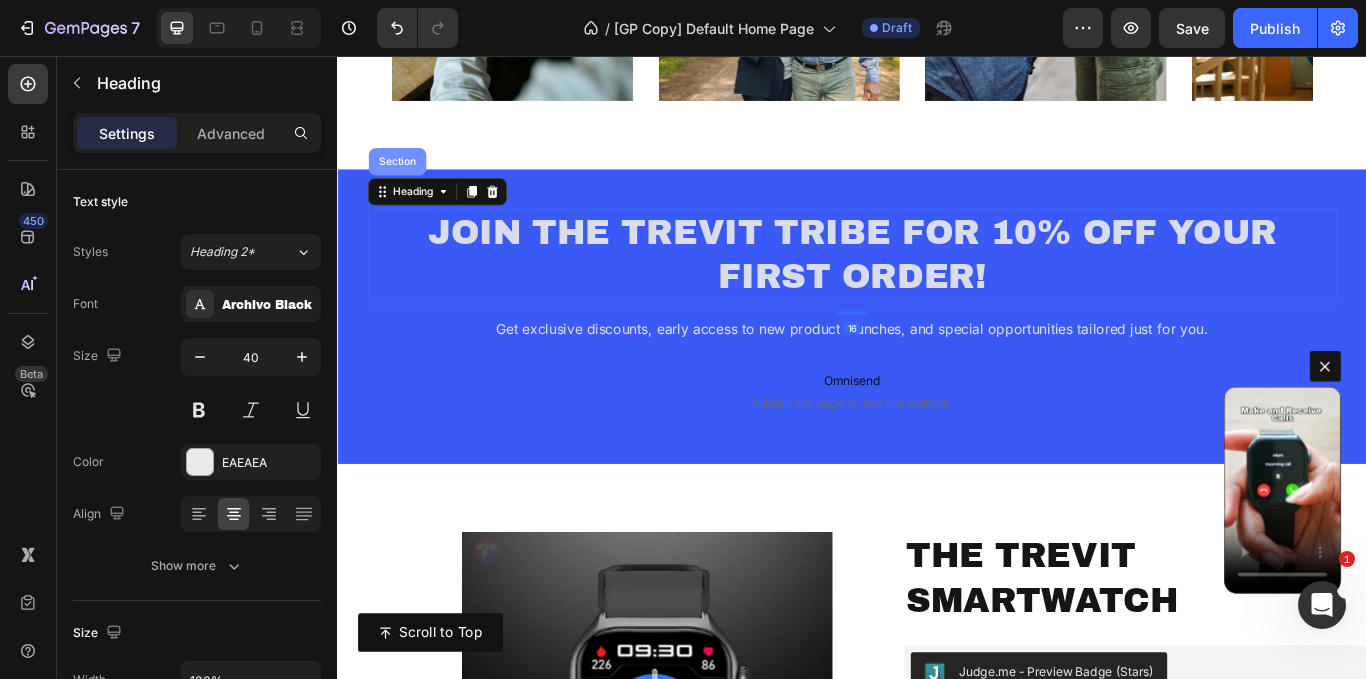 click on "Section" at bounding box center [406, 180] 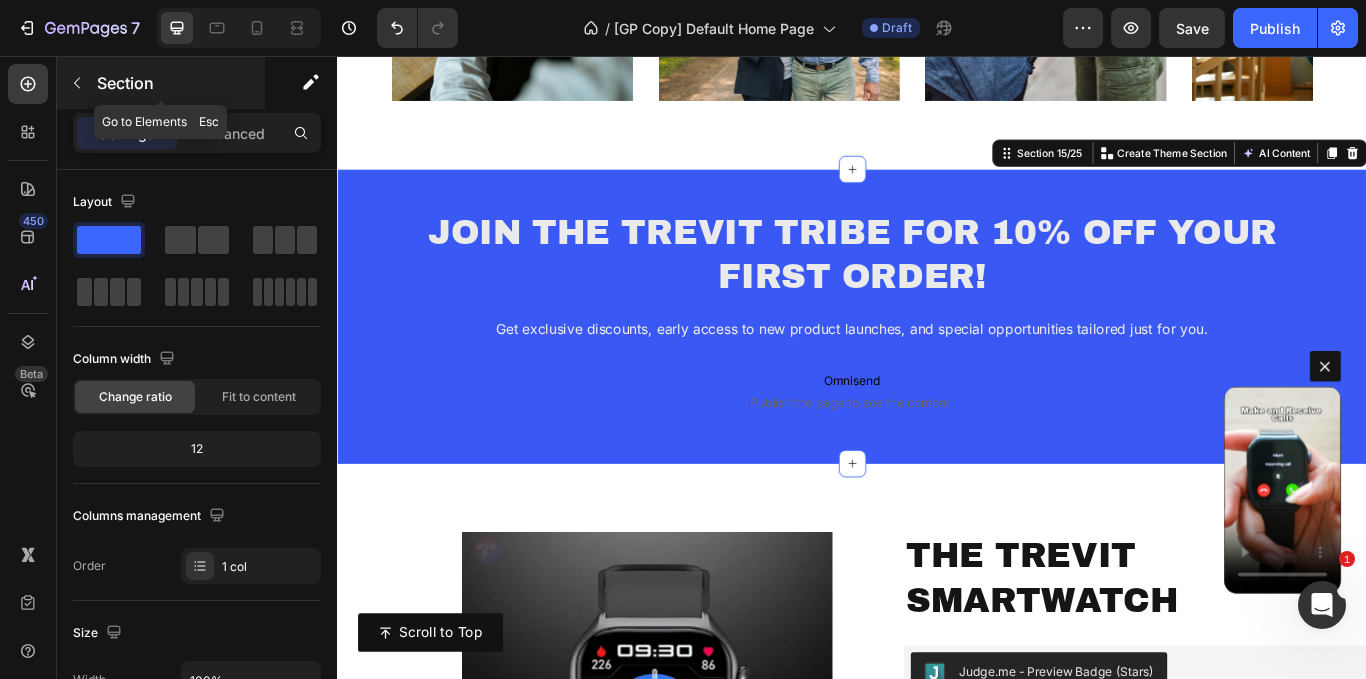 click 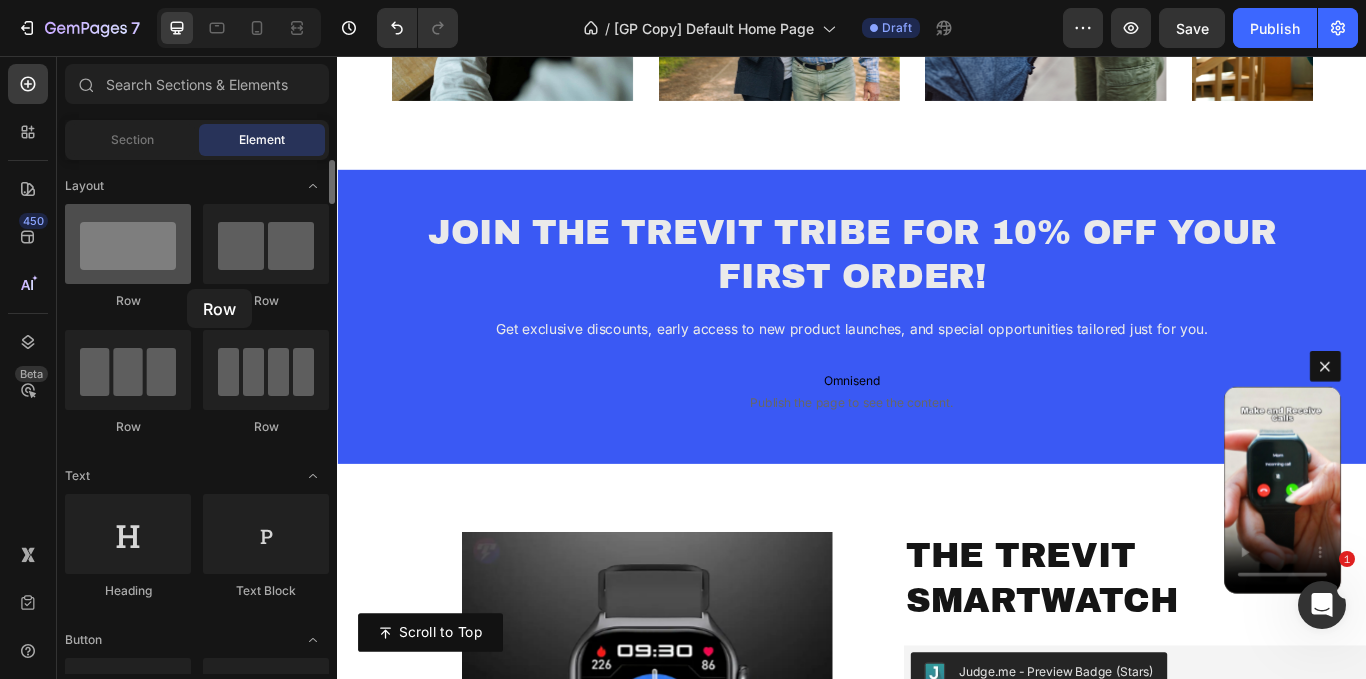 drag, startPoint x: 168, startPoint y: 251, endPoint x: 103, endPoint y: 266, distance: 66.70832 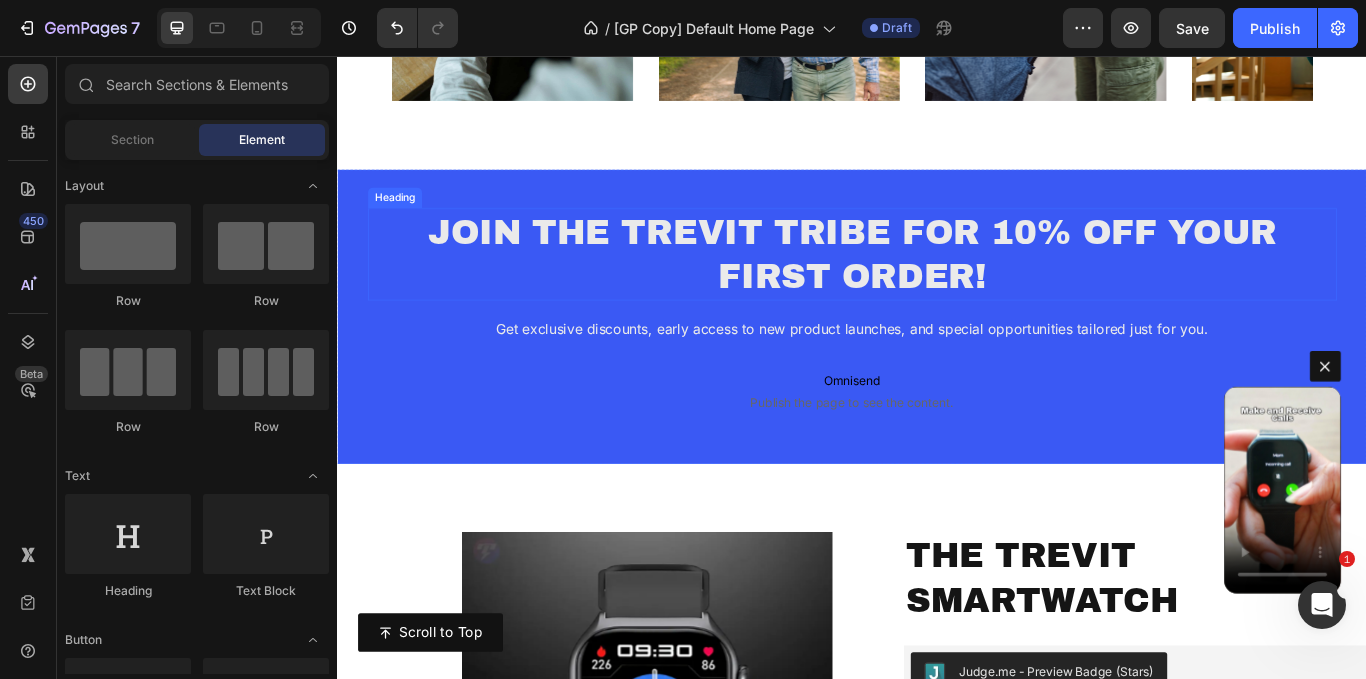 click on "JOIN THE TREVIT TRIBE FOR 10% OFF YOUR FIRST ORDER! Heading Get exclusive discounts, early access to new product launches, and special opportunities tailored just for you. Text Block
Omnisend
Publish the page to see the content.
Omnisend Section 15/25" at bounding box center [937, 360] 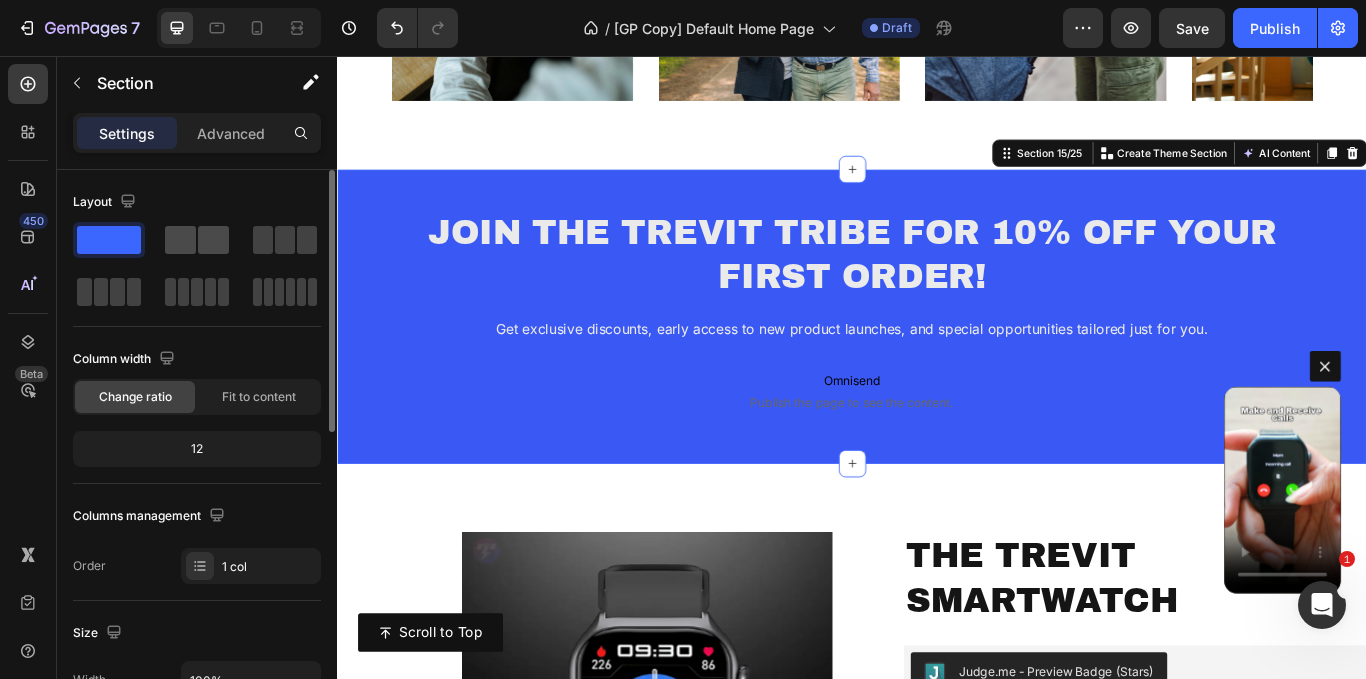 click 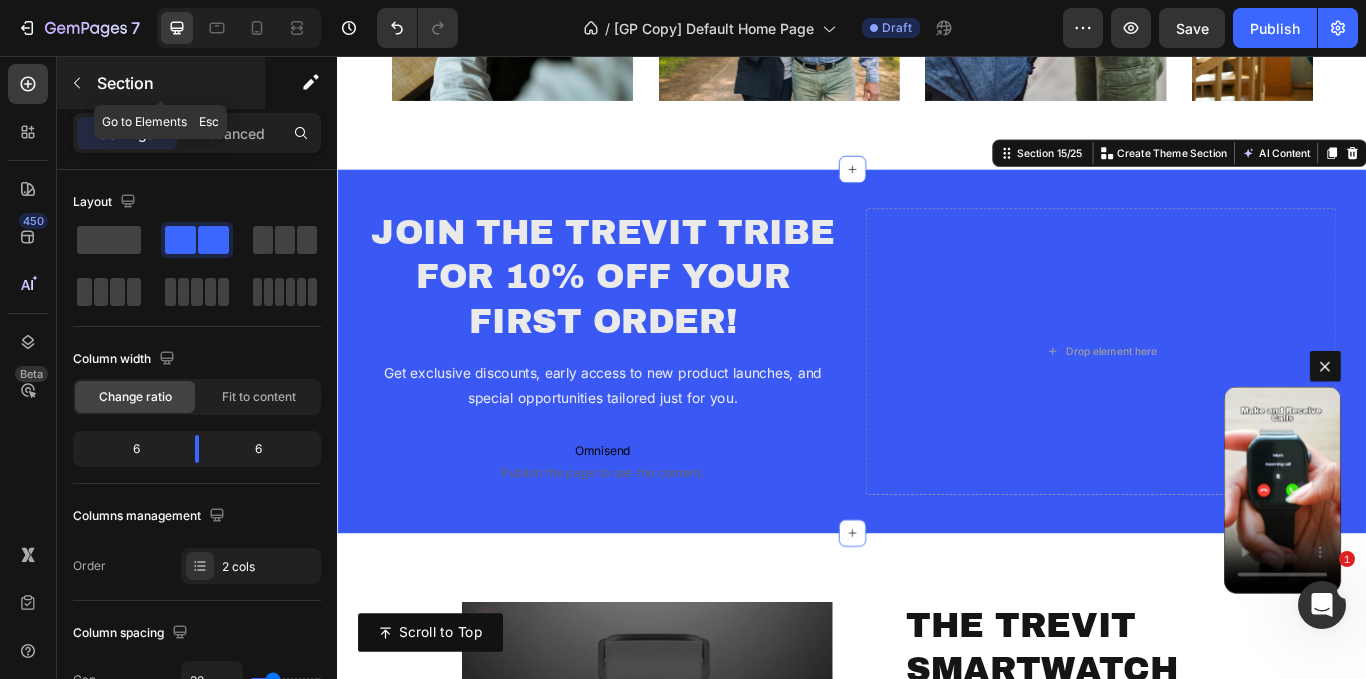 click at bounding box center (77, 83) 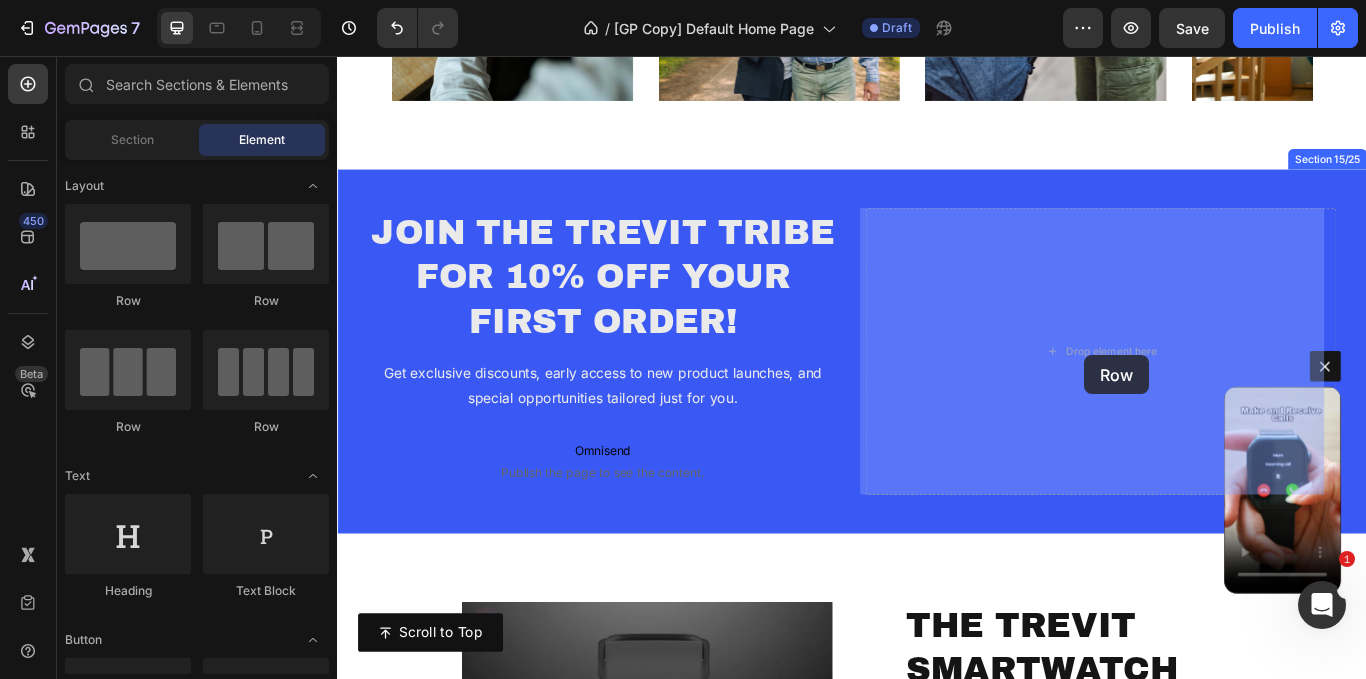 drag, startPoint x: 658, startPoint y: 266, endPoint x: 1208, endPoint y: 405, distance: 567.29266 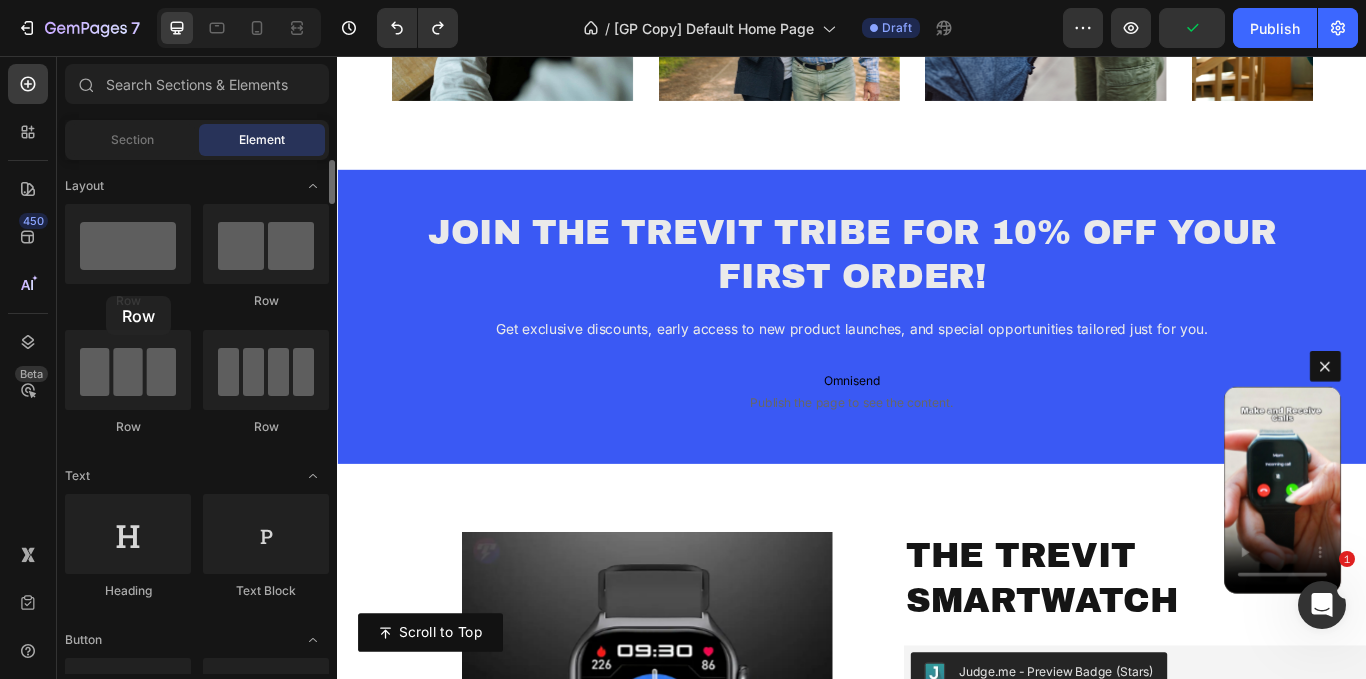 drag, startPoint x: 132, startPoint y: 230, endPoint x: 97, endPoint y: 291, distance: 70.327805 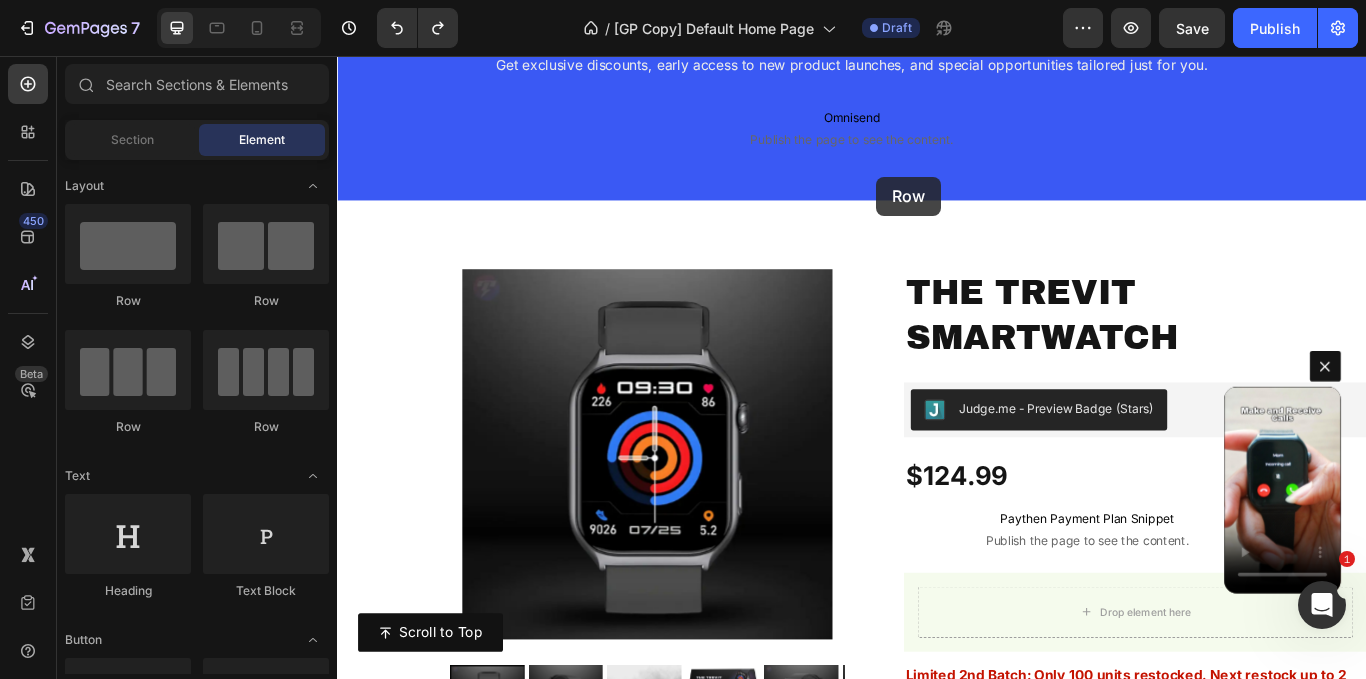 scroll, scrollTop: 9587, scrollLeft: 0, axis: vertical 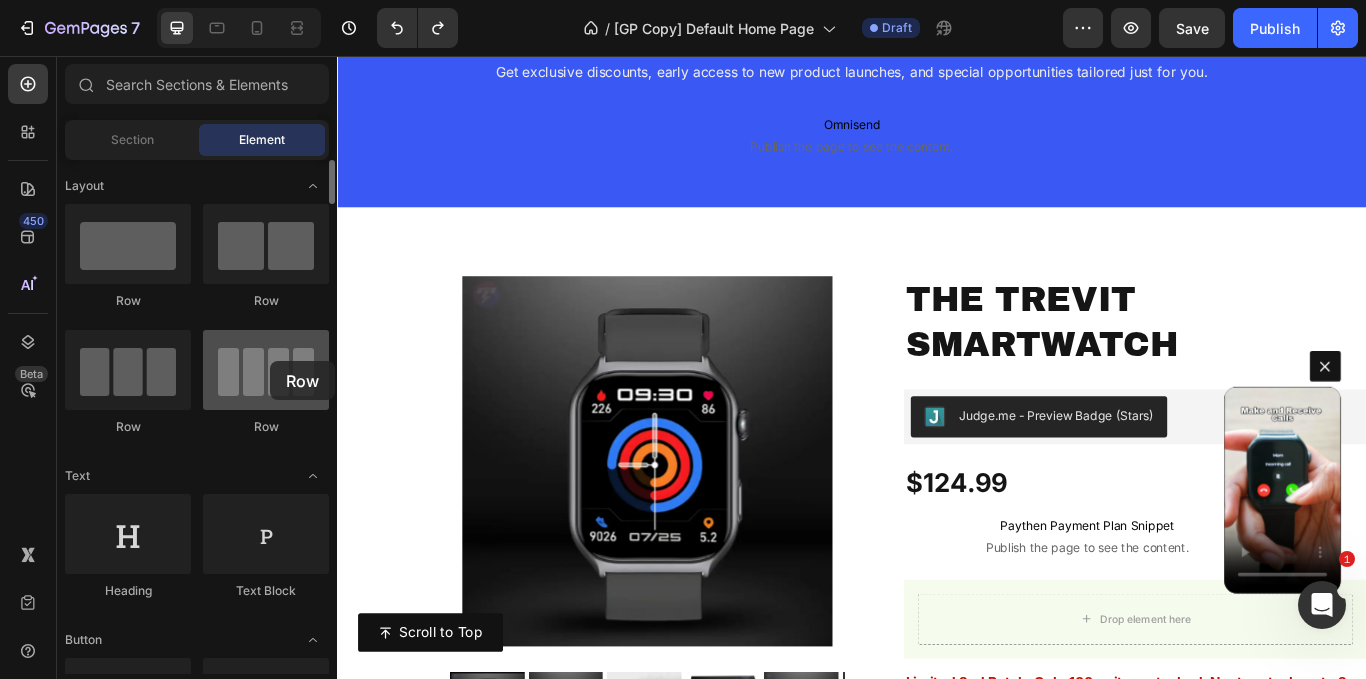 drag, startPoint x: 102, startPoint y: 254, endPoint x: 221, endPoint y: 366, distance: 163.41664 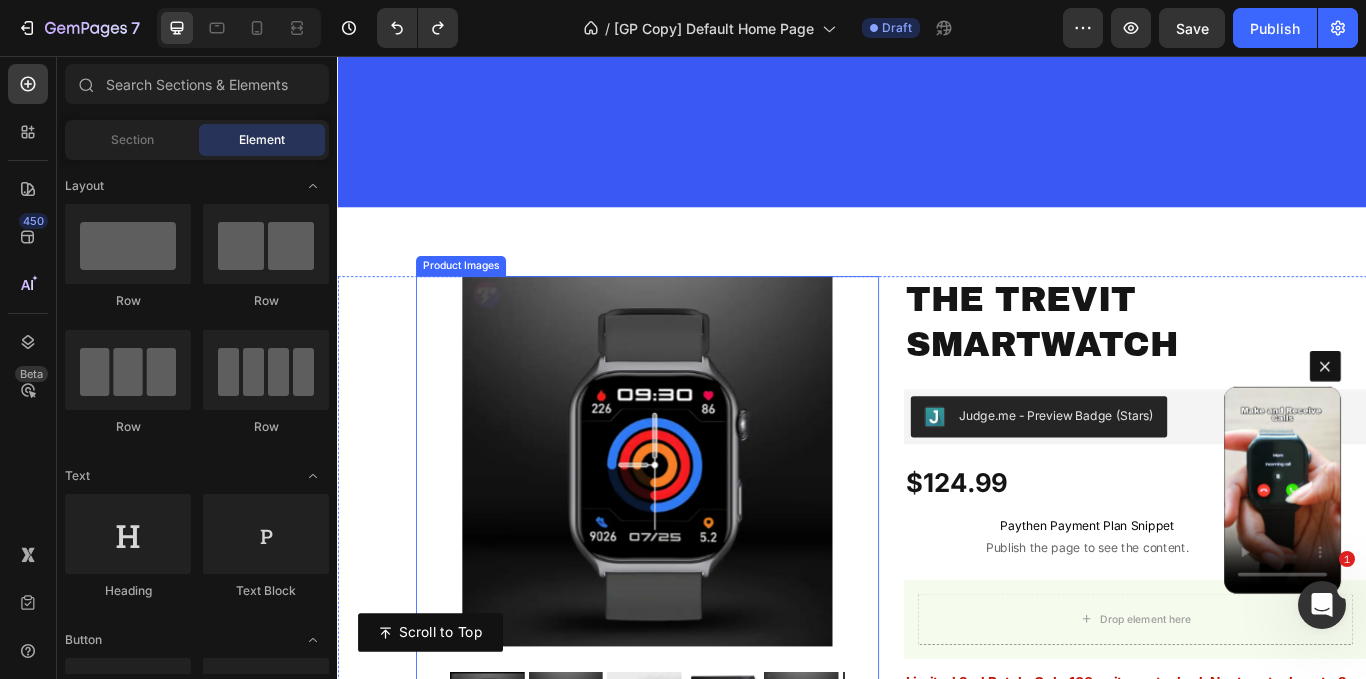 scroll, scrollTop: 10044, scrollLeft: 0, axis: vertical 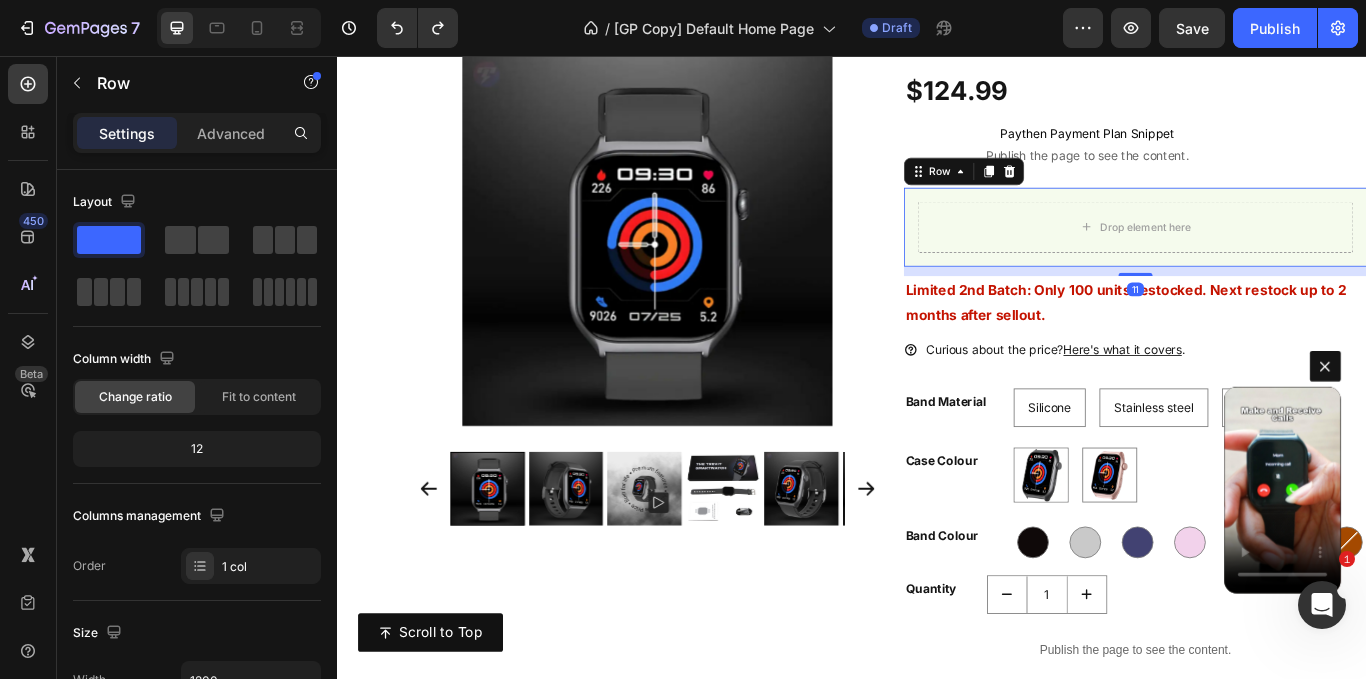 click on "450 Beta" at bounding box center [28, 367] 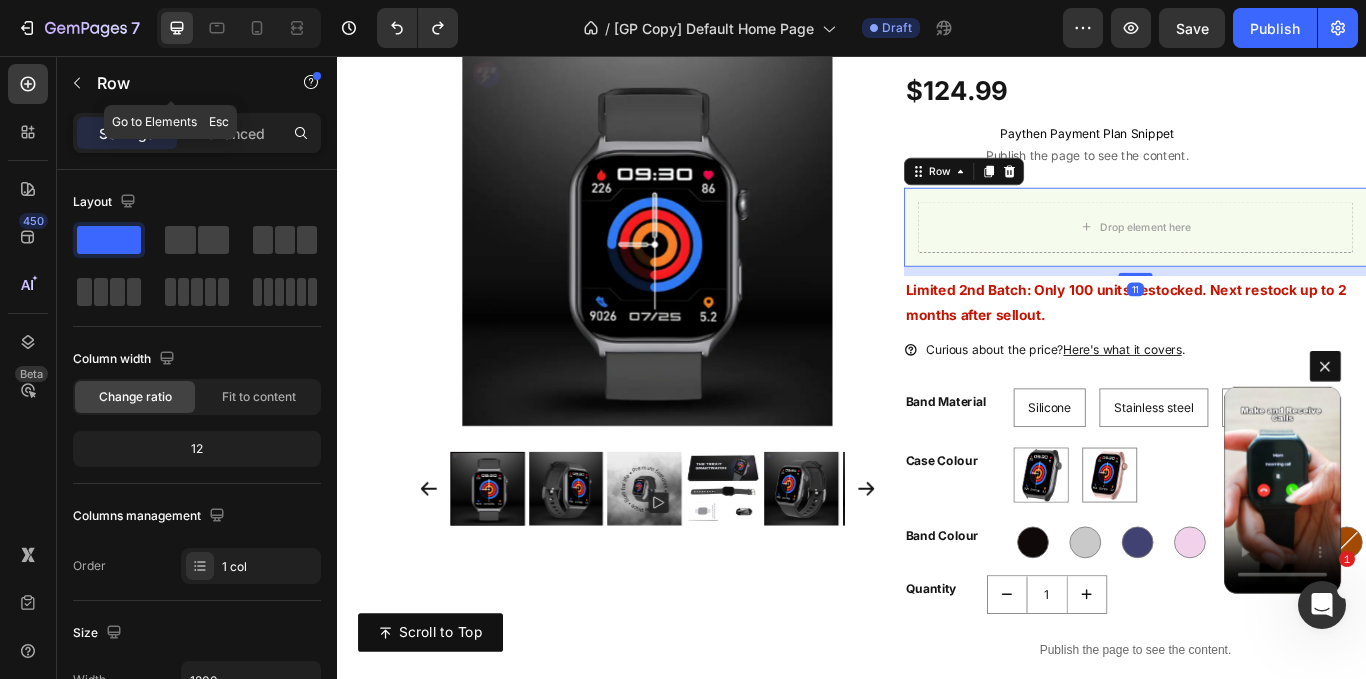 click at bounding box center (77, 83) 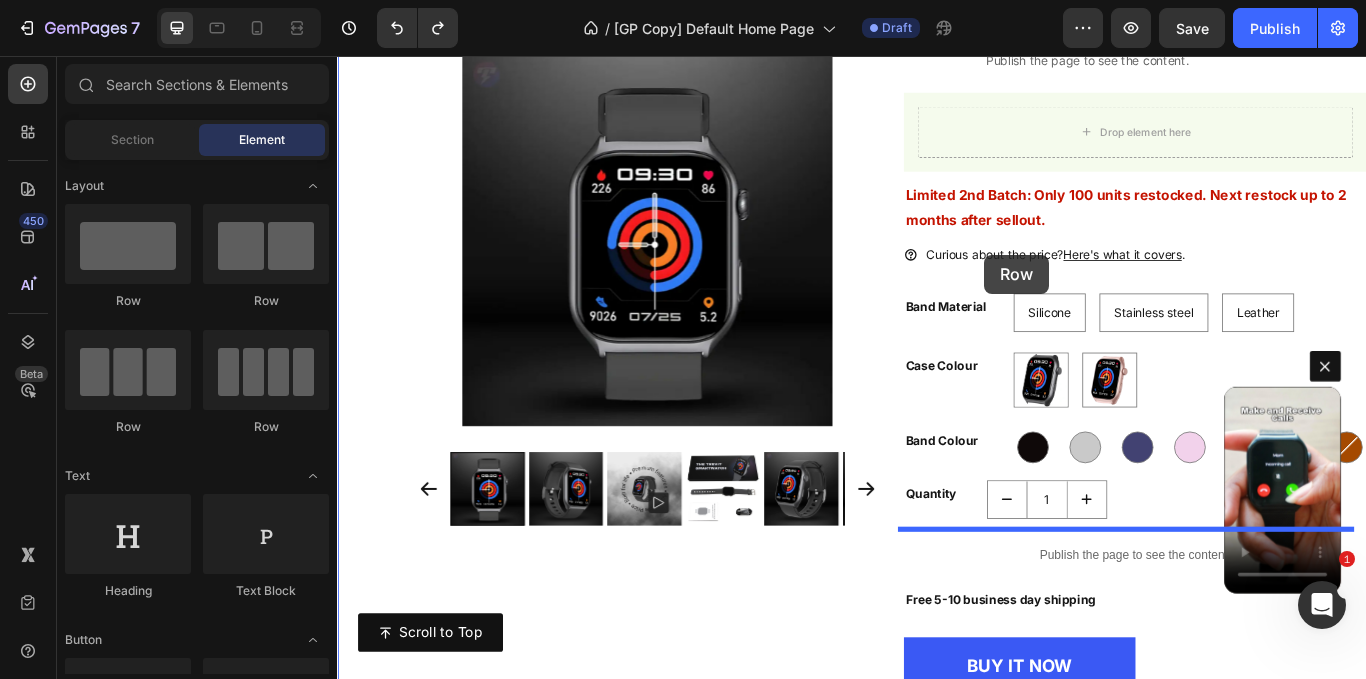 scroll, scrollTop: 10167, scrollLeft: 0, axis: vertical 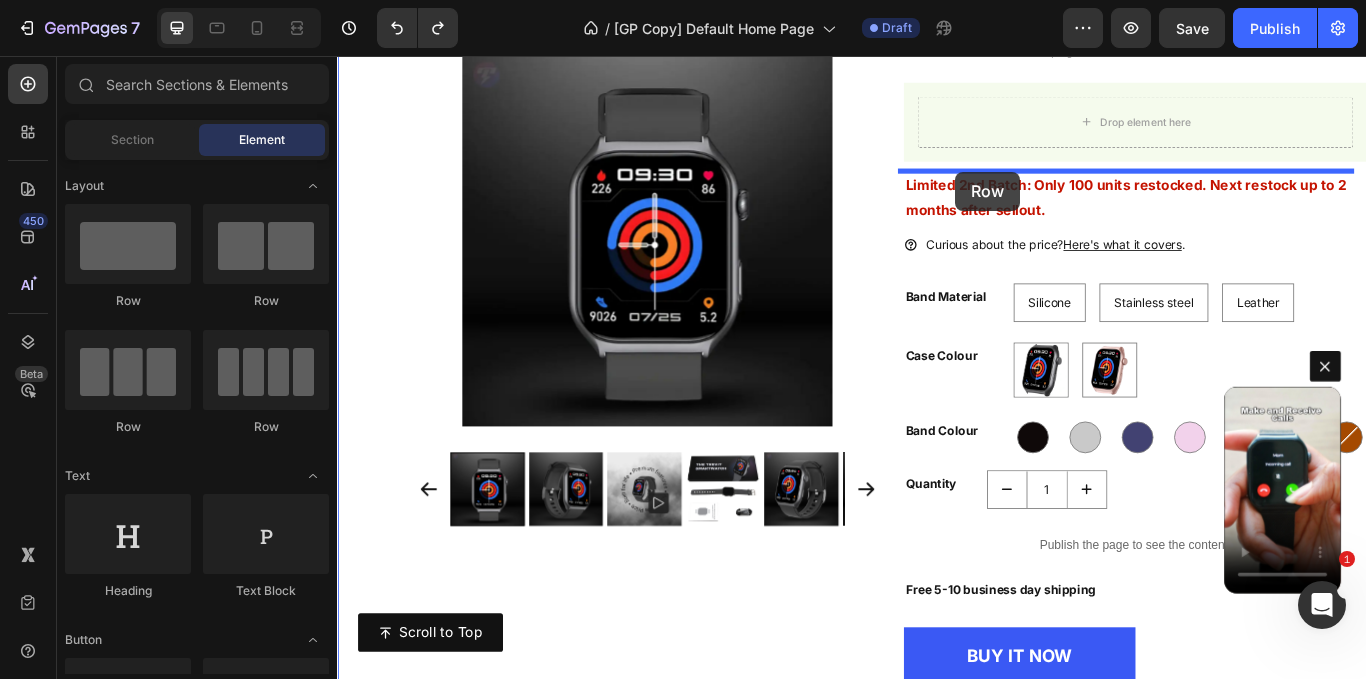 drag, startPoint x: 492, startPoint y: 300, endPoint x: 1060, endPoint y: 190, distance: 578.55334 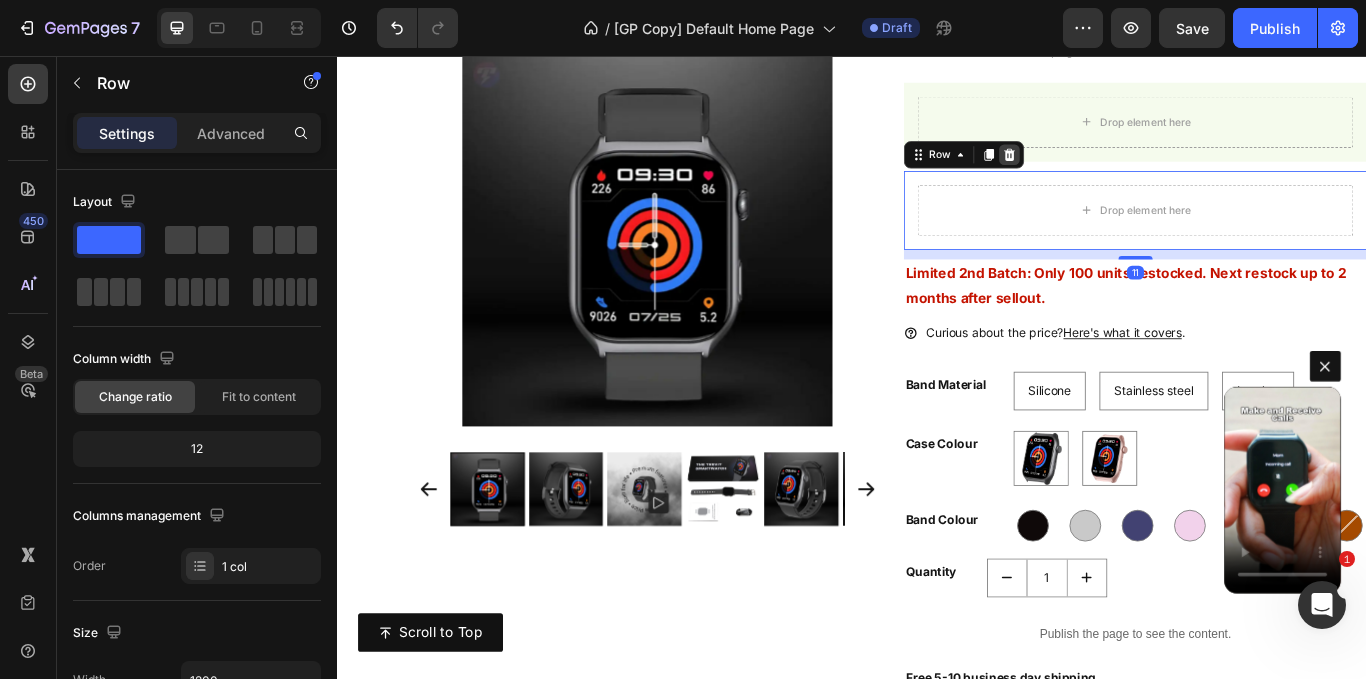 click 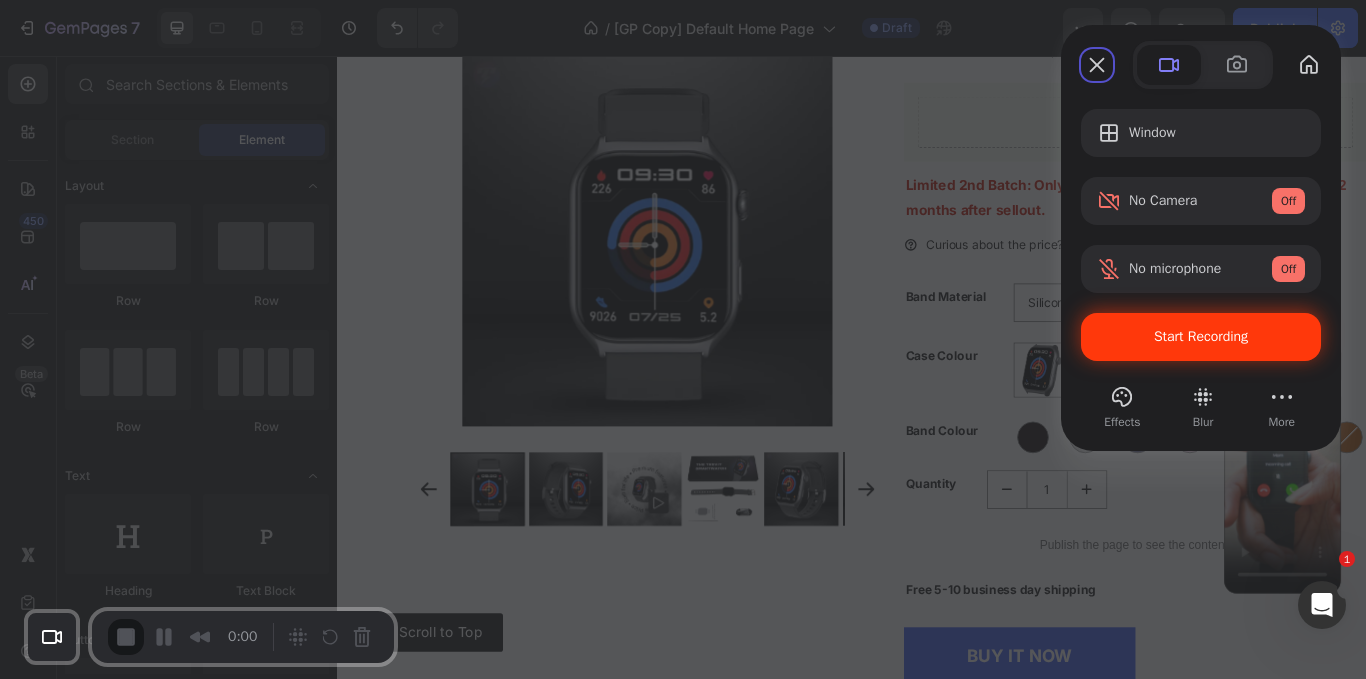 click on "Start Recording" at bounding box center [1201, 337] 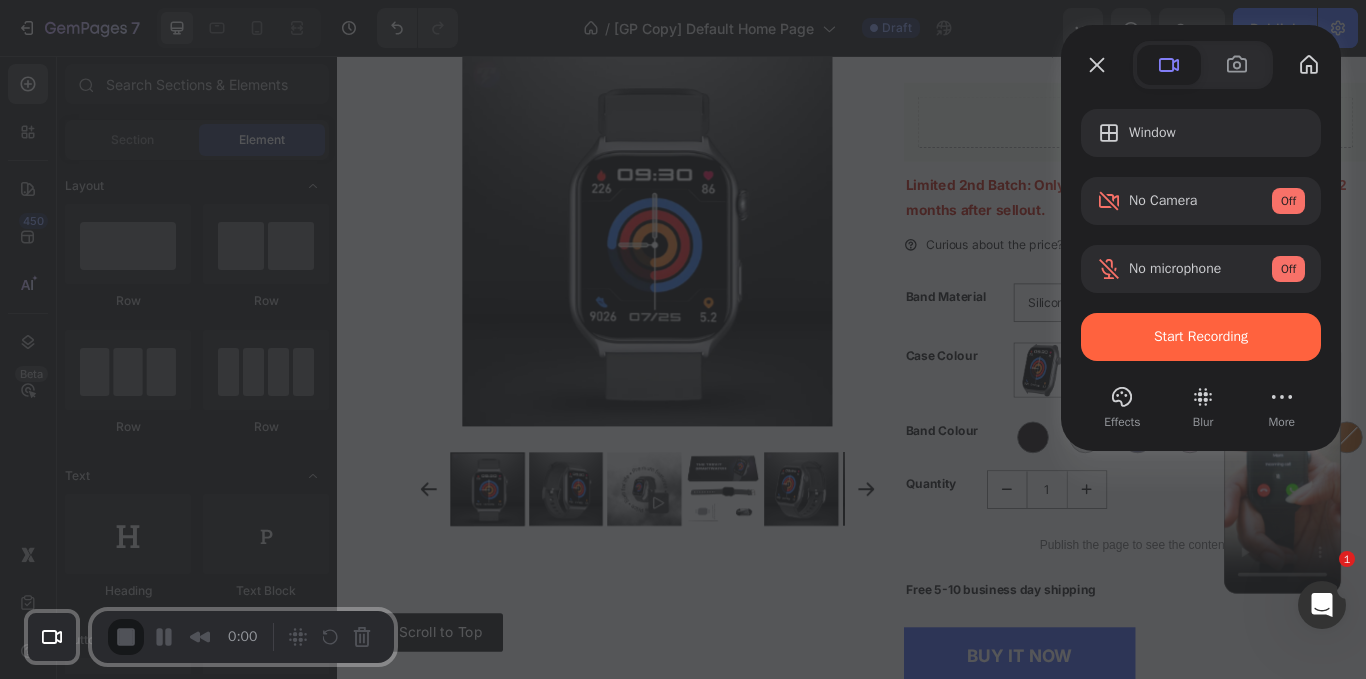 click on "Cancel Yes, proceed" at bounding box center [683, 1538] 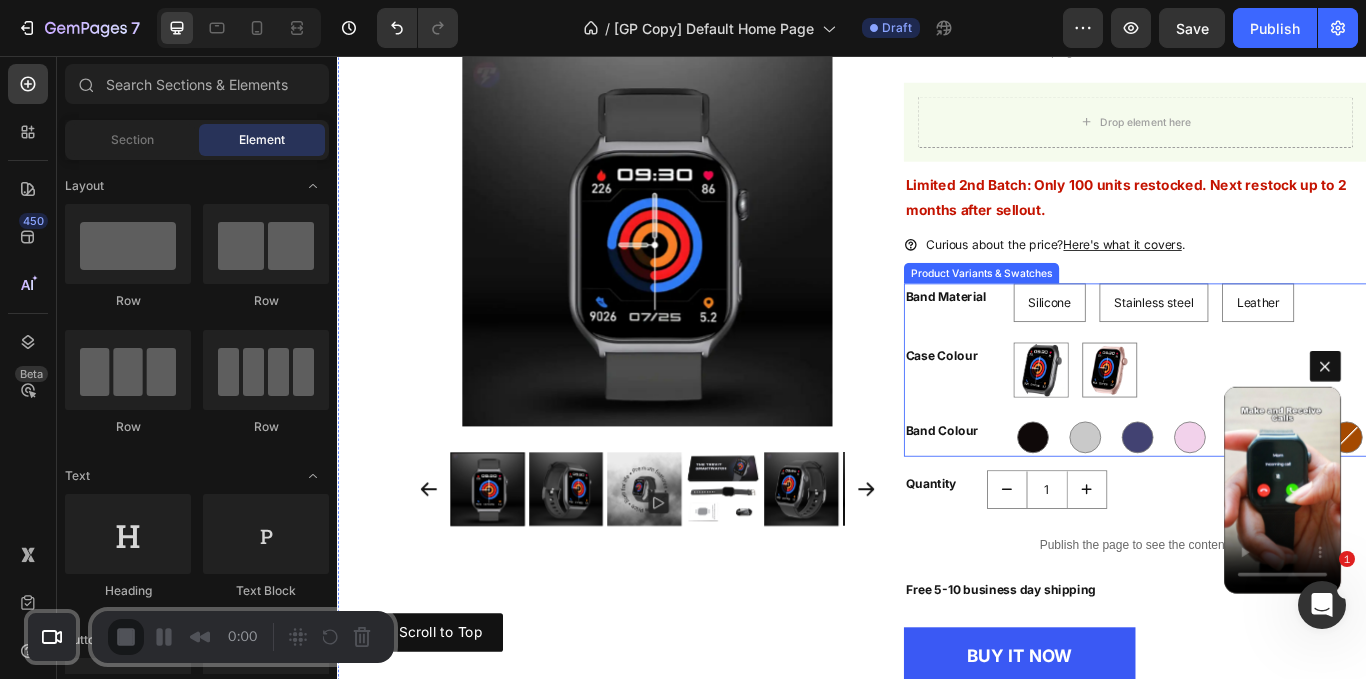 scroll, scrollTop: 10072, scrollLeft: 0, axis: vertical 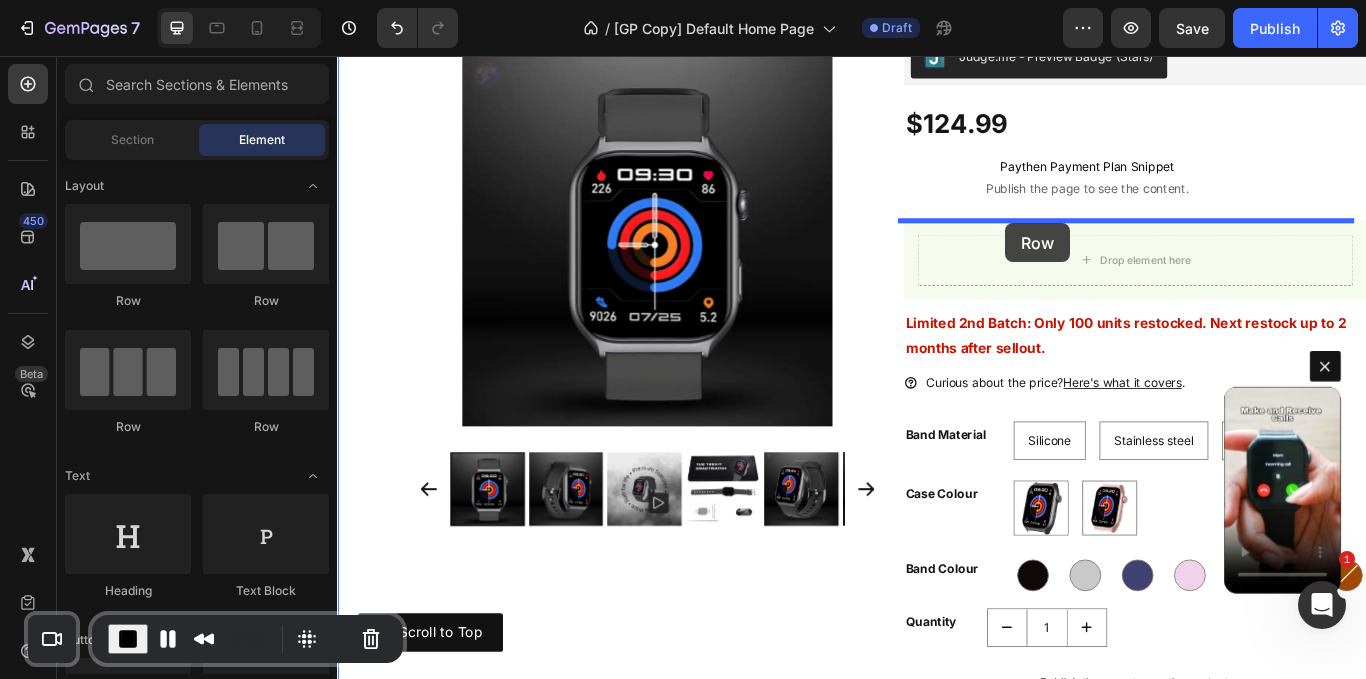 drag, startPoint x: 469, startPoint y: 312, endPoint x: 1170, endPoint y: 222, distance: 706.75385 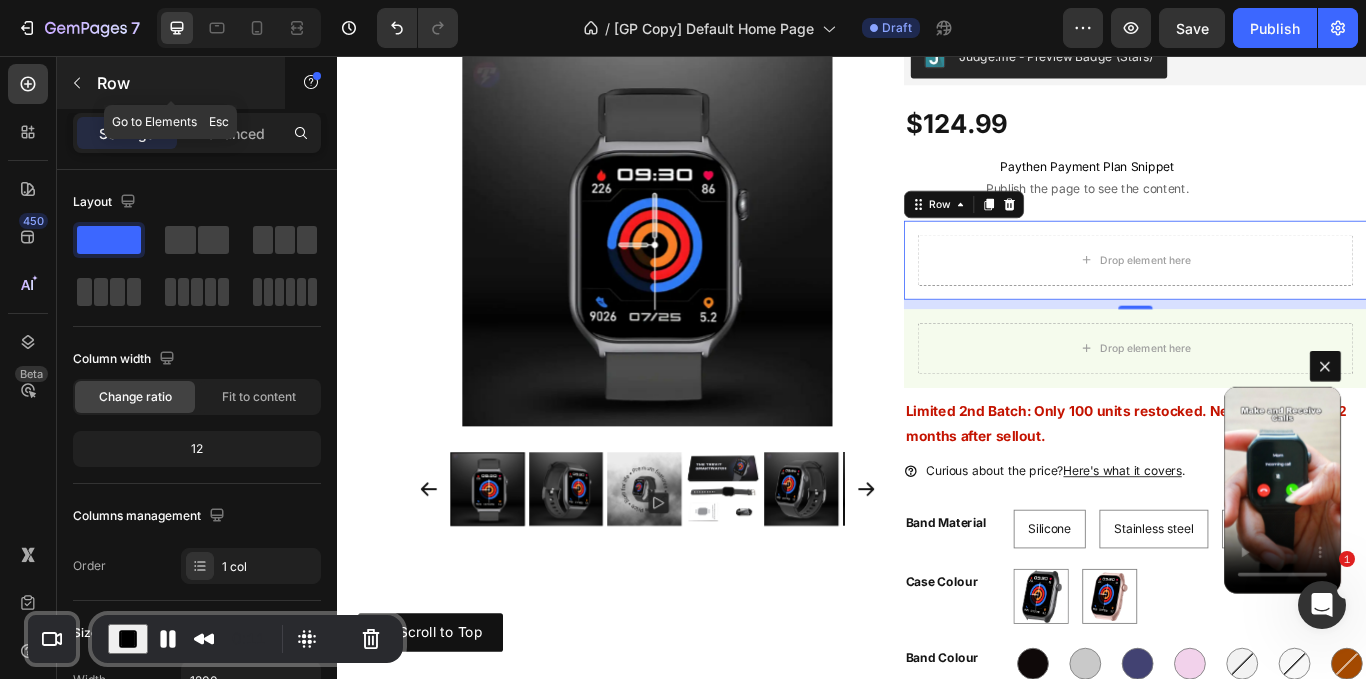 click at bounding box center [77, 83] 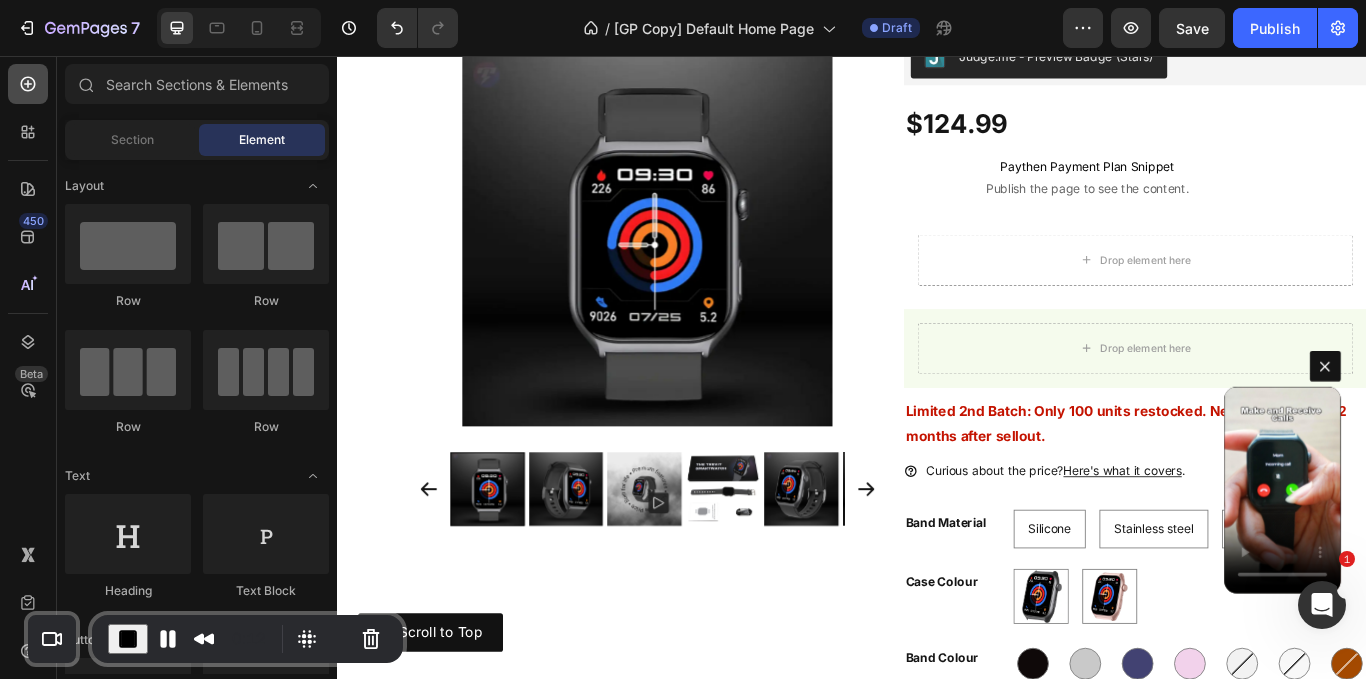 click 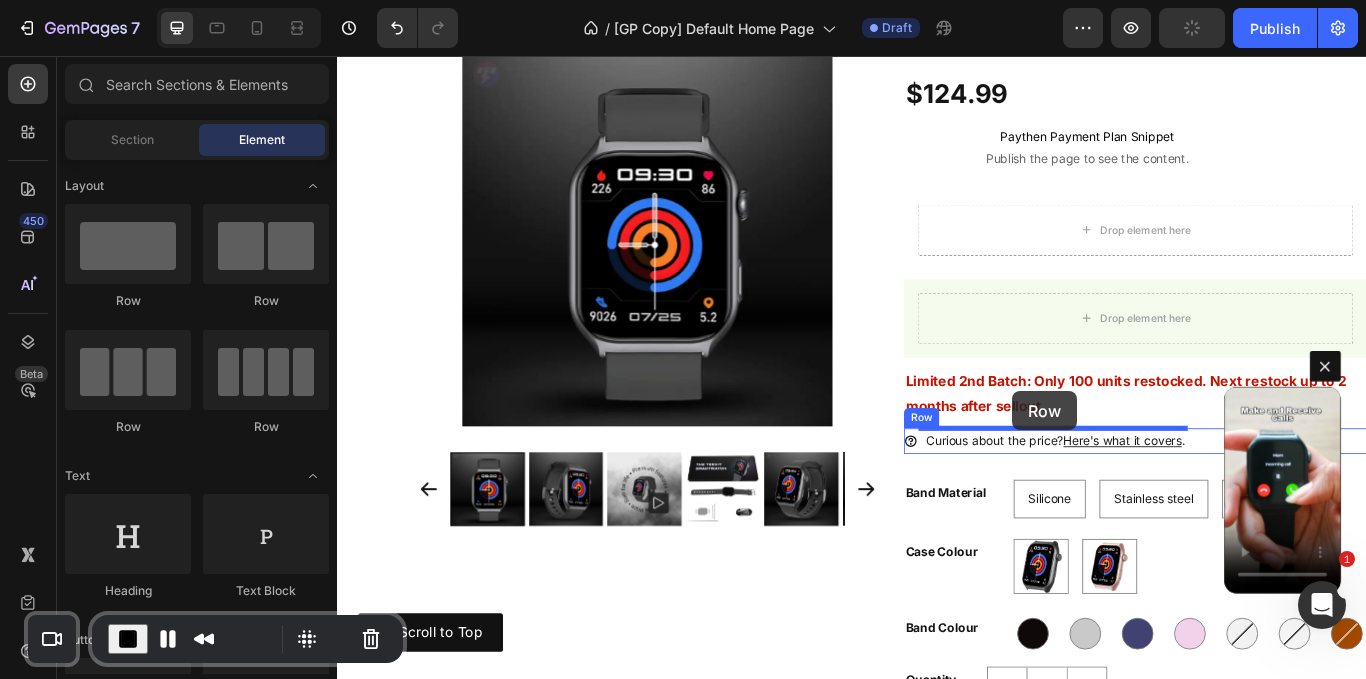scroll, scrollTop: 10085, scrollLeft: 0, axis: vertical 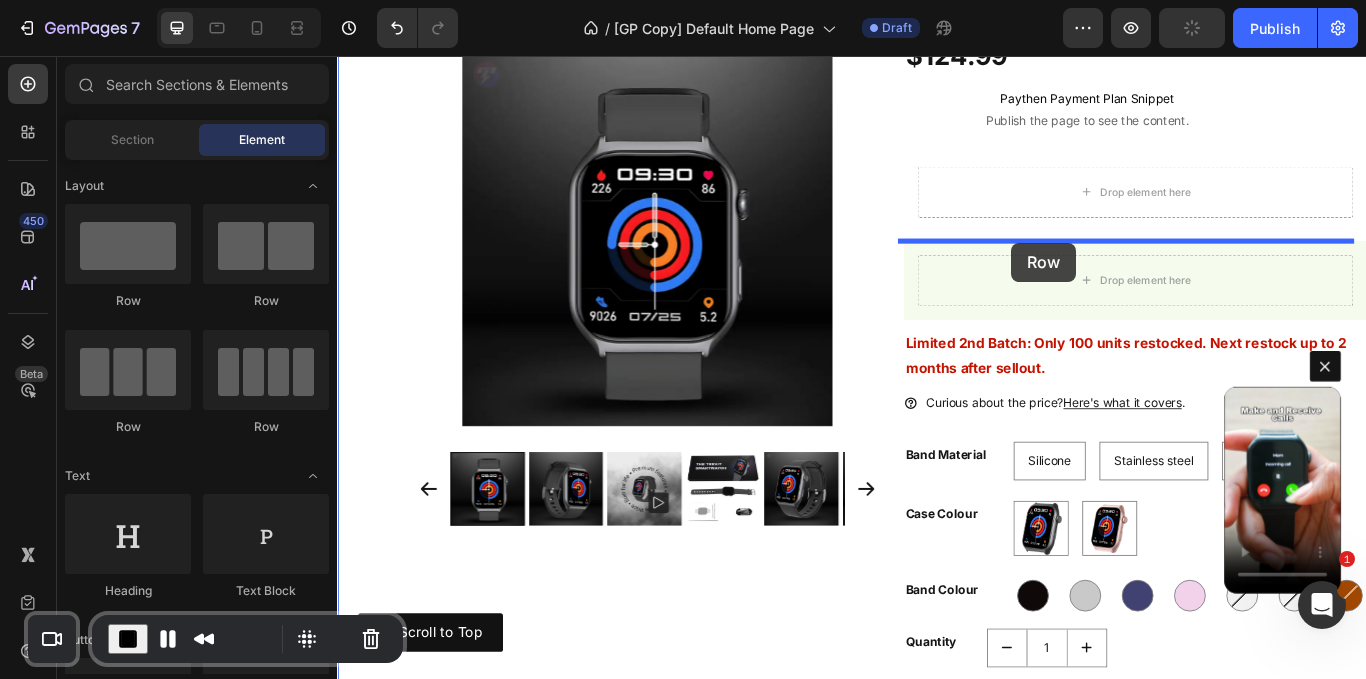 drag, startPoint x: 472, startPoint y: 278, endPoint x: 1120, endPoint y: 274, distance: 648.0123 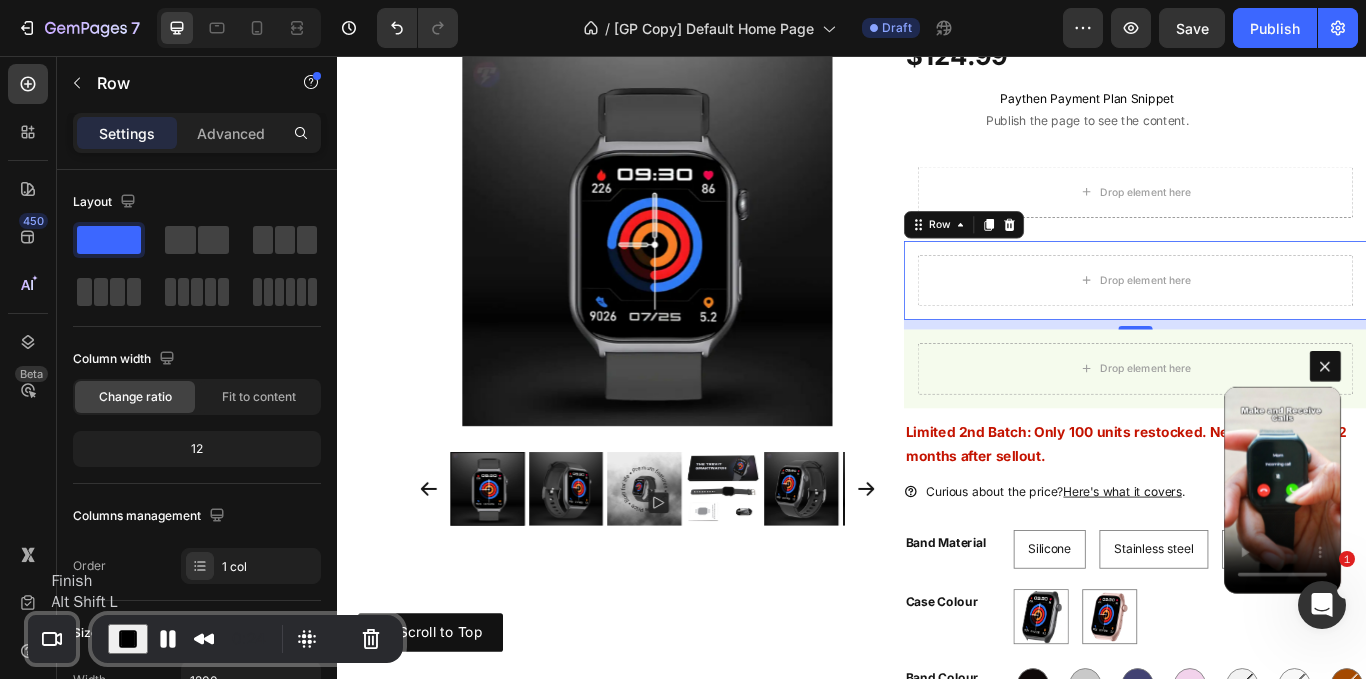 click at bounding box center (128, 639) 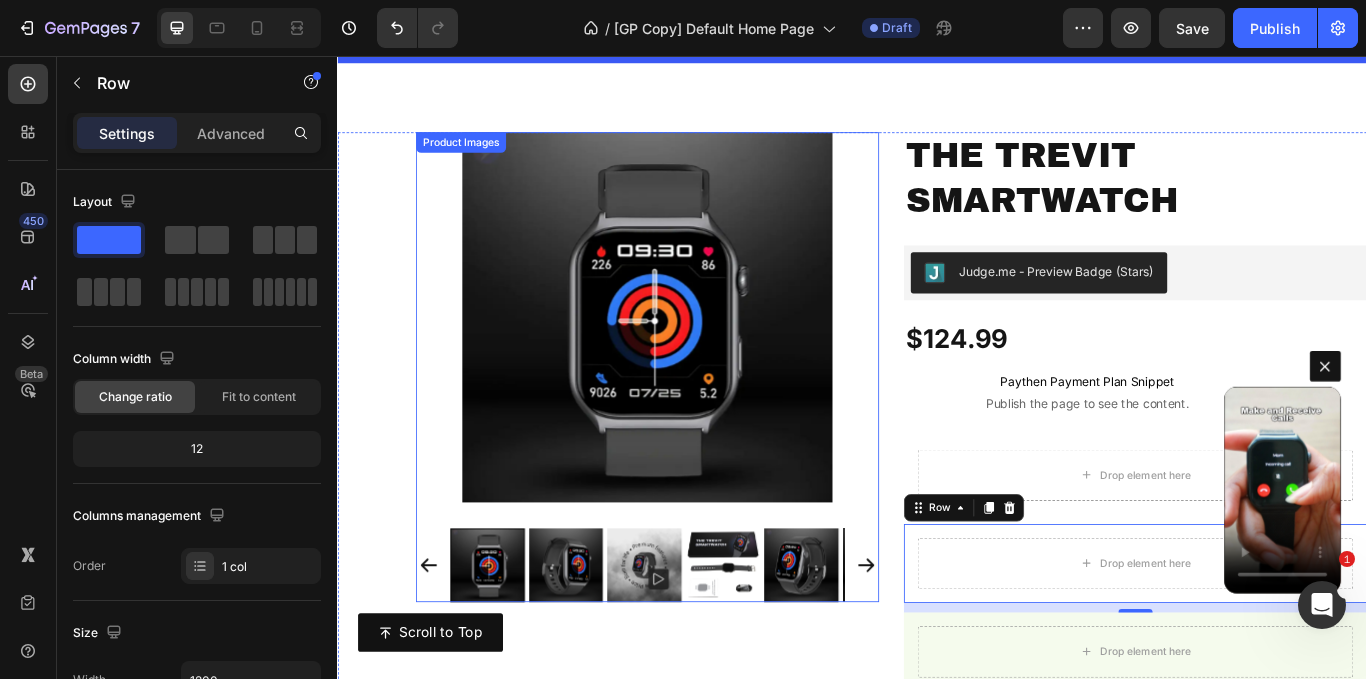 scroll, scrollTop: 9754, scrollLeft: 0, axis: vertical 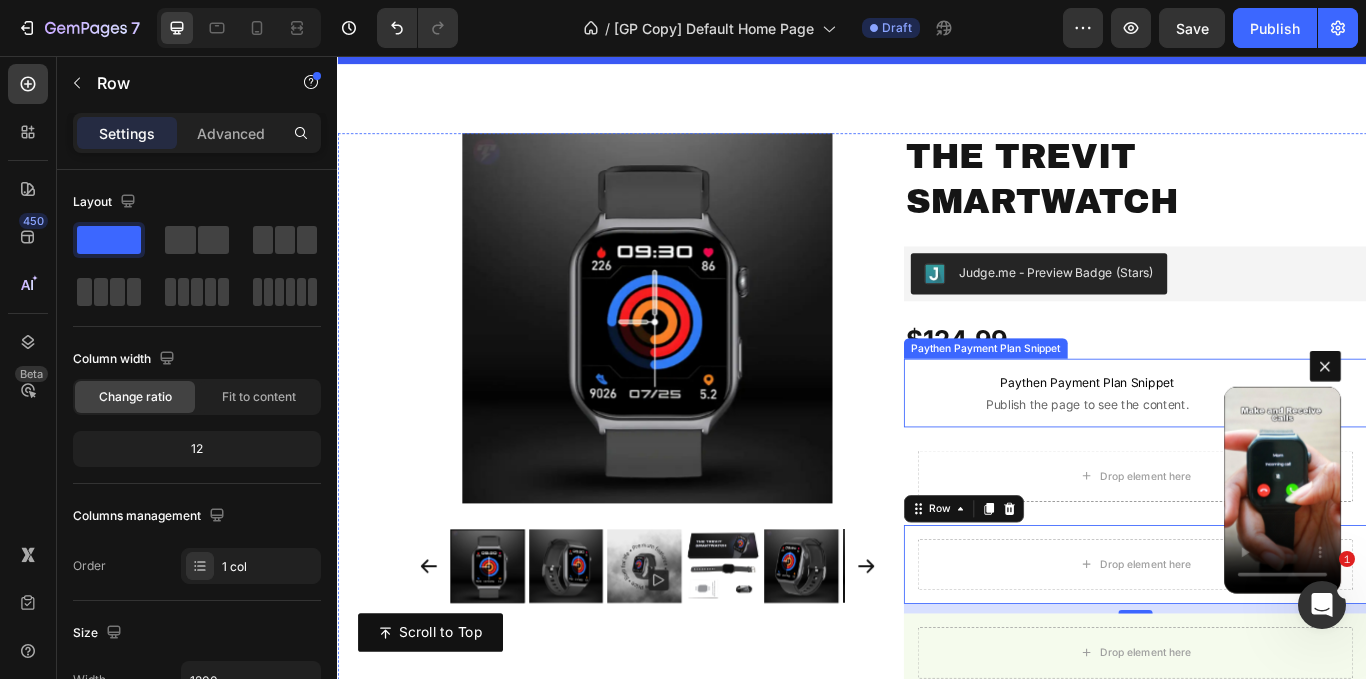 click on "Paythen Payment Plan Snippet
Publish the page to see the content." at bounding box center [1211, 449] 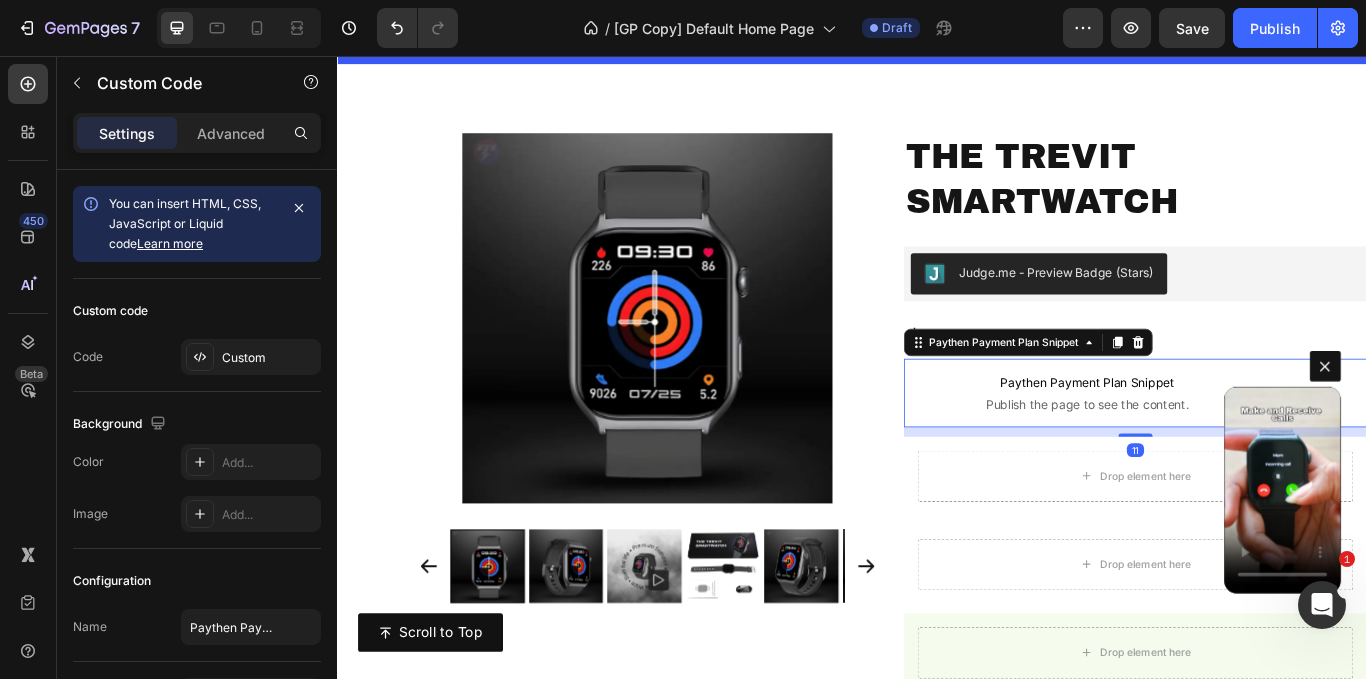 click on "Paythen Payment Plan Snippet
Publish the page to see the content." at bounding box center (1211, 449) 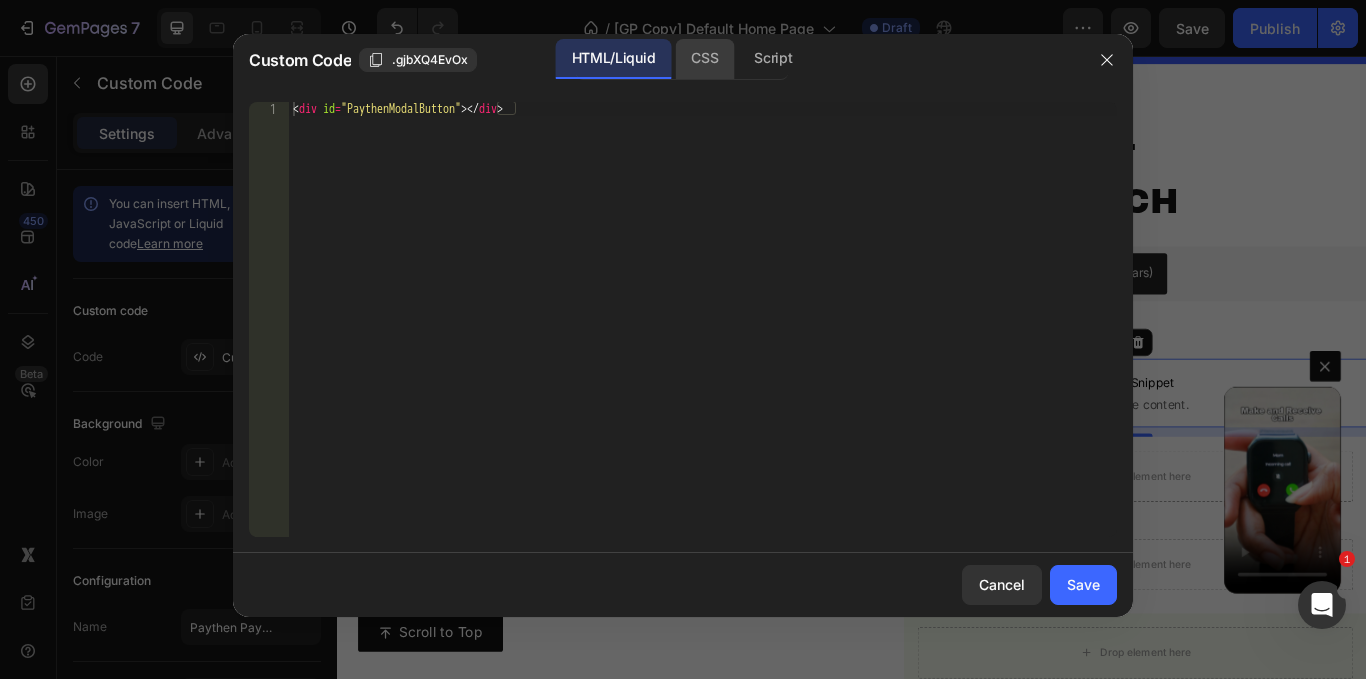 click on "CSS" 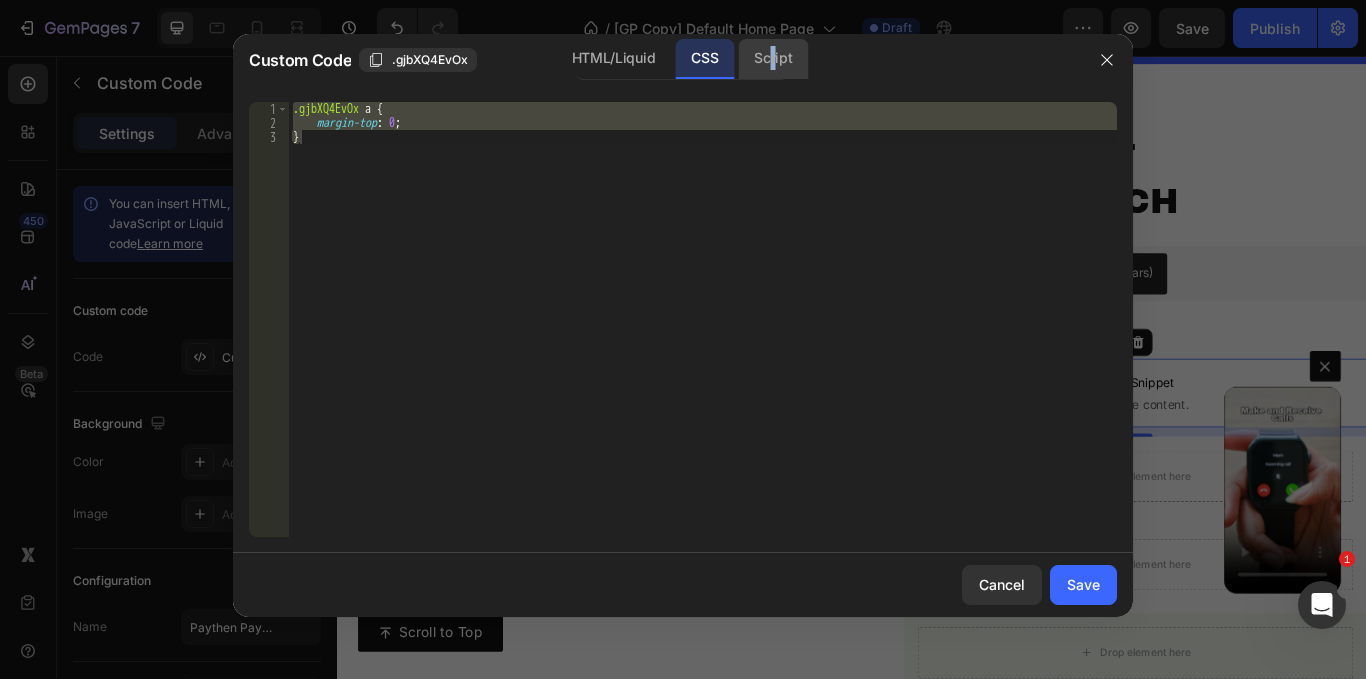 click on "Script" 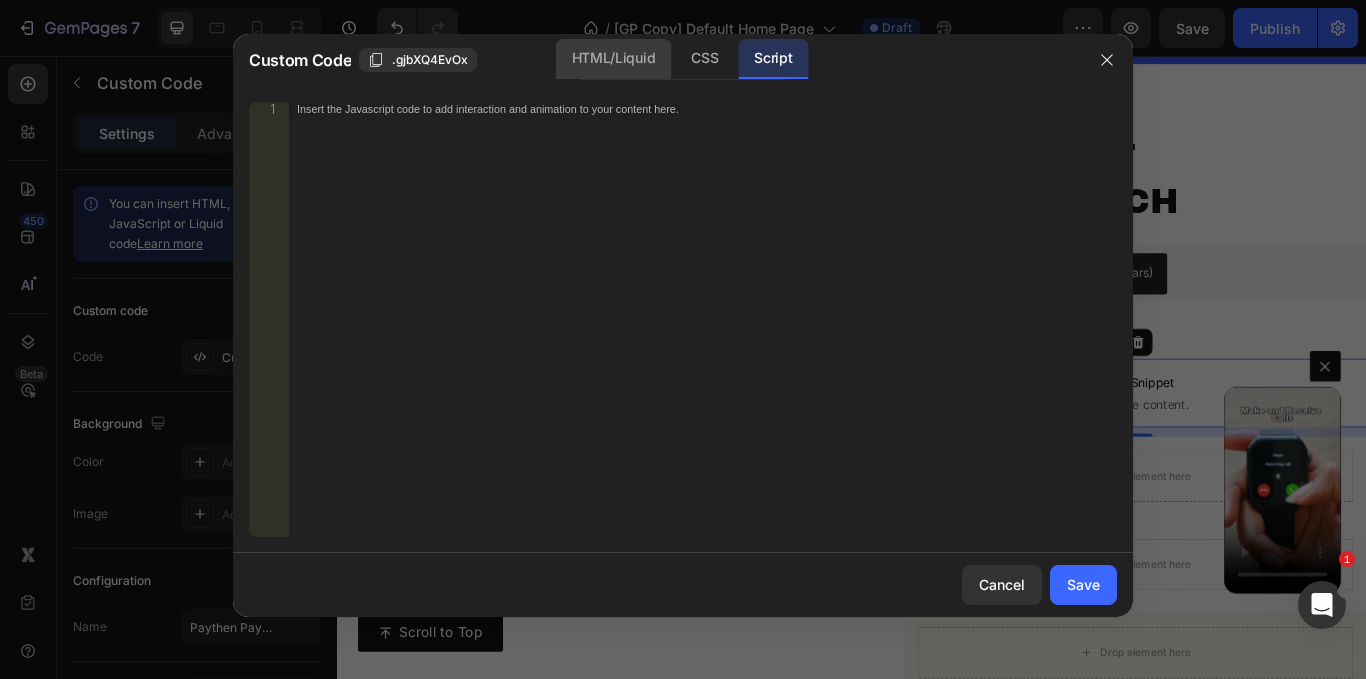click on "HTML/Liquid" 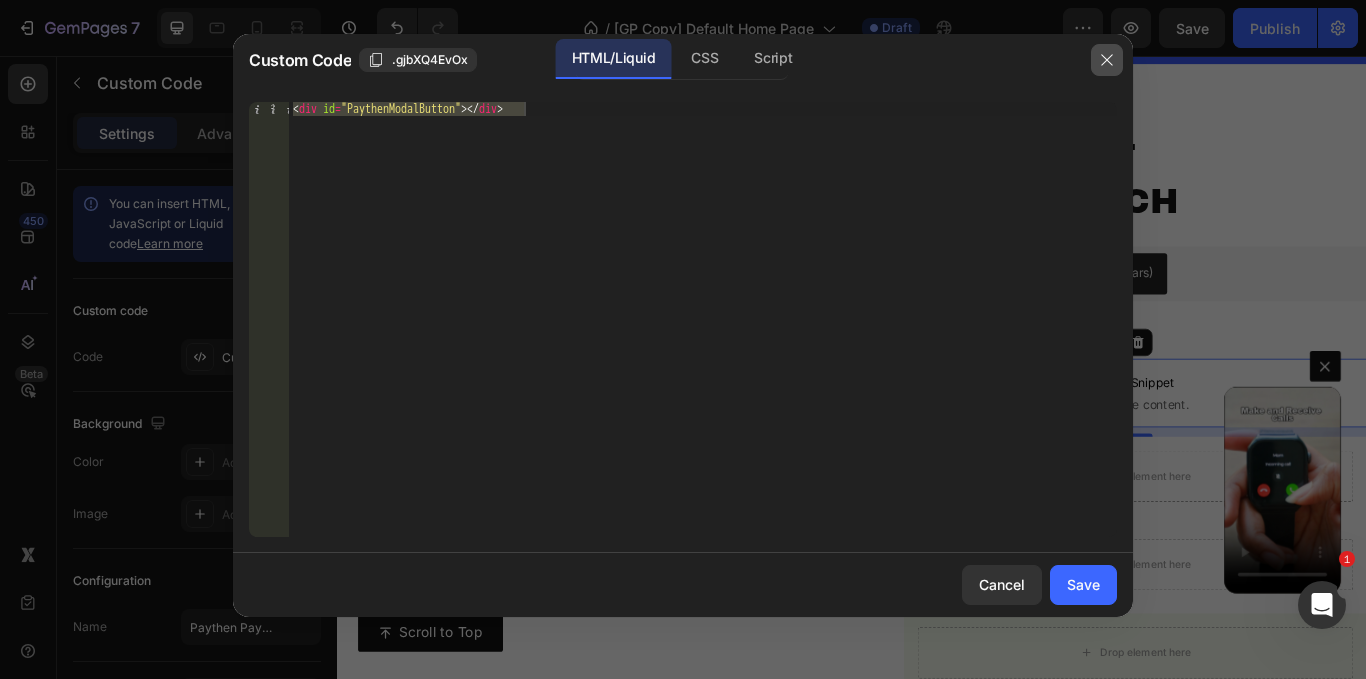 click at bounding box center (1107, 60) 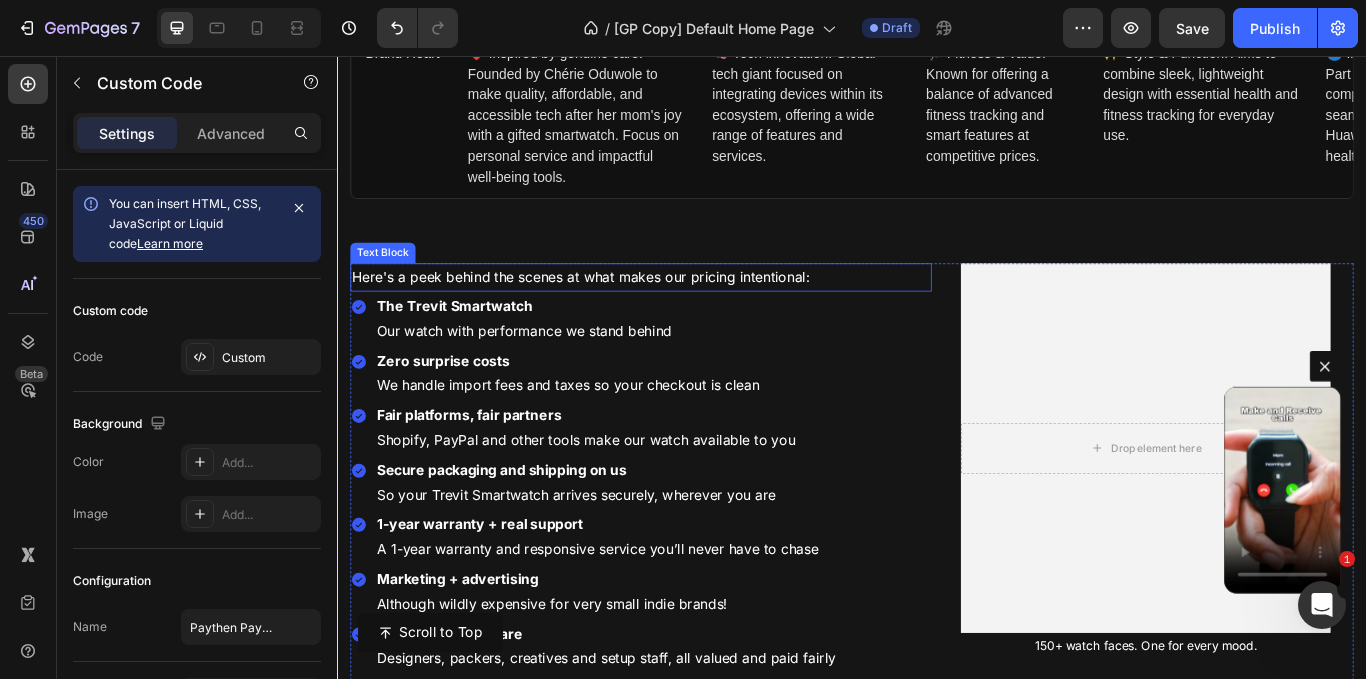 scroll, scrollTop: 7676, scrollLeft: 0, axis: vertical 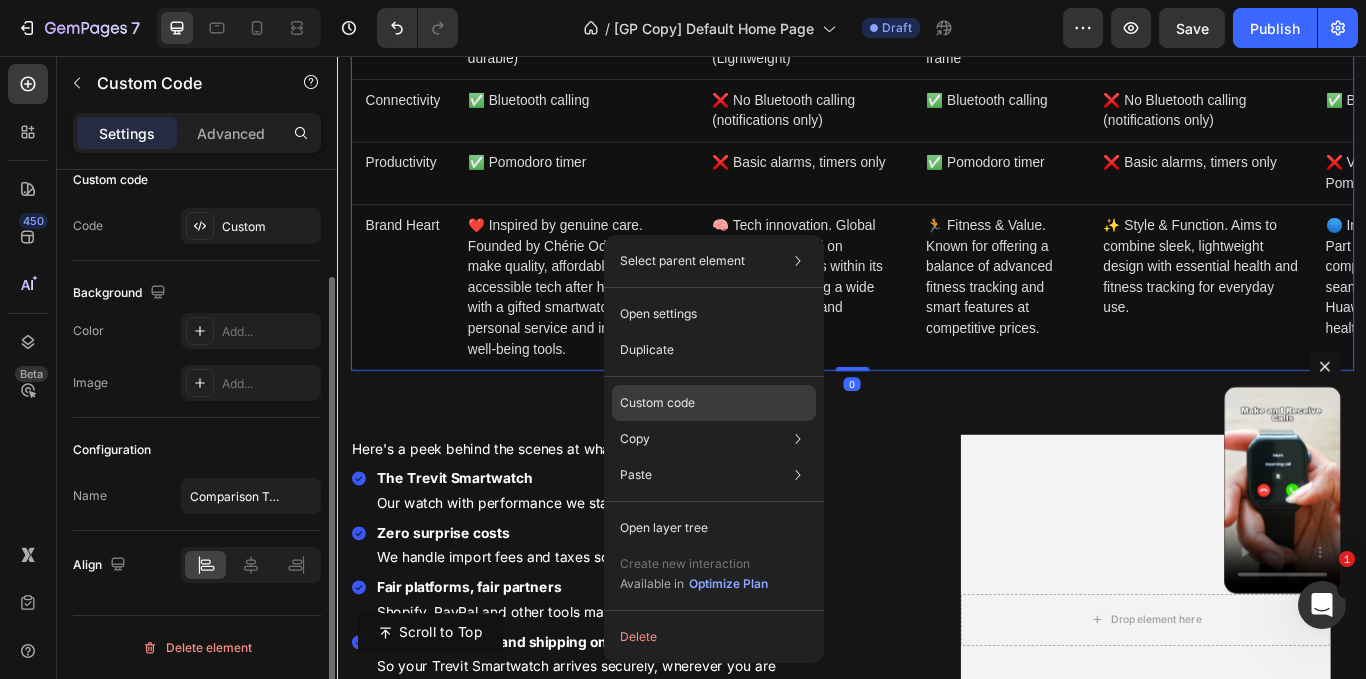 click on "Custom code" at bounding box center [657, 403] 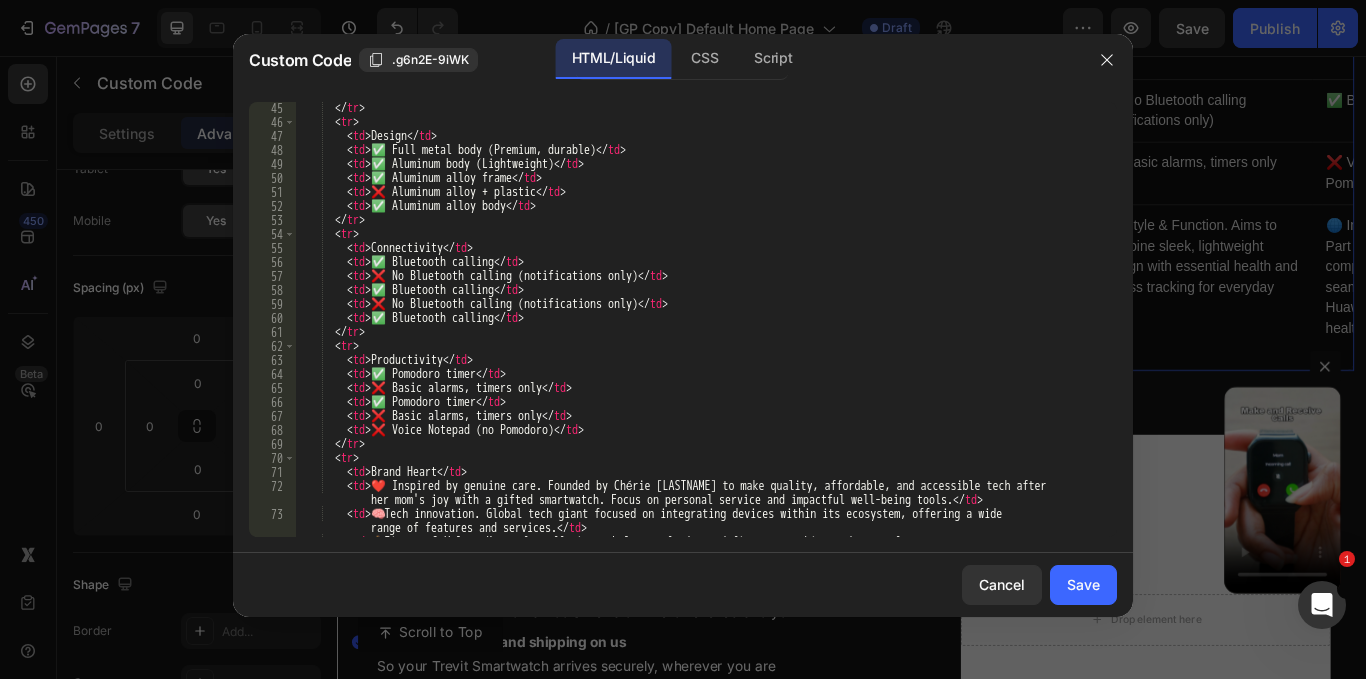scroll, scrollTop: 617, scrollLeft: 0, axis: vertical 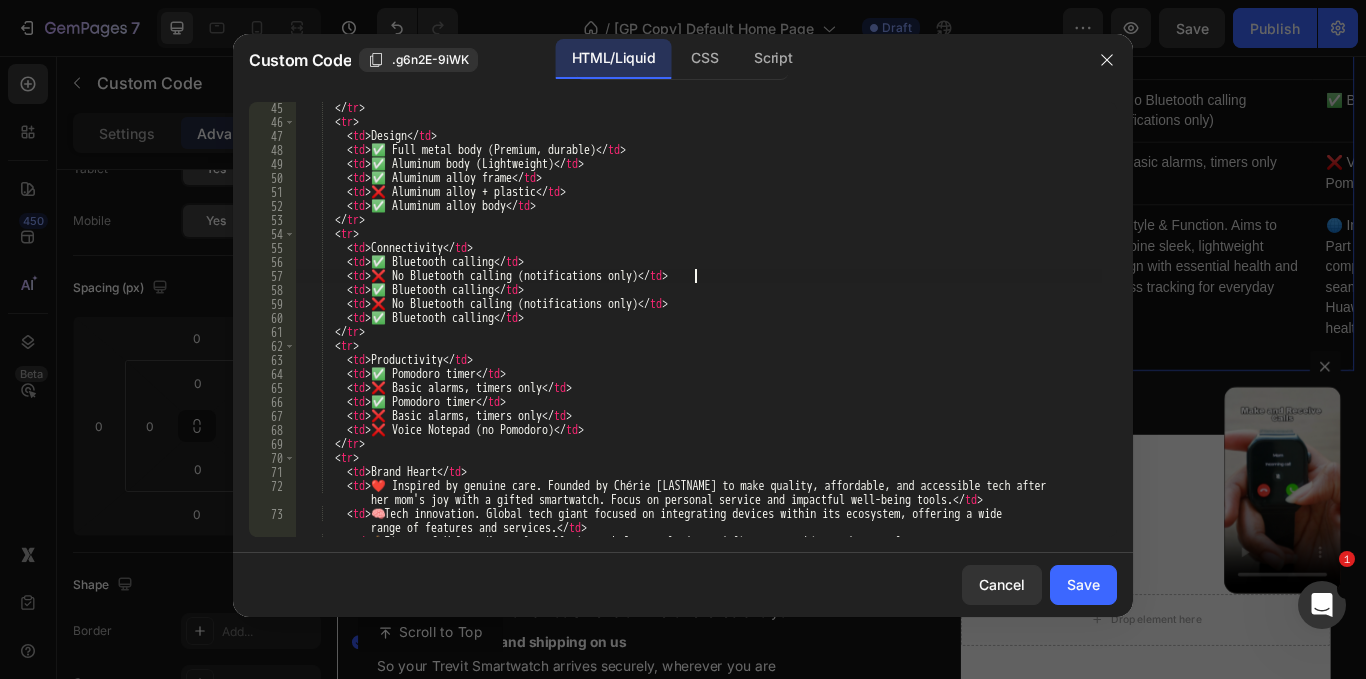 drag, startPoint x: 723, startPoint y: 282, endPoint x: 755, endPoint y: 271, distance: 33.83785 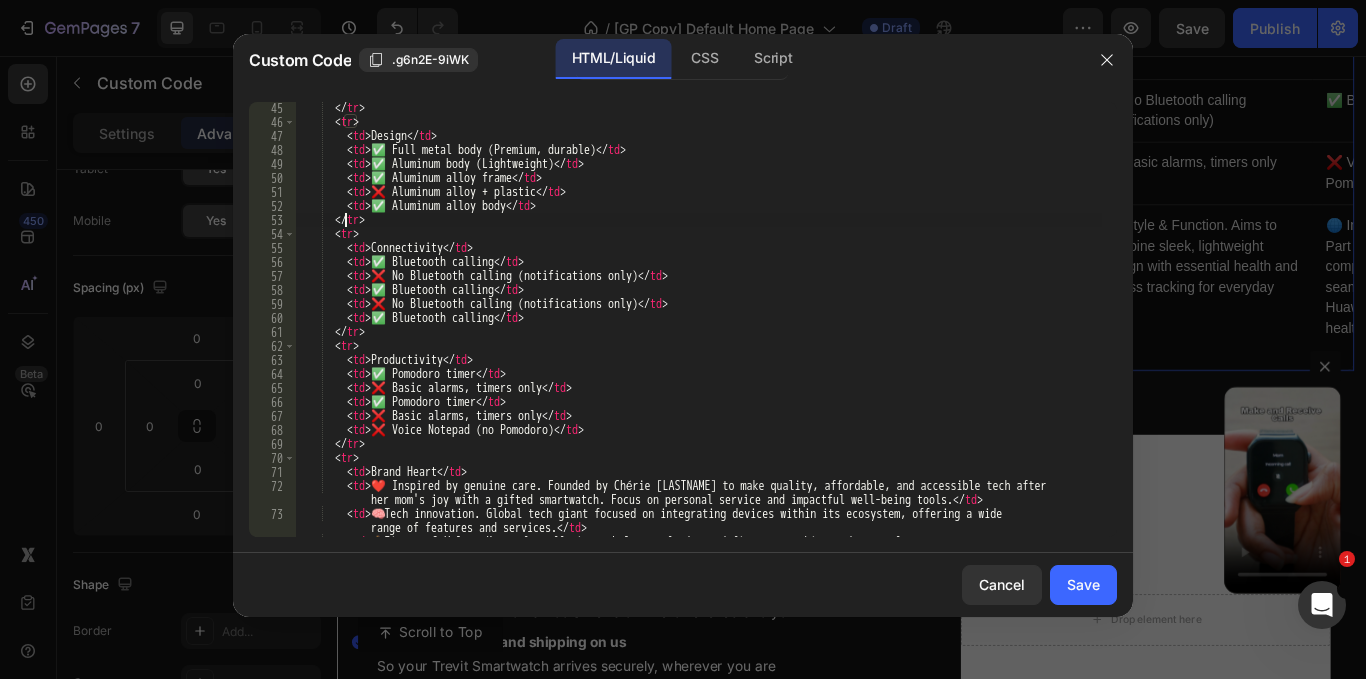 click on "</ tr >         < tr >           < td > Design </ td >           < td > ✅ Full metal body (Premium, durable) </ td >           < td > ✅ Aluminum body (Lightweight) </ td >           < td > ✅ Aluminum alloy frame </ td >           < td > ❌ Aluminum alloy + plastic </ td >           < td > ✅ Aluminum alloy body </ td >         </ tr >         < tr >           < td > Connectivity </ td >           < td > ✅ Bluetooth calling </ td >           < td > ❌ No Bluetooth calling (notifications only) </ td >           < td > ✅ Bluetooth calling </ td >           < td > ❌ No Bluetooth calling (notifications only) </ td >           < td > ✅ Bluetooth calling </ td >         </ tr >         < tr >           < td > Productivity </ td >           < td > ✅ Pomodoro timer </ td >           < td > ❌ Basic alarms, timers only </ td >           < td > ✅ Pomodoro timer </ td >           < td > ❌ Basic alarms, timers only </ td >           < td > ❌ Voice Notepad (no Pomodoro) </ td >         </" at bounding box center [698, 339] 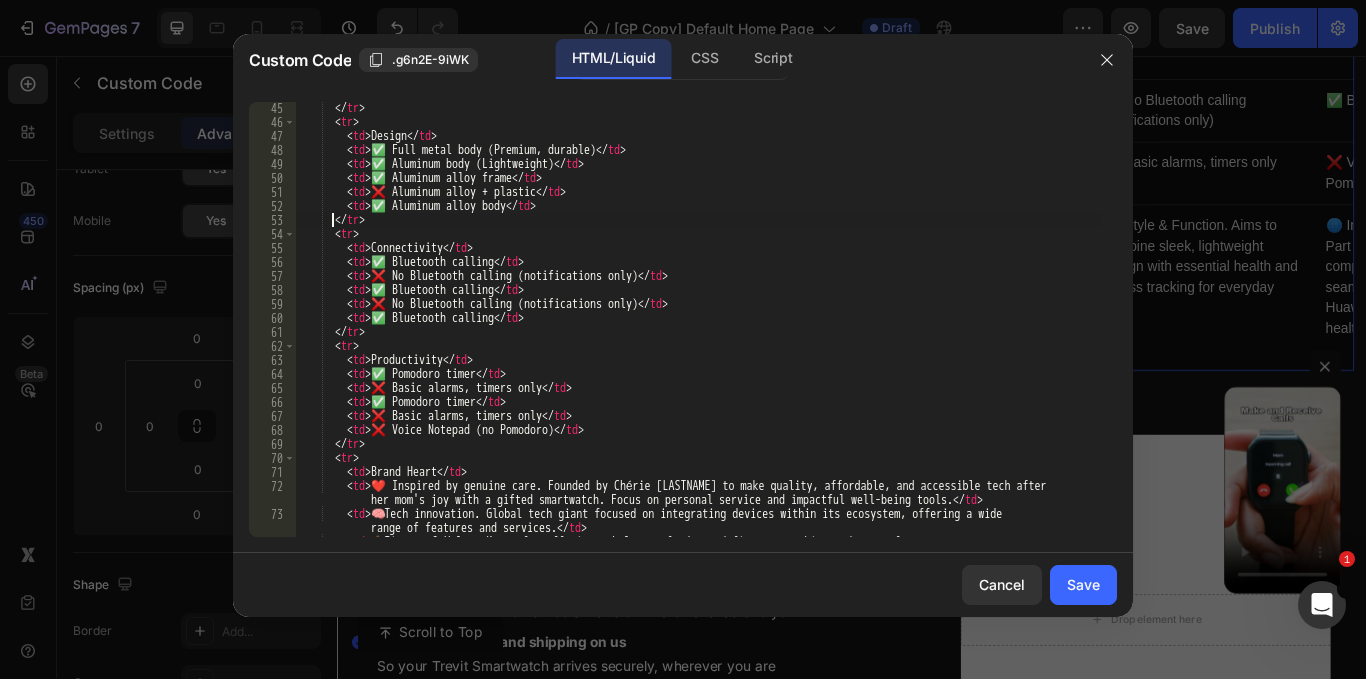 click on "</ tr >         < tr >           < td > Design </ td >           < td > ✅ Full metal body (Premium, durable) </ td >           < td > ✅ Aluminum body (Lightweight) </ td >           < td > ✅ Aluminum alloy frame </ td >           < td > ❌ Aluminum alloy + plastic </ td >           < td > ✅ Aluminum alloy body </ td >         </ tr >         < tr >           < td > Connectivity </ td >           < td > ✅ Bluetooth calling </ td >           < td > ❌ No Bluetooth calling (notifications only) </ td >           < td > ✅ Bluetooth calling </ td >           < td > ❌ No Bluetooth calling (notifications only) </ td >           < td > ✅ Bluetooth calling </ td >         </ tr >         < tr >           < td > Productivity </ td >           < td > ✅ Pomodoro timer </ td >           < td > ❌ Basic alarms, timers only </ td >           < td > ✅ Pomodoro timer </ td >           < td > ❌ Basic alarms, timers only </ td >           < td > ❌ Voice Notepad (no Pomodoro) </ td >         </" at bounding box center (698, 339) 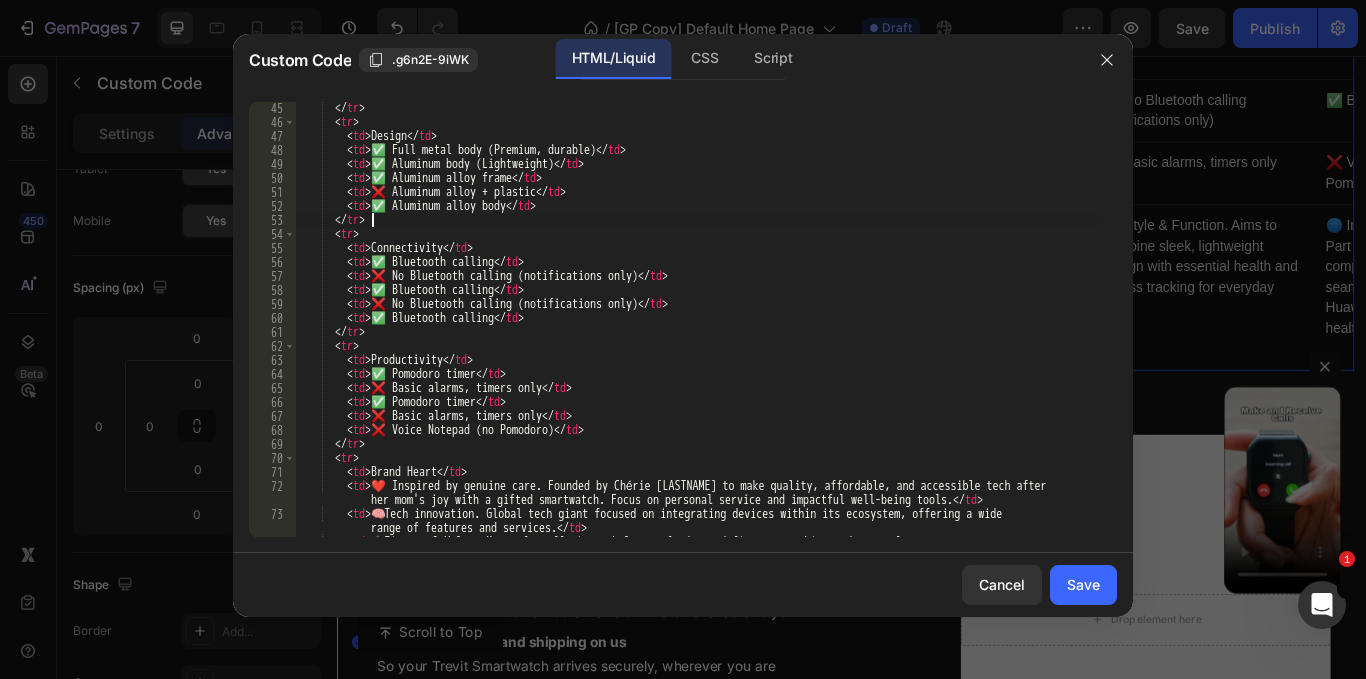 click on "</ tr >         < tr >           < td > Design </ td >           < td > ✅ Full metal body (Premium, durable) </ td >           < td > ✅ Aluminum body (Lightweight) </ td >           < td > ✅ Aluminum alloy frame </ td >           < td > ❌ Aluminum alloy + plastic </ td >           < td > ✅ Aluminum alloy body </ td >         </ tr >         < tr >           < td > Connectivity </ td >           < td > ✅ Bluetooth calling </ td >           < td > ❌ No Bluetooth calling (notifications only) </ td >           < td > ✅ Bluetooth calling </ td >           < td > ❌ No Bluetooth calling (notifications only) </ td >           < td > ✅ Bluetooth calling </ td >         </ tr >         < tr >           < td > Productivity </ td >           < td > ✅ Pomodoro timer </ td >           < td > ❌ Basic alarms, timers only </ td >           < td > ✅ Pomodoro timer </ td >           < td > ❌ Basic alarms, timers only </ td >           < td > ❌ Voice Notepad (no Pomodoro) </ td >         </" at bounding box center (698, 339) 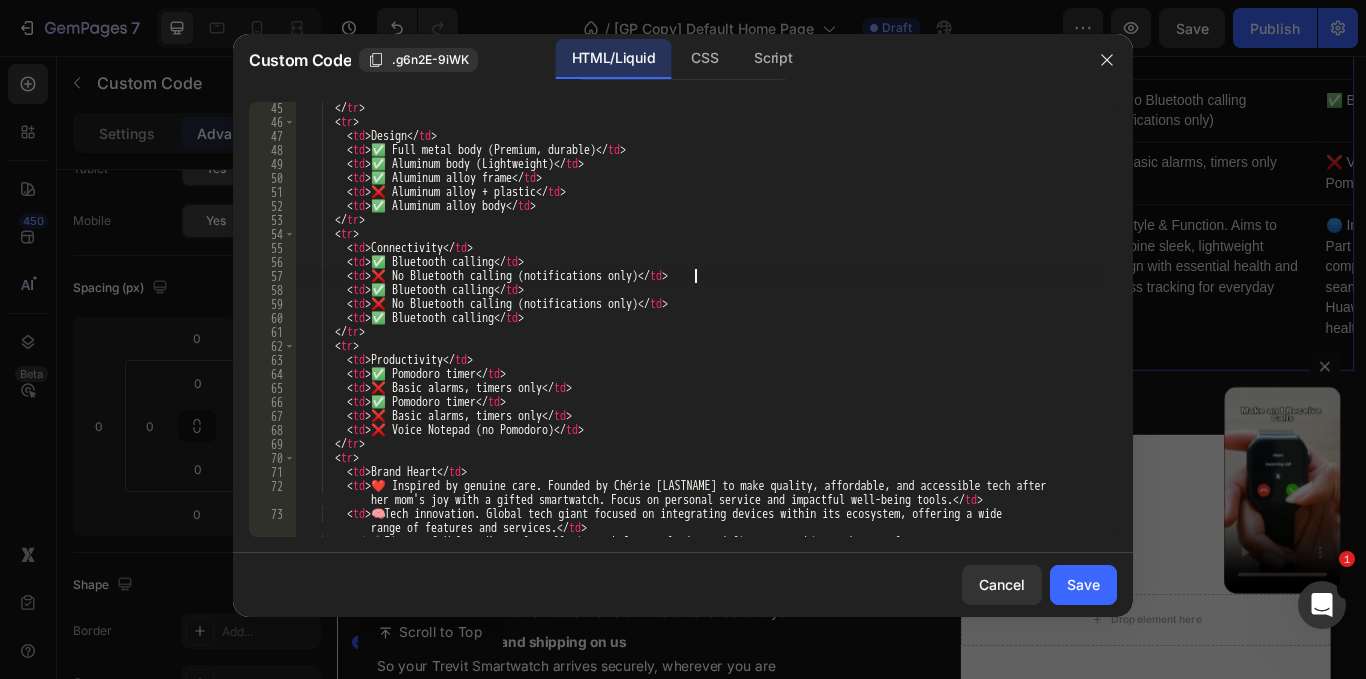 click on "</ tr >         < tr >           < td > Design </ td >           < td > ✅ Full metal body (Premium, durable) </ td >           < td > ✅ Aluminum body (Lightweight) </ td >           < td > ✅ Aluminum alloy frame </ td >           < td > ❌ Aluminum alloy + plastic </ td >           < td > ✅ Aluminum alloy body </ td >         </ tr >         < tr >           < td > Connectivity </ td >           < td > ✅ Bluetooth calling </ td >           < td > ❌ No Bluetooth calling (notifications only) </ td >           < td > ✅ Bluetooth calling </ td >           < td > ❌ No Bluetooth calling (notifications only) </ td >           < td > ✅ Bluetooth calling </ td >         </ tr >         < tr >           < td > Productivity </ td >           < td > ✅ Pomodoro timer </ td >           < td > ❌ Basic alarms, timers only </ td >           < td > ✅ Pomodoro timer </ td >           < td > ❌ Basic alarms, timers only </ td >           < td > ❌ Voice Notepad (no Pomodoro) </ td >         </" at bounding box center [698, 339] 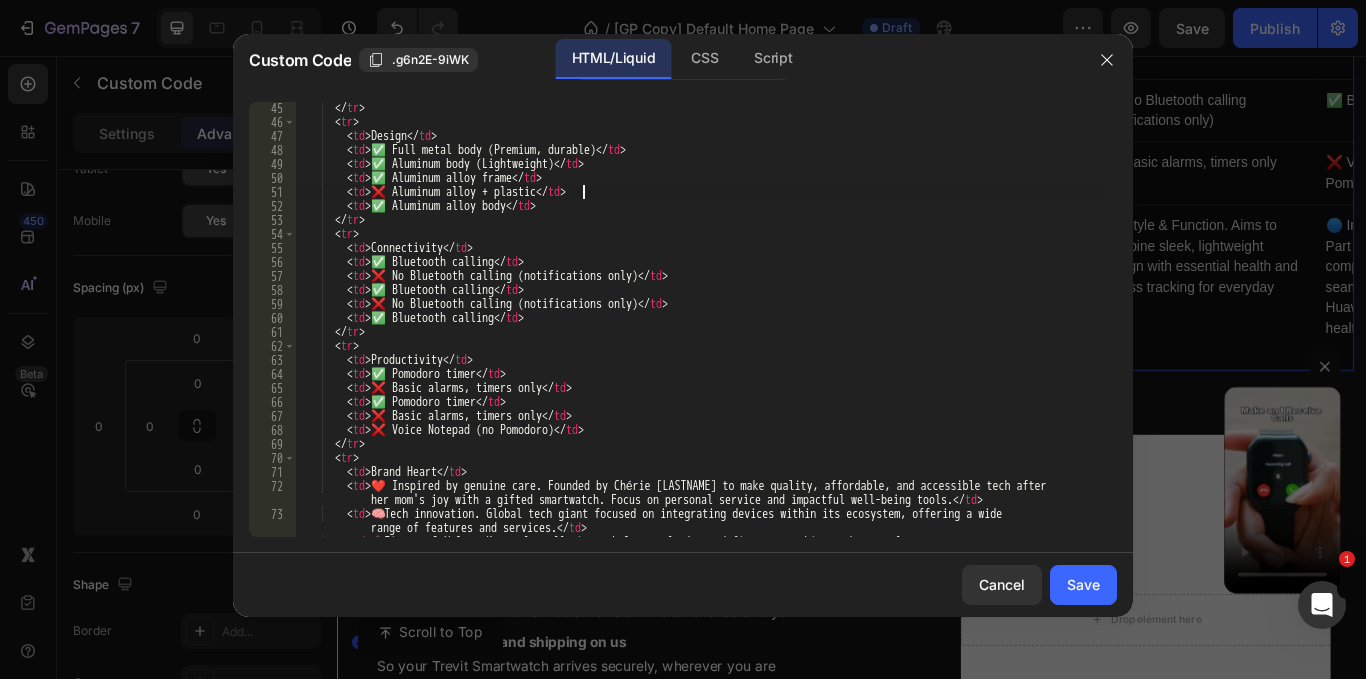 click on "</ tr >         < tr >           < td > Design </ td >           < td > ✅ Full metal body (Premium, durable) </ td >           < td > ✅ Aluminum body (Lightweight) </ td >           < td > ✅ Aluminum alloy frame </ td >           < td > ❌ Aluminum alloy + plastic </ td >           < td > ✅ Aluminum alloy body </ td >         </ tr >         < tr >           < td > Connectivity </ td >           < td > ✅ Bluetooth calling </ td >           < td > ❌ No Bluetooth calling (notifications only) </ td >           < td > ✅ Bluetooth calling </ td >           < td > ❌ No Bluetooth calling (notifications only) </ td >           < td > ✅ Bluetooth calling </ td >         </ tr >         < tr >           < td > Productivity </ td >           < td > ✅ Pomodoro timer </ td >           < td > ❌ Basic alarms, timers only </ td >           < td > ✅ Pomodoro timer </ td >           < td > ❌ Basic alarms, timers only </ td >           < td > ❌ Voice Notepad (no Pomodoro) </ td >         </" at bounding box center (698, 339) 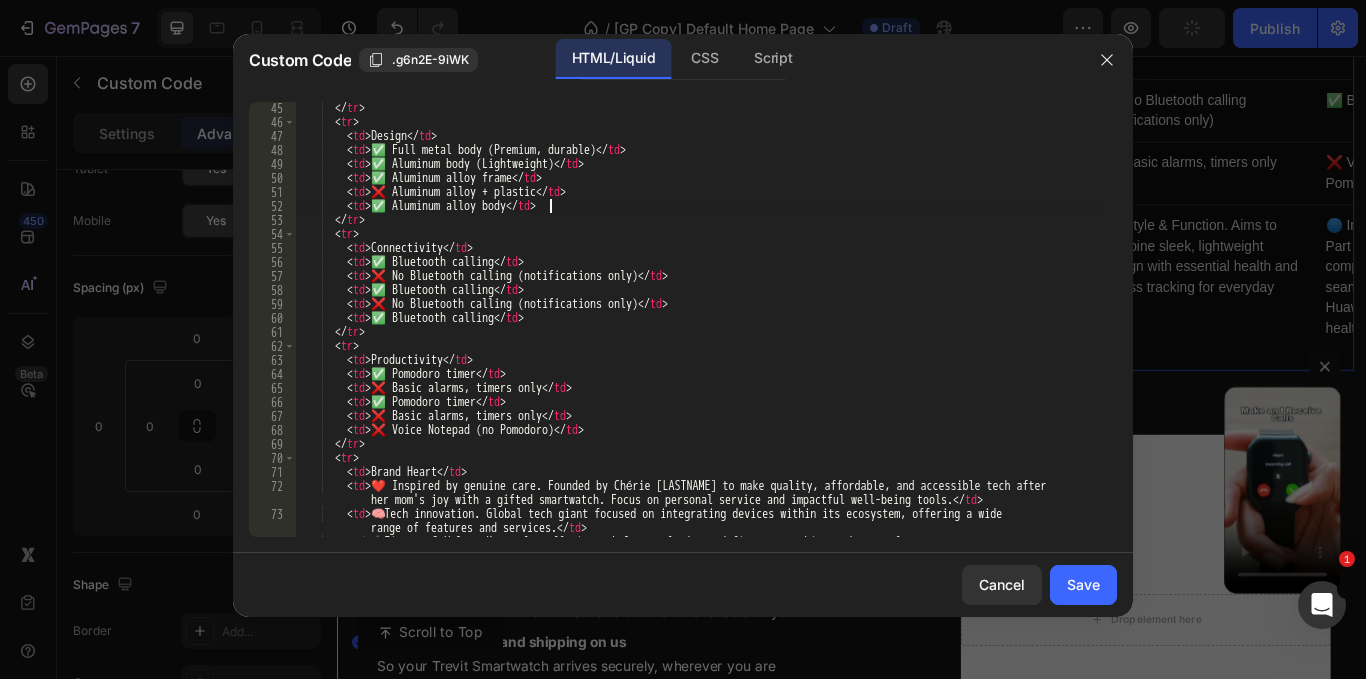 click on "</ tr >         < tr >           < td > Design </ td >           < td > ✅ Full metal body (Premium, durable) </ td >           < td > ✅ Aluminum body (Lightweight) </ td >           < td > ✅ Aluminum alloy frame </ td >           < td > ❌ Aluminum alloy + plastic </ td >           < td > ✅ Aluminum alloy body </ td >         </ tr >         < tr >           < td > Connectivity </ td >           < td > ✅ Bluetooth calling </ td >           < td > ❌ No Bluetooth calling (notifications only) </ td >           < td > ✅ Bluetooth calling </ td >           < td > ❌ No Bluetooth calling (notifications only) </ td >           < td > ✅ Bluetooth calling </ td >         </ tr >         < tr >           < td > Productivity </ td >           < td > ✅ Pomodoro timer </ td >           < td > ❌ Basic alarms, timers only </ td >           < td > ✅ Pomodoro timer </ td >           < td > ❌ Basic alarms, timers only </ td >           < td > ❌ Voice Notepad (no Pomodoro) </ td >         </" at bounding box center [698, 339] 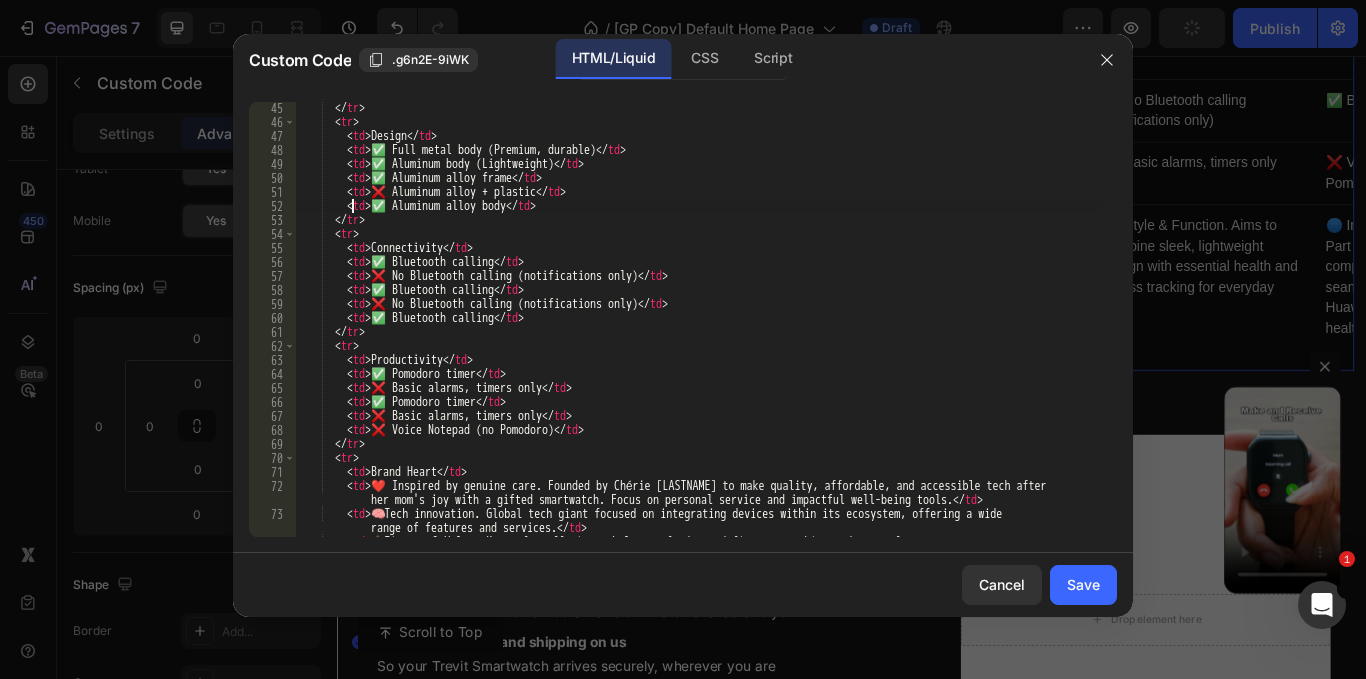 click on "</ tr >         < tr >           < td > Design </ td >           < td > ✅ Full metal body (Premium, durable) </ td >           < td > ✅ Aluminum body (Lightweight) </ td >           < td > ✅ Aluminum alloy frame </ td >           < td > ❌ Aluminum alloy + plastic </ td >           < td > ✅ Aluminum alloy body </ td >         </ tr >         < tr >           < td > Connectivity </ td >           < td > ✅ Bluetooth calling </ td >           < td > ❌ No Bluetooth calling (notifications only) </ td >           < td > ✅ Bluetooth calling </ td >           < td > ❌ No Bluetooth calling (notifications only) </ td >           < td > ✅ Bluetooth calling </ td >         </ tr >         < tr >           < td > Productivity </ td >           < td > ✅ Pomodoro timer </ td >           < td > ❌ Basic alarms, timers only </ td >           < td > ✅ Pomodoro timer </ td >           < td > ❌ Basic alarms, timers only </ td >           < td > ❌ Voice Notepad (no Pomodoro) </ td >         </" at bounding box center [698, 339] 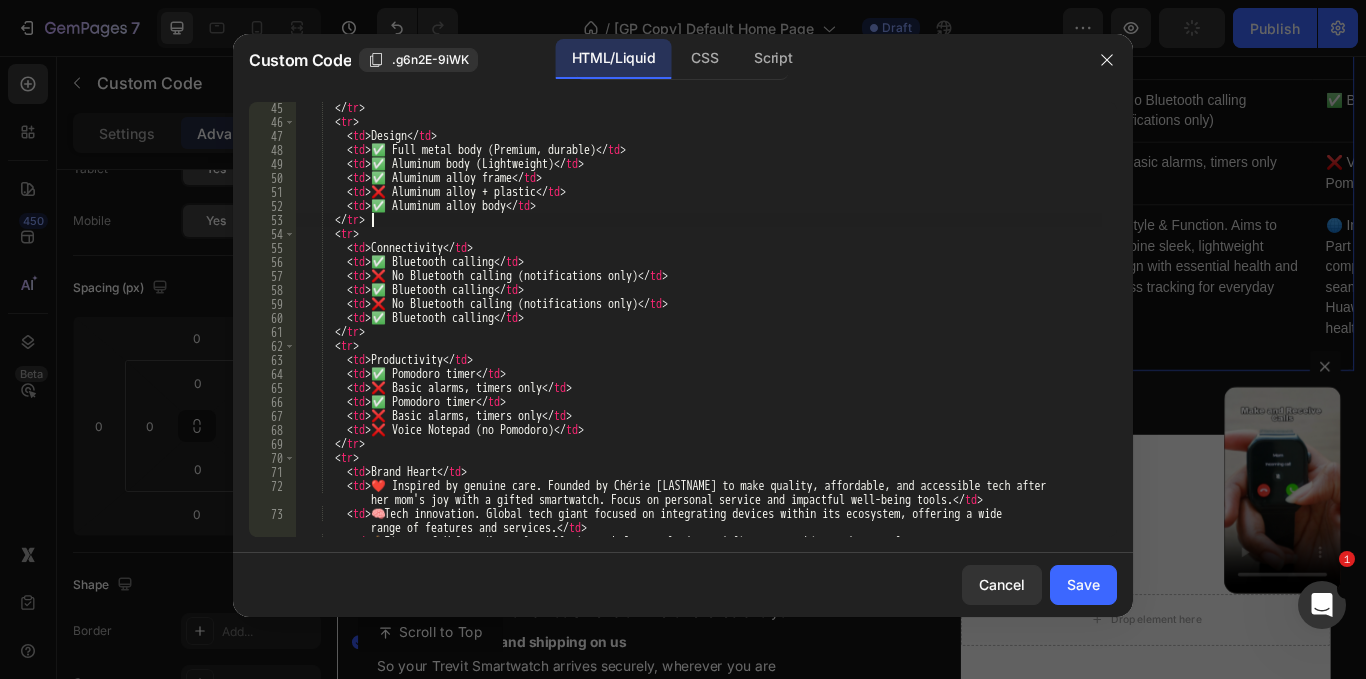 click on "</ tr >         < tr >           < td > Design </ td >           < td > ✅ Full metal body (Premium, durable) </ td >           < td > ✅ Aluminum body (Lightweight) </ td >           < td > ✅ Aluminum alloy frame </ td >           < td > ❌ Aluminum alloy + plastic </ td >           < td > ✅ Aluminum alloy body </ td >         </ tr >         < tr >           < td > Connectivity </ td >           < td > ✅ Bluetooth calling </ td >           < td > ❌ No Bluetooth calling (notifications only) </ td >           < td > ✅ Bluetooth calling </ td >           < td > ❌ No Bluetooth calling (notifications only) </ td >           < td > ✅ Bluetooth calling </ td >         </ tr >         < tr >           < td > Productivity </ td >           < td > ✅ Pomodoro timer </ td >           < td > ❌ Basic alarms, timers only </ td >           < td > ✅ Pomodoro timer </ td >           < td > ❌ Basic alarms, timers only </ td >           < td > ❌ Voice Notepad (no Pomodoro) </ td >         </" at bounding box center [698, 339] 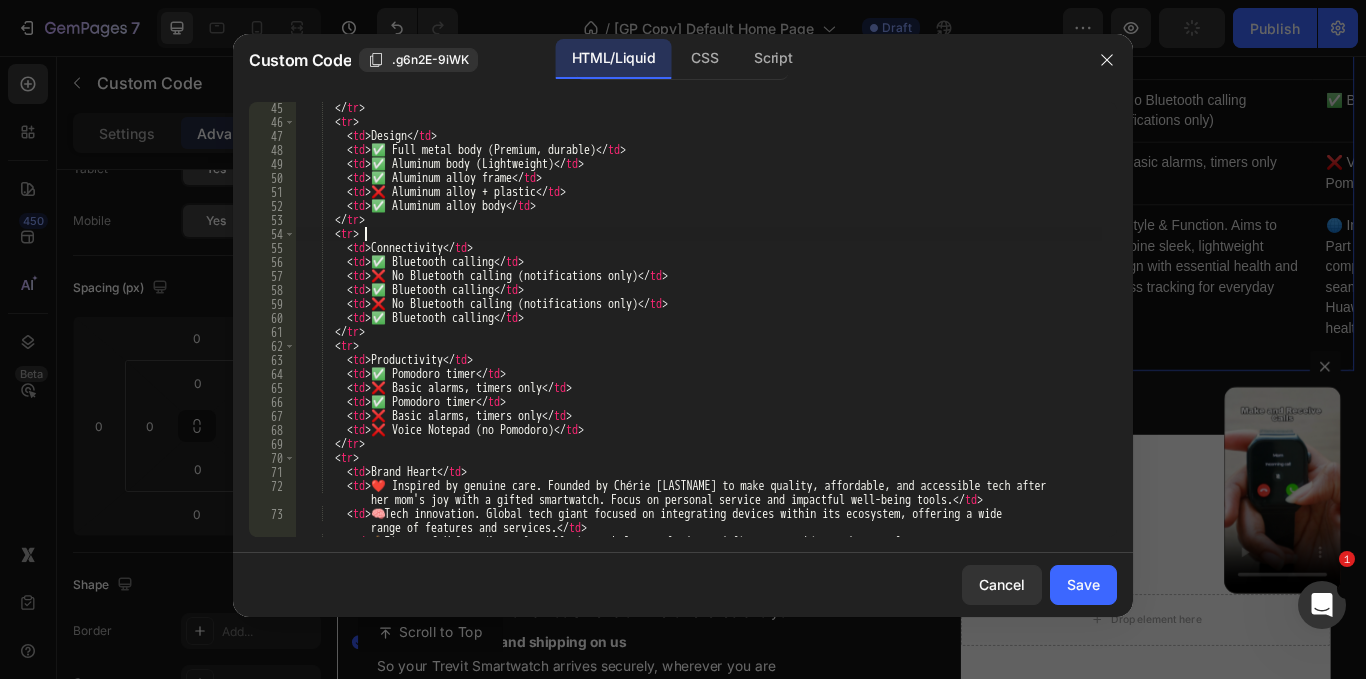 click on "</ tr >         < tr >           < td > Design </ td >           < td > ✅ Full metal body (Premium, durable) </ td >           < td > ✅ Aluminum body (Lightweight) </ td >           < td > ✅ Aluminum alloy frame </ td >           < td > ❌ Aluminum alloy + plastic </ td >           < td > ✅ Aluminum alloy body </ td >         </ tr >         < tr >           < td > Connectivity </ td >           < td > ✅ Bluetooth calling </ td >           < td > ❌ No Bluetooth calling (notifications only) </ td >           < td > ✅ Bluetooth calling </ td >           < td > ❌ No Bluetooth calling (notifications only) </ td >           < td > ✅ Bluetooth calling </ td >         </ tr >         < tr >           < td > Productivity </ td >           < td > ✅ Pomodoro timer </ td >           < td > ❌ Basic alarms, timers only </ td >           < td > ✅ Pomodoro timer </ td >           < td > ❌ Basic alarms, timers only </ td >           < td > ❌ Voice Notepad (no Pomodoro) </ td >         </" at bounding box center (698, 339) 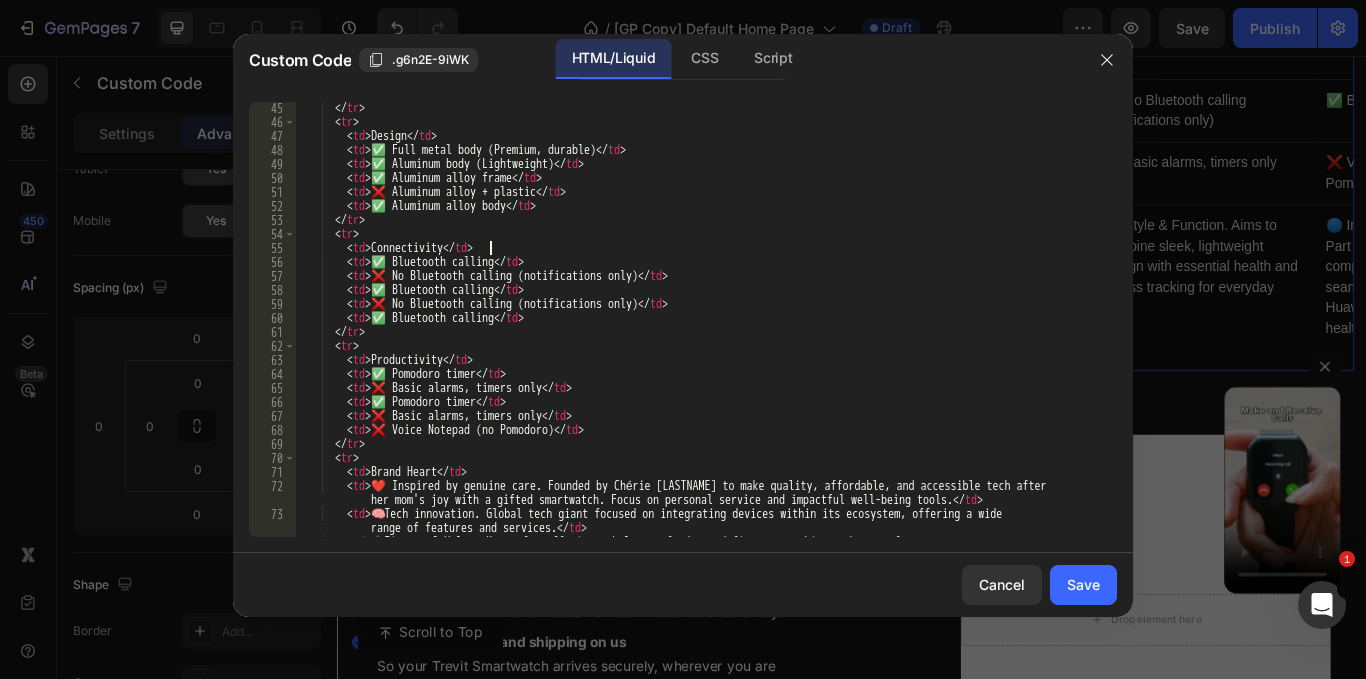 click on "</ tr >         < tr >           < td > Design </ td >           < td > ✅ Full metal body (Premium, durable) </ td >           < td > ✅ Aluminum body (Lightweight) </ td >           < td > ✅ Aluminum alloy frame </ td >           < td > ❌ Aluminum alloy + plastic </ td >           < td > ✅ Aluminum alloy body </ td >         </ tr >         < tr >           < td > Connectivity </ td >           < td > ✅ Bluetooth calling </ td >           < td > ❌ No Bluetooth calling (notifications only) </ td >           < td > ✅ Bluetooth calling </ td >           < td > ❌ No Bluetooth calling (notifications only) </ td >           < td > ✅ Bluetooth calling </ td >         </ tr >         < tr >           < td > Productivity </ td >           < td > ✅ Pomodoro timer </ td >           < td > ❌ Basic alarms, timers only </ td >           < td > ✅ Pomodoro timer </ td >           < td > ❌ Basic alarms, timers only </ td >           < td > ❌ Voice Notepad (no Pomodoro) </ td >         </" at bounding box center [698, 339] 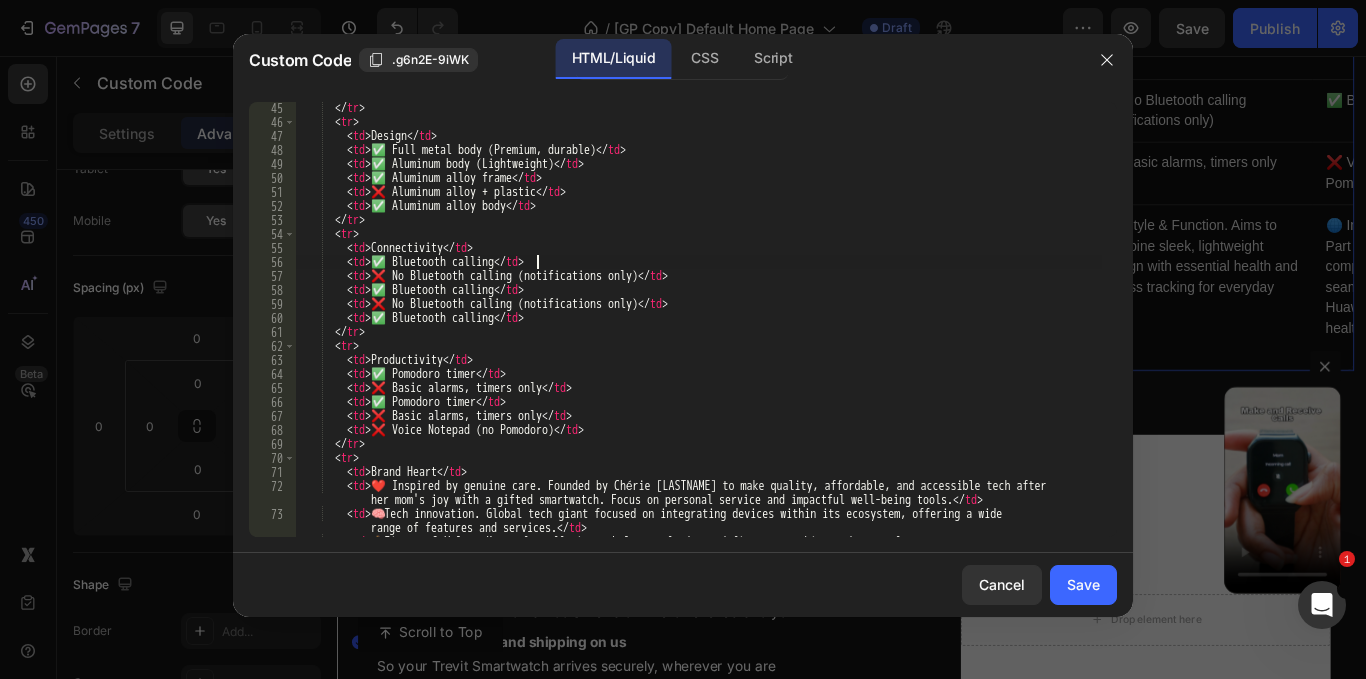 click on "</ tr >         < tr >           < td > Design </ td >           < td > ✅ Full metal body (Premium, durable) </ td >           < td > ✅ Aluminum body (Lightweight) </ td >           < td > ✅ Aluminum alloy frame </ td >           < td > ❌ Aluminum alloy + plastic </ td >           < td > ✅ Aluminum alloy body </ td >         </ tr >         < tr >           < td > Connectivity </ td >           < td > ✅ Bluetooth calling </ td >           < td > ❌ No Bluetooth calling (notifications only) </ td >           < td > ✅ Bluetooth calling </ td >           < td > ❌ No Bluetooth calling (notifications only) </ td >           < td > ✅ Bluetooth calling </ td >         </ tr >         < tr >           < td > Productivity </ td >           < td > ✅ Pomodoro timer </ td >           < td > ❌ Basic alarms, timers only </ td >           < td > ✅ Pomodoro timer </ td >           < td > ❌ Basic alarms, timers only </ td >           < td > ❌ Voice Notepad (no Pomodoro) </ td >         </" at bounding box center [698, 339] 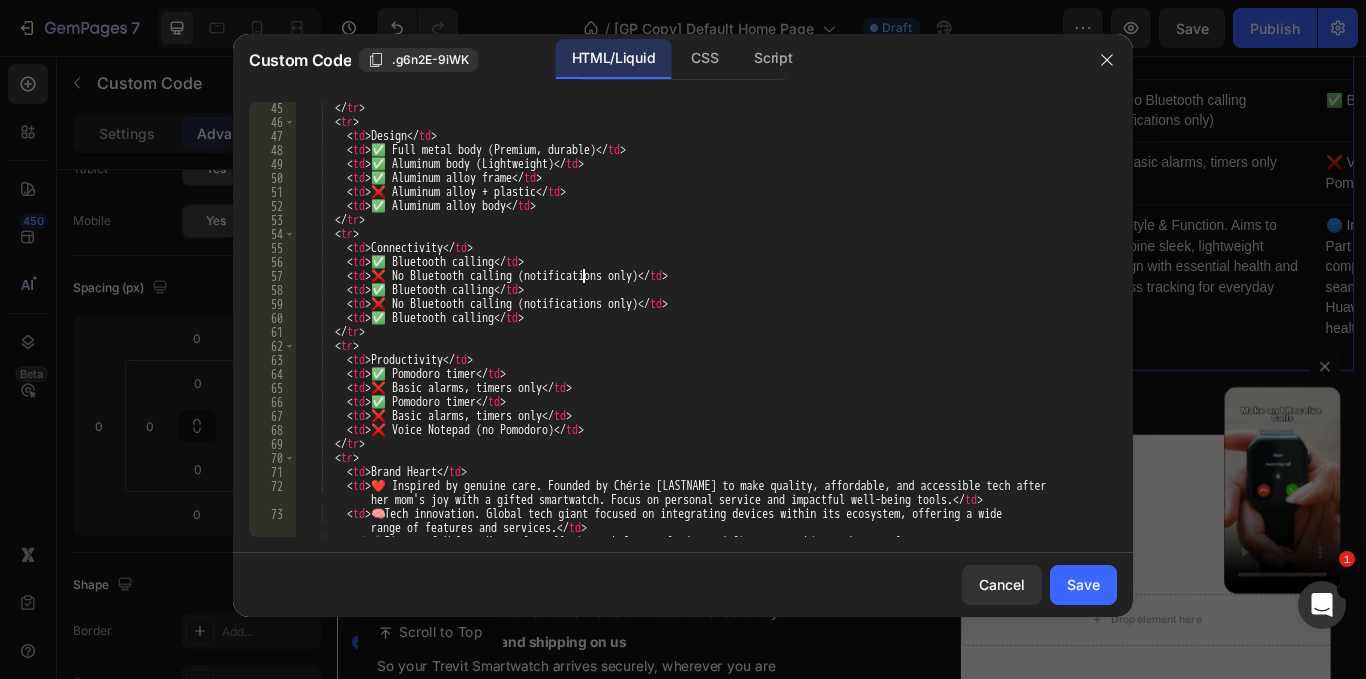 click on "</ tr >         < tr >           < td > Design </ td >           < td > ✅ Full metal body (Premium, durable) </ td >           < td > ✅ Aluminum body (Lightweight) </ td >           < td > ✅ Aluminum alloy frame </ td >           < td > ❌ Aluminum alloy + plastic </ td >           < td > ✅ Aluminum alloy body </ td >         </ tr >         < tr >           < td > Connectivity </ td >           < td > ✅ Bluetooth calling </ td >           < td > ❌ No Bluetooth calling (notifications only) </ td >           < td > ✅ Bluetooth calling </ td >           < td > ❌ No Bluetooth calling (notifications only) </ td >           < td > ✅ Bluetooth calling </ td >         </ tr >         < tr >           < td > Productivity </ td >           < td > ✅ Pomodoro timer </ td >           < td > ❌ Basic alarms, timers only </ td >           < td > ✅ Pomodoro timer </ td >           < td > ❌ Basic alarms, timers only </ td >           < td > ❌ Voice Notepad (no Pomodoro) </ td >         </" at bounding box center (698, 339) 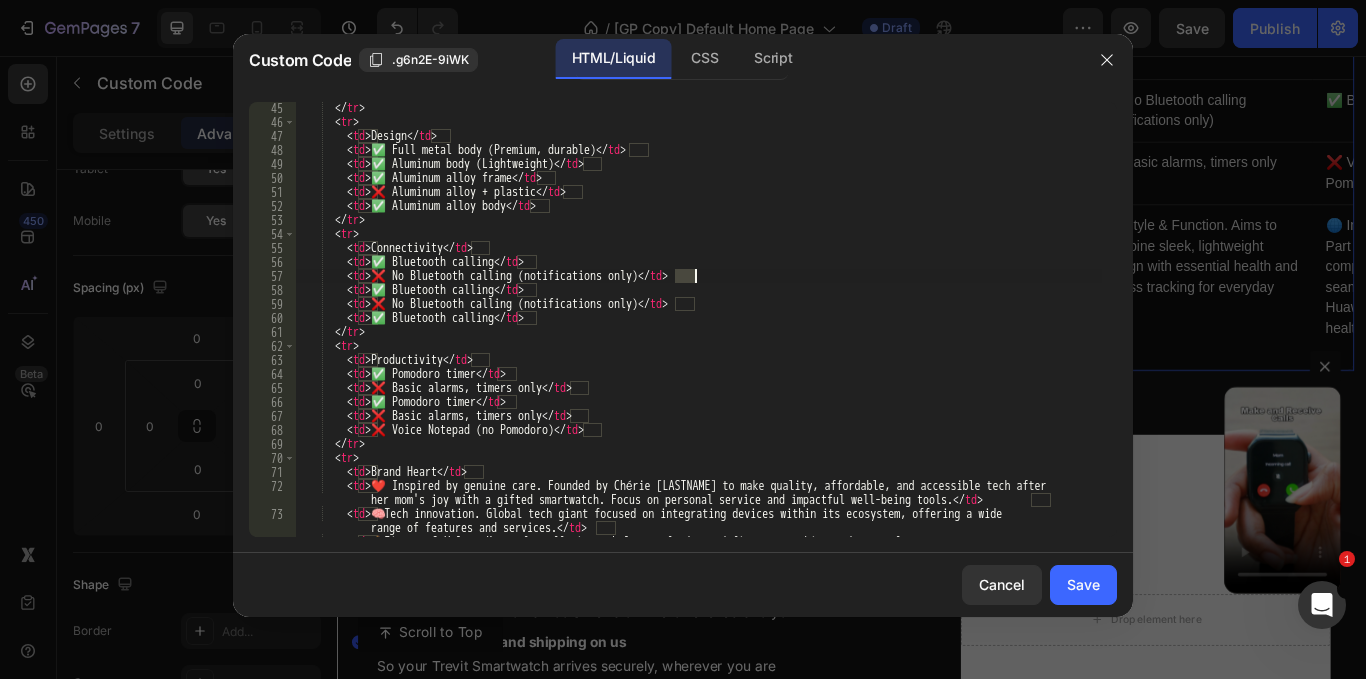 drag, startPoint x: 675, startPoint y: 277, endPoint x: 745, endPoint y: 275, distance: 70.028564 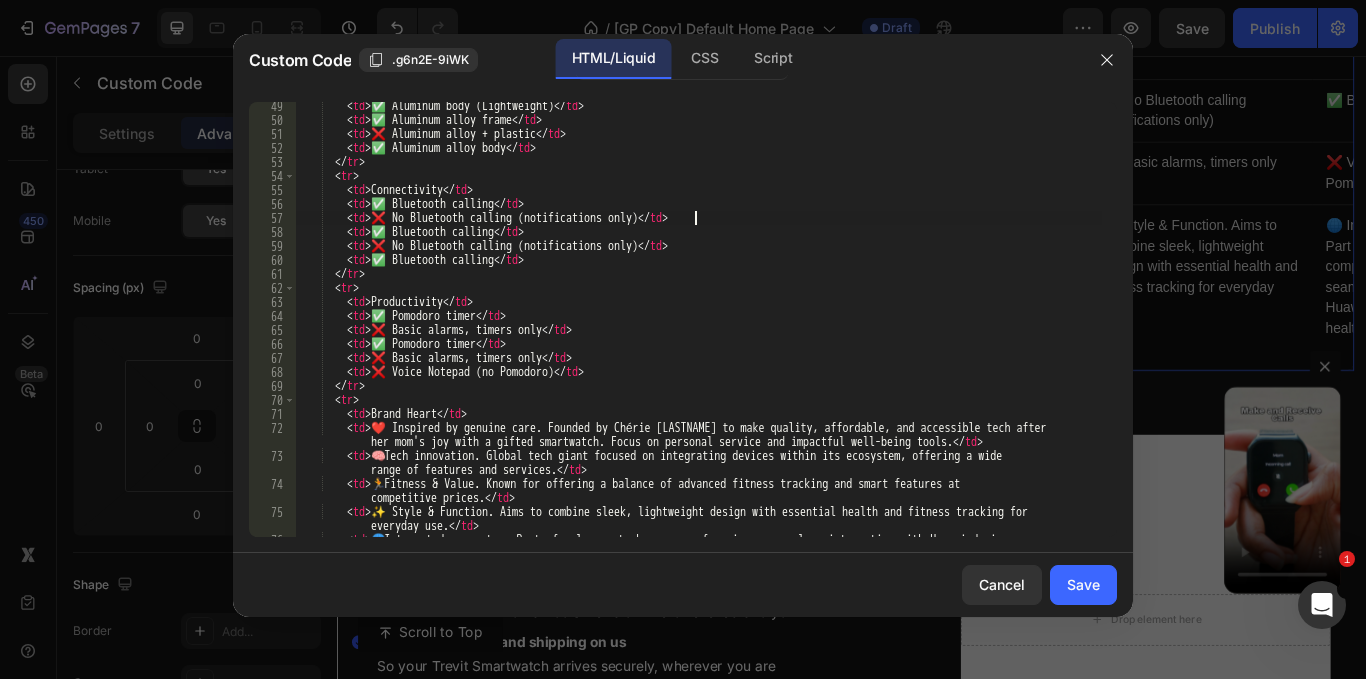 scroll, scrollTop: 675, scrollLeft: 0, axis: vertical 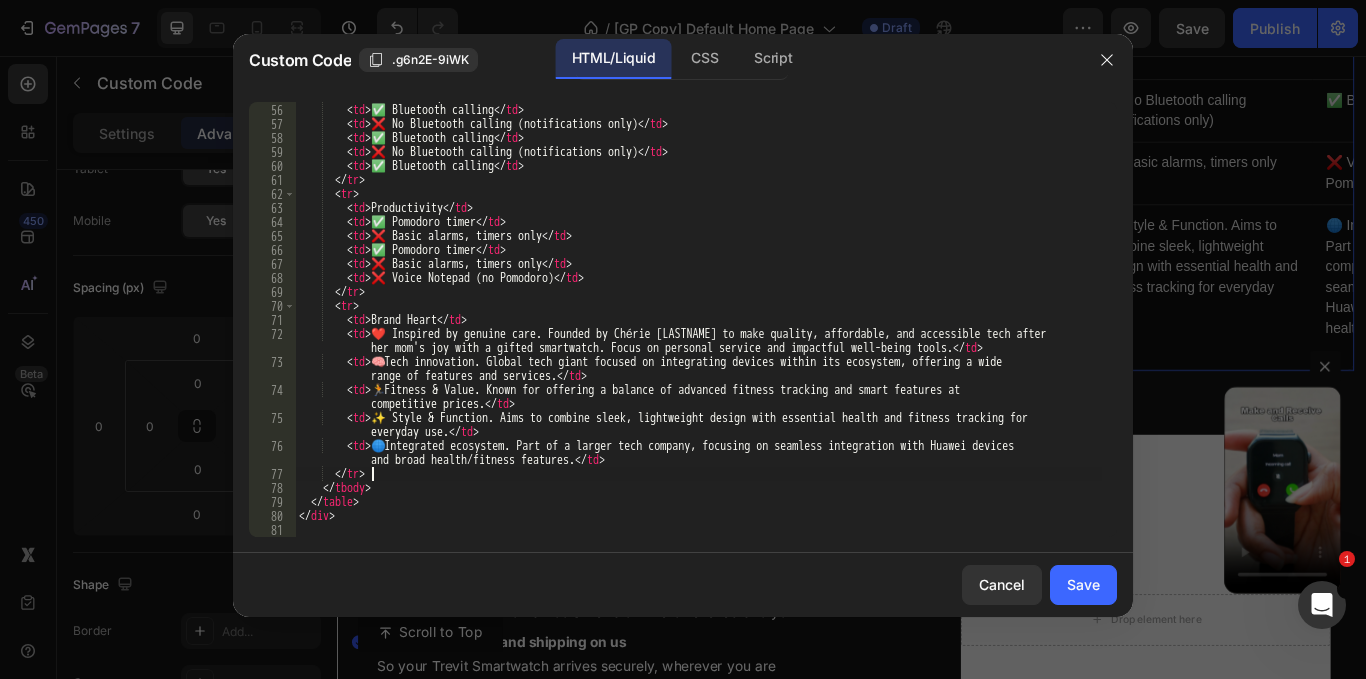 click on "< td > Connectivity </ td >           < td > ✅ Bluetooth calling </ td >           < td > ❌ No Bluetooth calling (notifications only) </ td >           < td > ✅ Bluetooth calling </ td >           < td > ❌ No Bluetooth calling (notifications only) </ td >           < td > ✅ Bluetooth calling </ td >         </ tr >         < tr >           < td > Productivity </ td >           < td > ✅ Pomodoro timer </ td >           < td > ❌ Basic alarms, timers only </ td >           < td > ✅ Pomodoro timer </ td >           < td > ❌ Basic alarms, timers only </ td >           < td > ❌ Voice Notepad (no Pomodoro) </ td >         </ tr >         < tr >           < td > Brand Heart </ td >           < td > ❤️ Inspired by genuine care. Founded by Chérie [LASTNAME] to make quality, affordable, and accessible tech after               her mom's joy with a gifted smartwatch. Focus on personal service and impactful well-being tools. </ td >                        < td > 🧠" at bounding box center [698, 320] 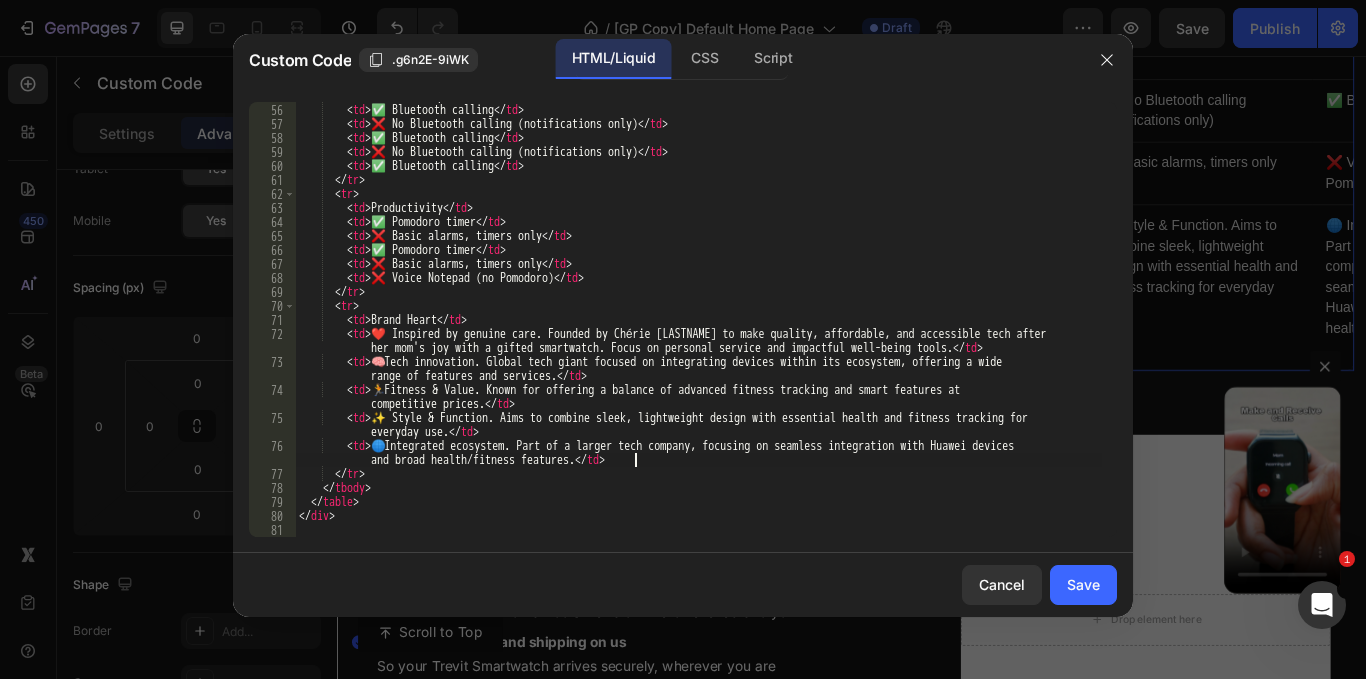 click on "< td > Connectivity </ td >           < td > ✅ Bluetooth calling </ td >           < td > ❌ No Bluetooth calling (notifications only) </ td >           < td > ✅ Bluetooth calling </ td >           < td > ❌ No Bluetooth calling (notifications only) </ td >           < td > ✅ Bluetooth calling </ td >         </ tr >         < tr >           < td > Productivity </ td >           < td > ✅ Pomodoro timer </ td >           < td > ❌ Basic alarms, timers only </ td >           < td > ✅ Pomodoro timer </ td >           < td > ❌ Basic alarms, timers only </ td >           < td > ❌ Voice Notepad (no Pomodoro) </ td >         </ tr >         < tr >           < td > Brand Heart </ td >           < td > ❤️ Inspired by genuine care. Founded by Chérie [LASTNAME] to make quality, affordable, and accessible tech after               her mom's joy with a gifted smartwatch. Focus on personal service and impactful well-being tools. </ td >                        < td > 🧠" at bounding box center [698, 320] 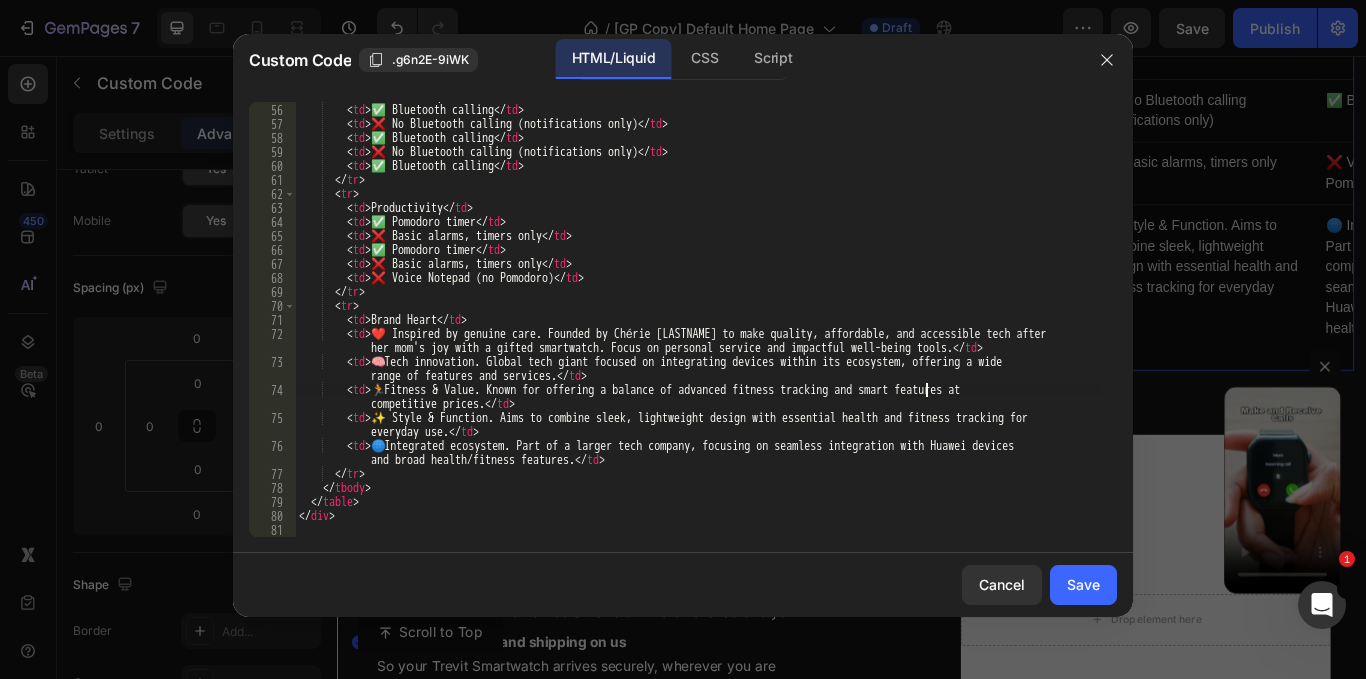 click on "< td > Connectivity </ td >           < td > ✅ Bluetooth calling </ td >           < td > ❌ No Bluetooth calling (notifications only) </ td >           < td > ✅ Bluetooth calling </ td >           < td > ❌ No Bluetooth calling (notifications only) </ td >           < td > ✅ Bluetooth calling </ td >         </ tr >         < tr >           < td > Productivity </ td >           < td > ✅ Pomodoro timer </ td >           < td > ❌ Basic alarms, timers only </ td >           < td > ✅ Pomodoro timer </ td >           < td > ❌ Basic alarms, timers only </ td >           < td > ❌ Voice Notepad (no Pomodoro) </ td >         </ tr >         < tr >           < td > Brand Heart </ td >           < td > ❤️ Inspired by genuine care. Founded by Chérie [LASTNAME] to make quality, affordable, and accessible tech after               her mom's joy with a gifted smartwatch. Focus on personal service and impactful well-being tools. </ td >                        < td > 🧠" at bounding box center [698, 320] 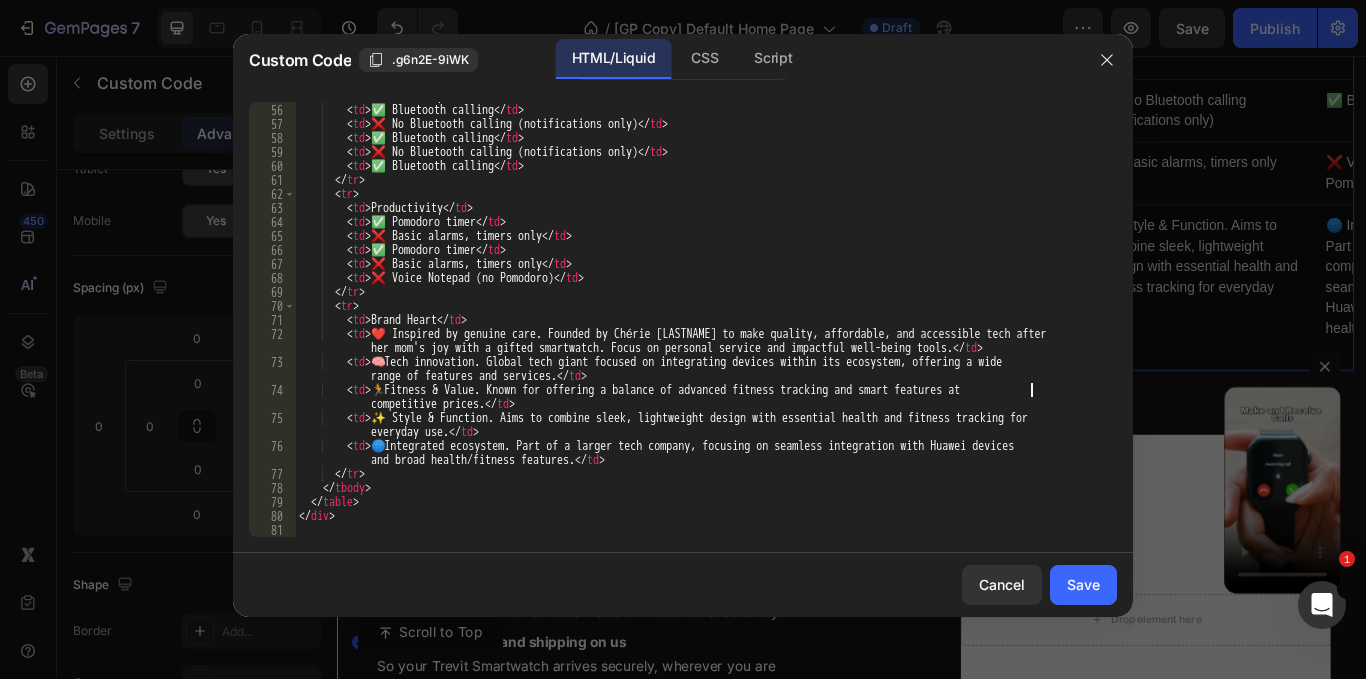 click on "< td > Connectivity </ td >           < td > ✅ Bluetooth calling </ td >           < td > ❌ No Bluetooth calling (notifications only) </ td >           < td > ✅ Bluetooth calling </ td >           < td > ❌ No Bluetooth calling (notifications only) </ td >           < td > ✅ Bluetooth calling </ td >         </ tr >         < tr >           < td > Productivity </ td >           < td > ✅ Pomodoro timer </ td >           < td > ❌ Basic alarms, timers only </ td >           < td > ✅ Pomodoro timer </ td >           < td > ❌ Basic alarms, timers only </ td >           < td > ❌ Voice Notepad (no Pomodoro) </ td >         </ tr >         < tr >           < td > Brand Heart </ td >           < td > ❤️ Inspired by genuine care. Founded by Chérie [LASTNAME] to make quality, affordable, and accessible tech after               her mom's joy with a gifted smartwatch. Focus on personal service and impactful well-being tools. </ td >                        < td > 🧠" at bounding box center (698, 320) 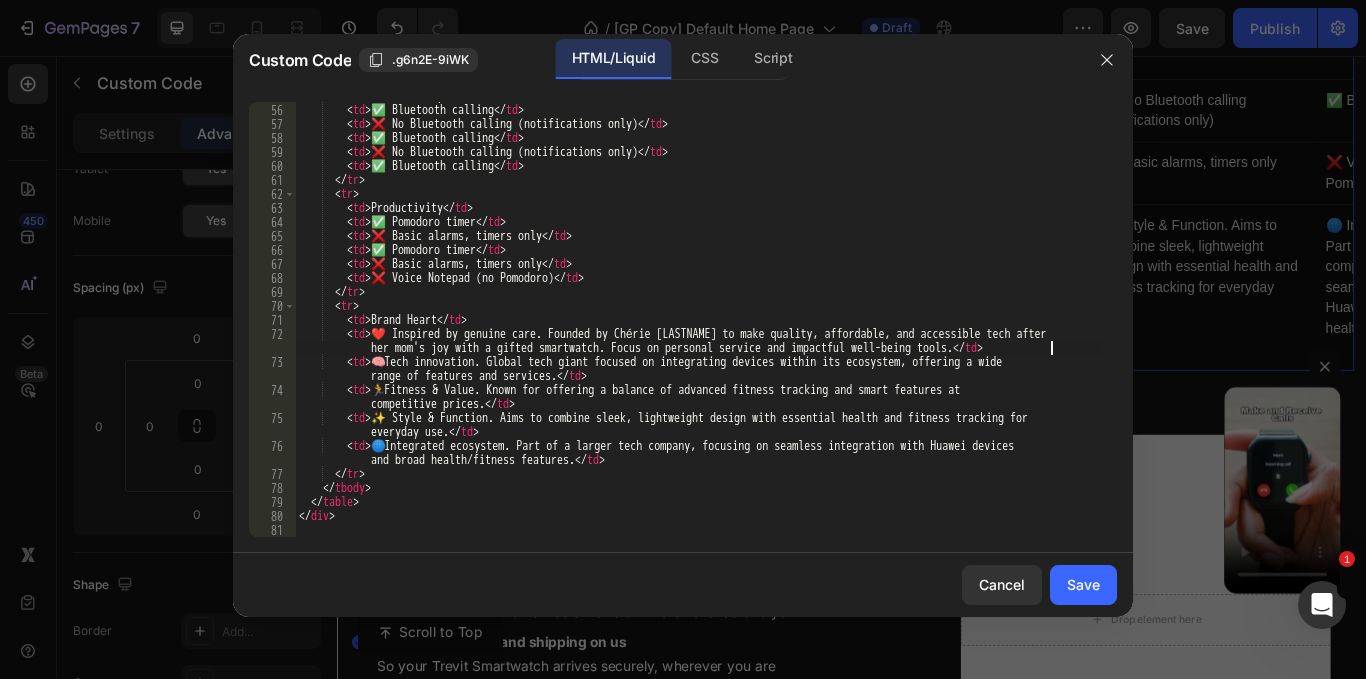 click on "< td > Connectivity </ td >           < td > ✅ Bluetooth calling </ td >           < td > ❌ No Bluetooth calling (notifications only) </ td >           < td > ✅ Bluetooth calling </ td >           < td > ❌ No Bluetooth calling (notifications only) </ td >           < td > ✅ Bluetooth calling </ td >         </ tr >         < tr >           < td > Productivity </ td >           < td > ✅ Pomodoro timer </ td >           < td > ❌ Basic alarms, timers only </ td >           < td > ✅ Pomodoro timer </ td >           < td > ❌ Basic alarms, timers only </ td >           < td > ❌ Voice Notepad (no Pomodoro) </ td >         </ tr >         < tr >           < td > Brand Heart </ td >           < td > ❤️ Inspired by genuine care. Founded by Chérie [LASTNAME] to make quality, affordable, and accessible tech after               her mom's joy with a gifted smartwatch. Focus on personal service and impactful well-being tools. </ td >                        < td > 🧠" at bounding box center [698, 320] 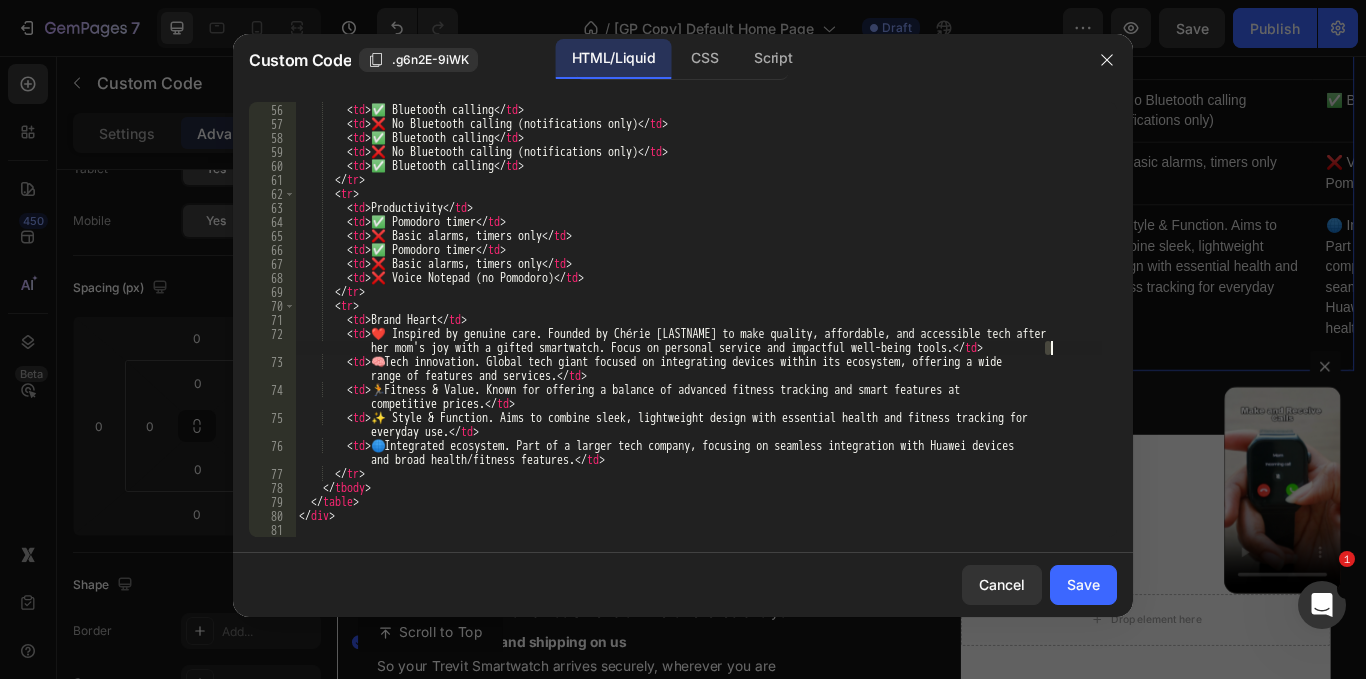 click on "< td > Connectivity </ td >           < td > ✅ Bluetooth calling </ td >           < td > ❌ No Bluetooth calling (notifications only) </ td >           < td > ✅ Bluetooth calling </ td >           < td > ❌ No Bluetooth calling (notifications only) </ td >           < td > ✅ Bluetooth calling </ td >         </ tr >         < tr >           < td > Productivity </ td >           < td > ✅ Pomodoro timer </ td >           < td > ❌ Basic alarms, timers only </ td >           < td > ✅ Pomodoro timer </ td >           < td > ❌ Basic alarms, timers only </ td >           < td > ❌ Voice Notepad (no Pomodoro) </ td >         </ tr >         < tr >           < td > Brand Heart </ td >           < td > ❤️ Inspired by genuine care. Founded by Chérie [LASTNAME] to make quality, affordable, and accessible tech after               her mom's joy with a gifted smartwatch. Focus on personal service and impactful well-being tools. </ td >                        < td > 🧠" at bounding box center [698, 320] 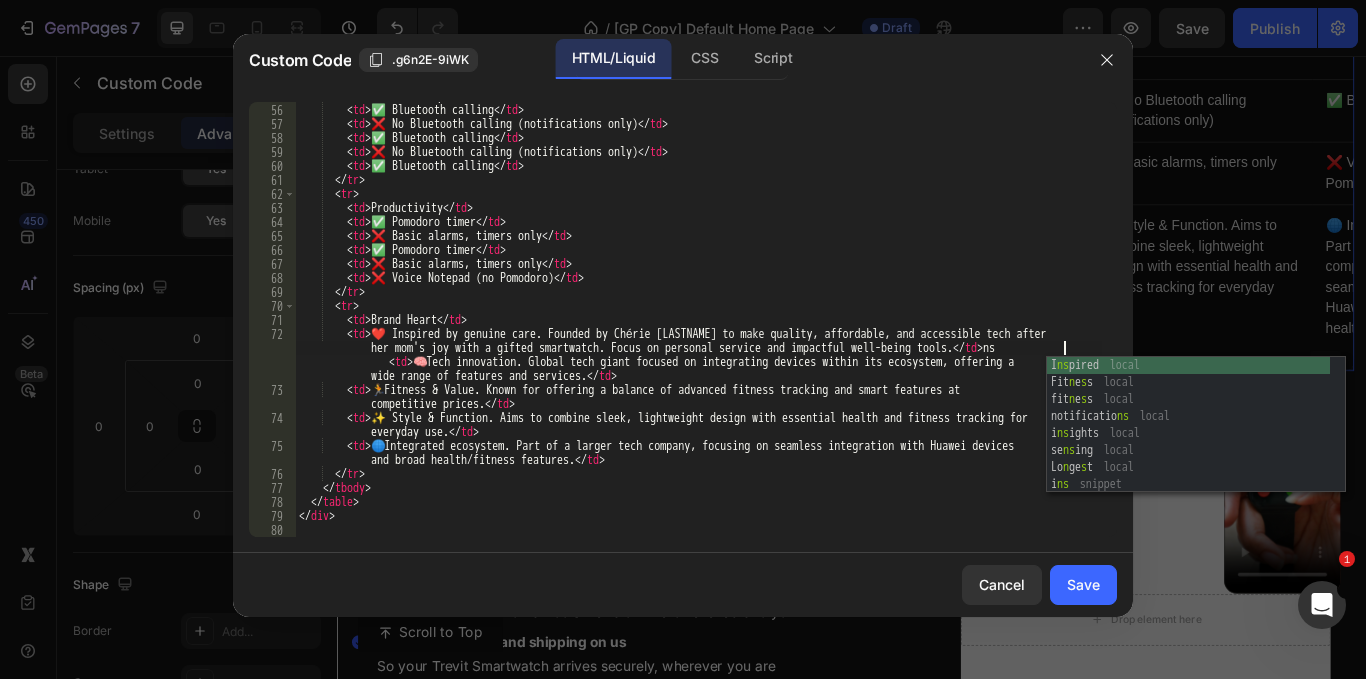 scroll, scrollTop: 0, scrollLeft: 125, axis: horizontal 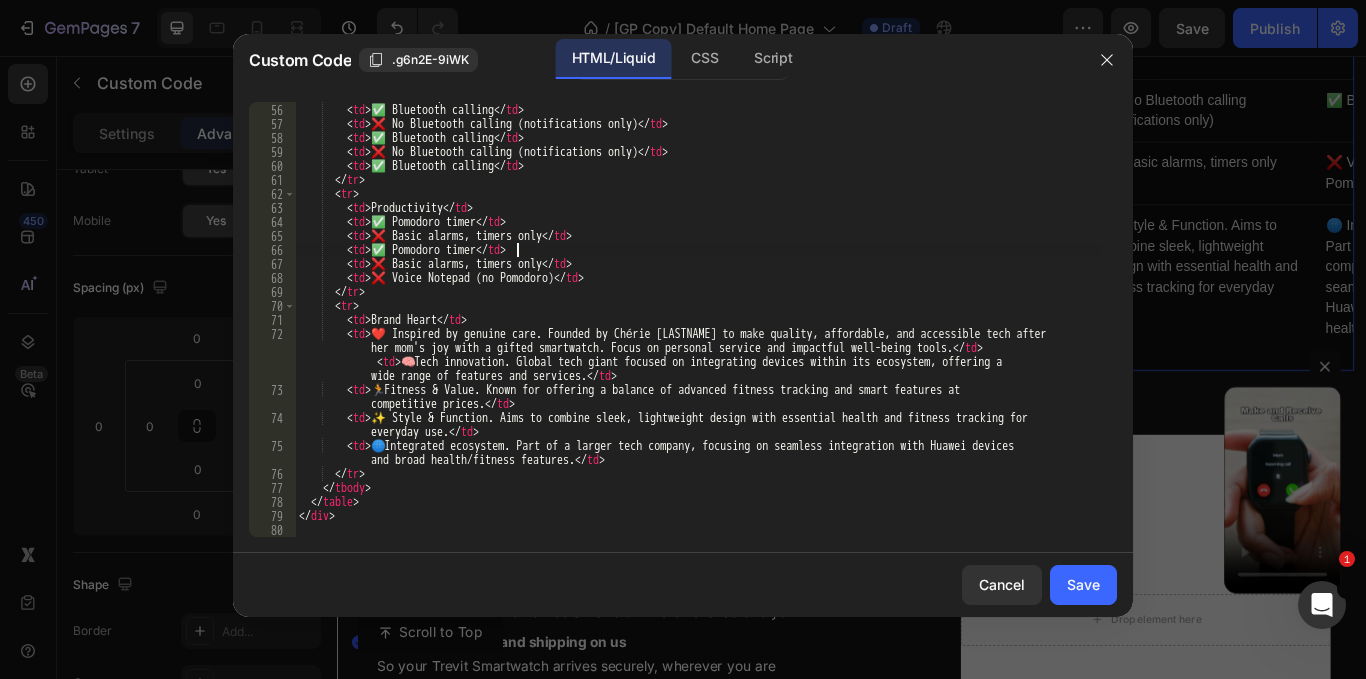 click on "< td > Connectivity </ td >           < td > ✅ Bluetooth calling </ td >           < td > ❌ No Bluetooth calling (notifications only) </ td >           < td > ✅ Bluetooth calling </ td >           < td > ❌ No Bluetooth calling (notifications only) </ td >           < td > ✅ Bluetooth calling </ td >         </ tr >         < tr >           < td > Productivity </ td >           < td > ✅ Pomodoro timer </ td >           < td > ❌ Basic alarms, timers only </ td >           < td > ✅ Pomodoro timer </ td >           < td > ❌ Basic alarms, timers only </ td >           < td > ❌ Voice Notepad (no Pomodoro) </ td >         </ tr >         < tr >           < td > Brand Heart </ td >           < td > ❤️ Inspired by genuine care. Founded by Chérie [LASTNAME] to make quality, affordable, and accessible tech after               her mom's joy with a gifted smartwatch. Focus on personal service and impactful well-being tools. </ td >                        < td > 🧠" at bounding box center (698, 320) 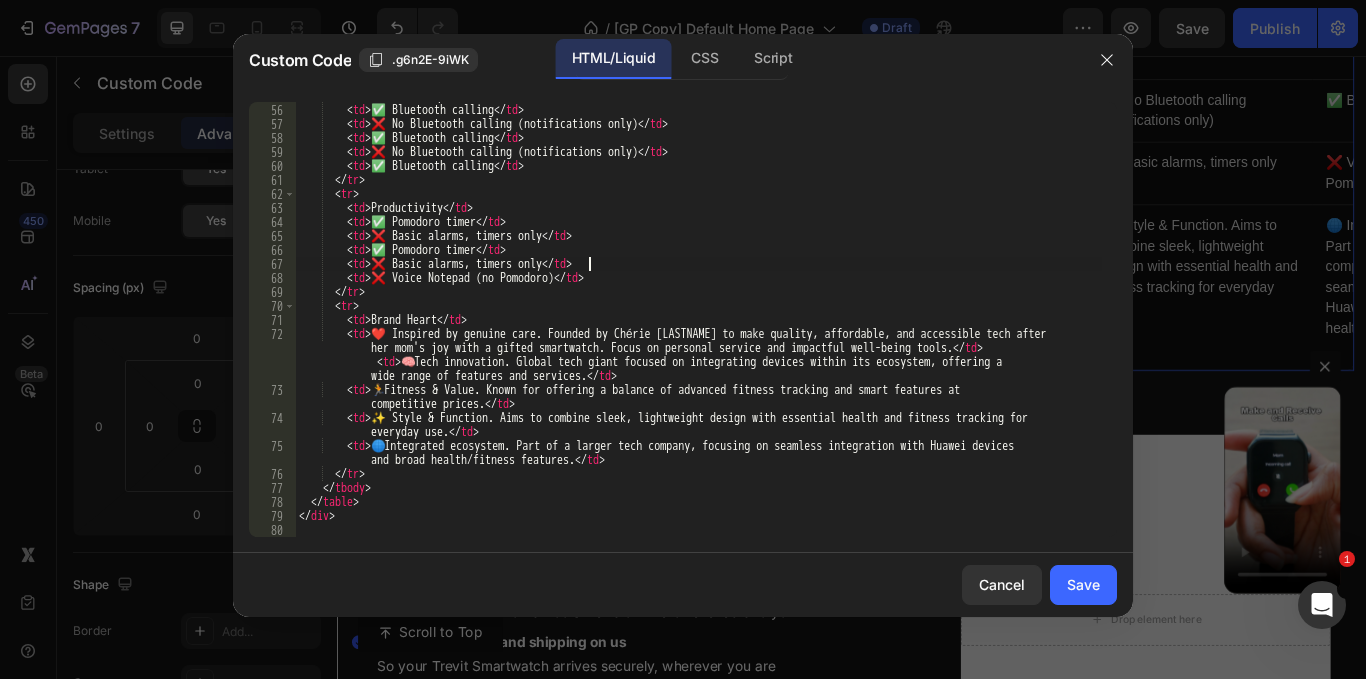 click on "< td > Connectivity </ td >           < td > ✅ Bluetooth calling </ td >           < td > ❌ No Bluetooth calling (notifications only) </ td >           < td > ✅ Bluetooth calling </ td >           < td > ❌ No Bluetooth calling (notifications only) </ td >           < td > ✅ Bluetooth calling </ td >         </ tr >         < tr >           < td > Productivity </ td >           < td > ✅ Pomodoro timer </ td >           < td > ❌ Basic alarms, timers only </ td >           < td > ✅ Pomodoro timer </ td >           < td > ❌ Basic alarms, timers only </ td >           < td > ❌ Voice Notepad (no Pomodoro) </ td >         </ tr >         < tr >           < td > Brand Heart </ td >           < td > ❤️ Inspired by genuine care. Founded by Chérie [LASTNAME] to make quality, affordable, and accessible tech after               her mom's joy with a gifted smartwatch. Focus on personal service and impactful well-being tools. </ td >                        < td > 🧠" at bounding box center (698, 320) 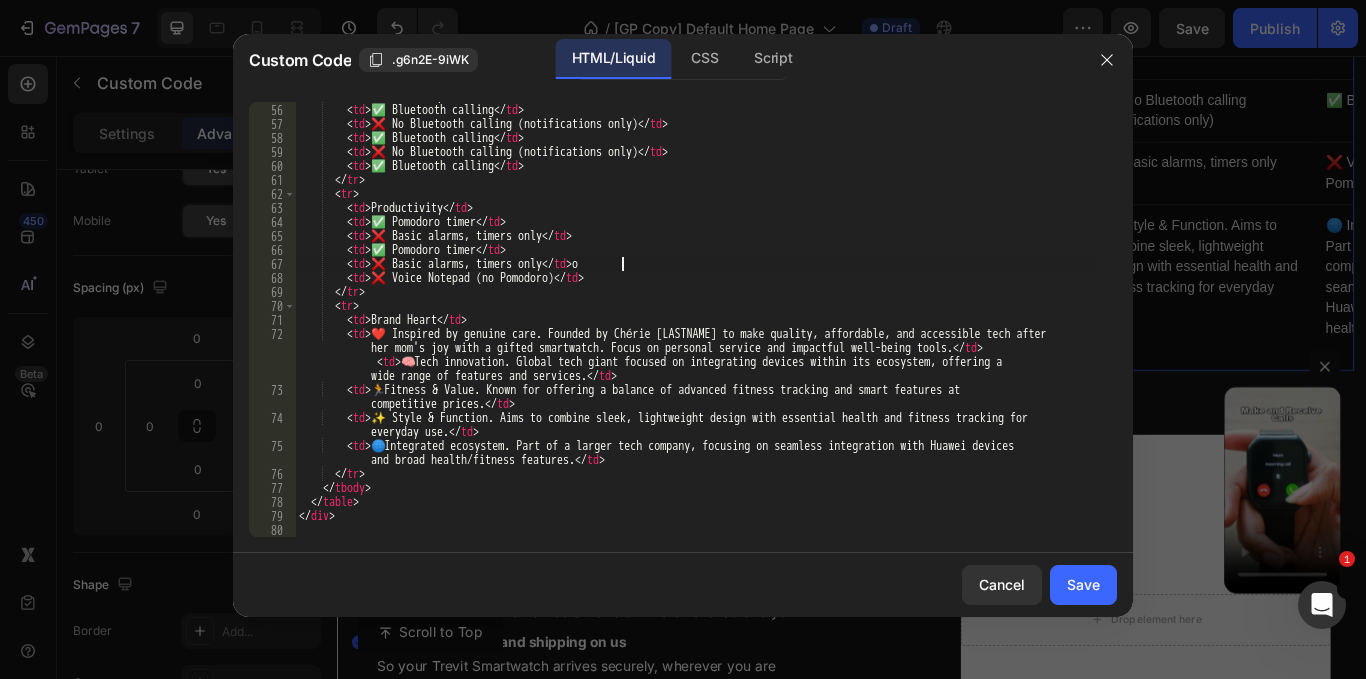 scroll, scrollTop: 0, scrollLeft: 26, axis: horizontal 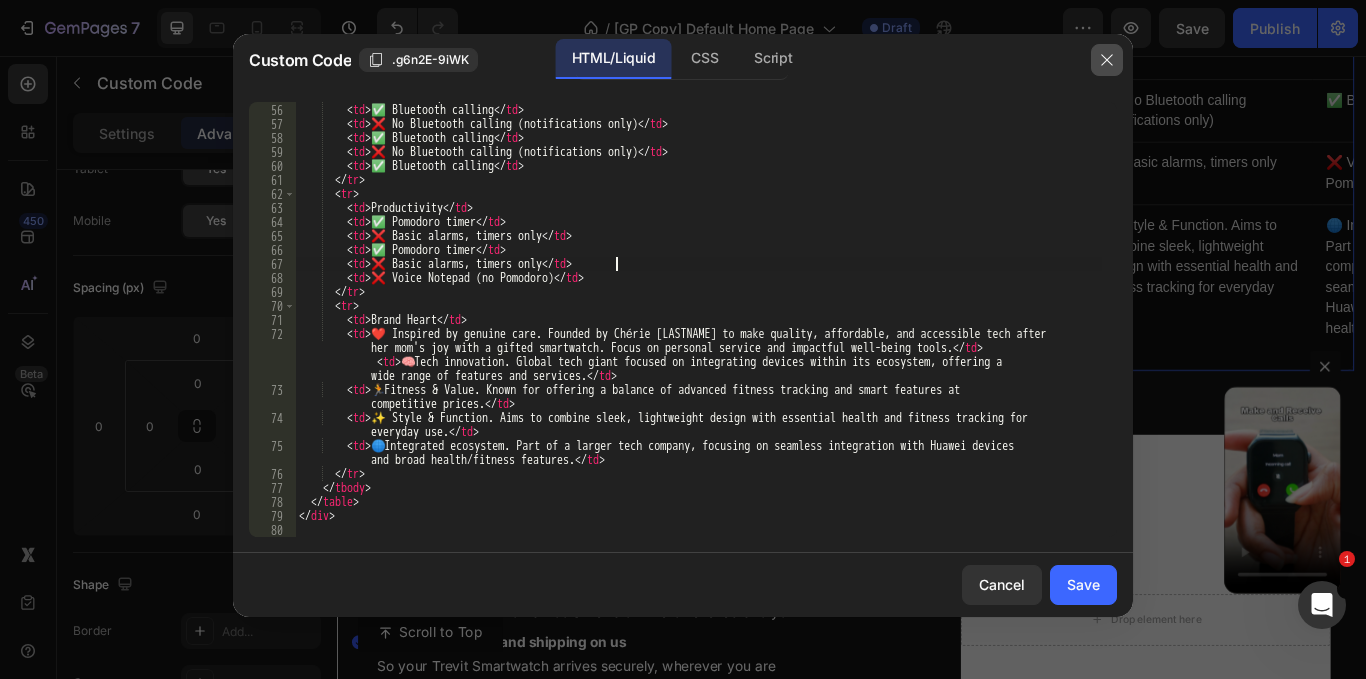type on "<td>❌ Basic alarms, timers only</td>" 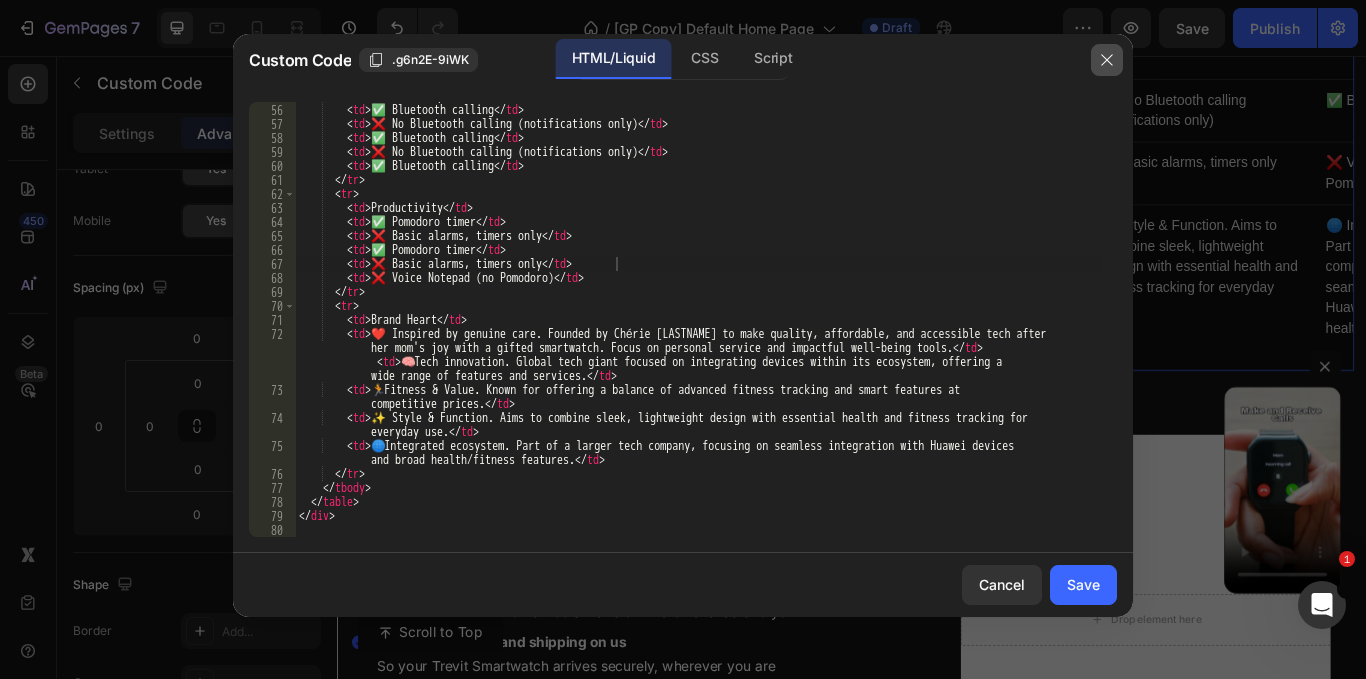 click 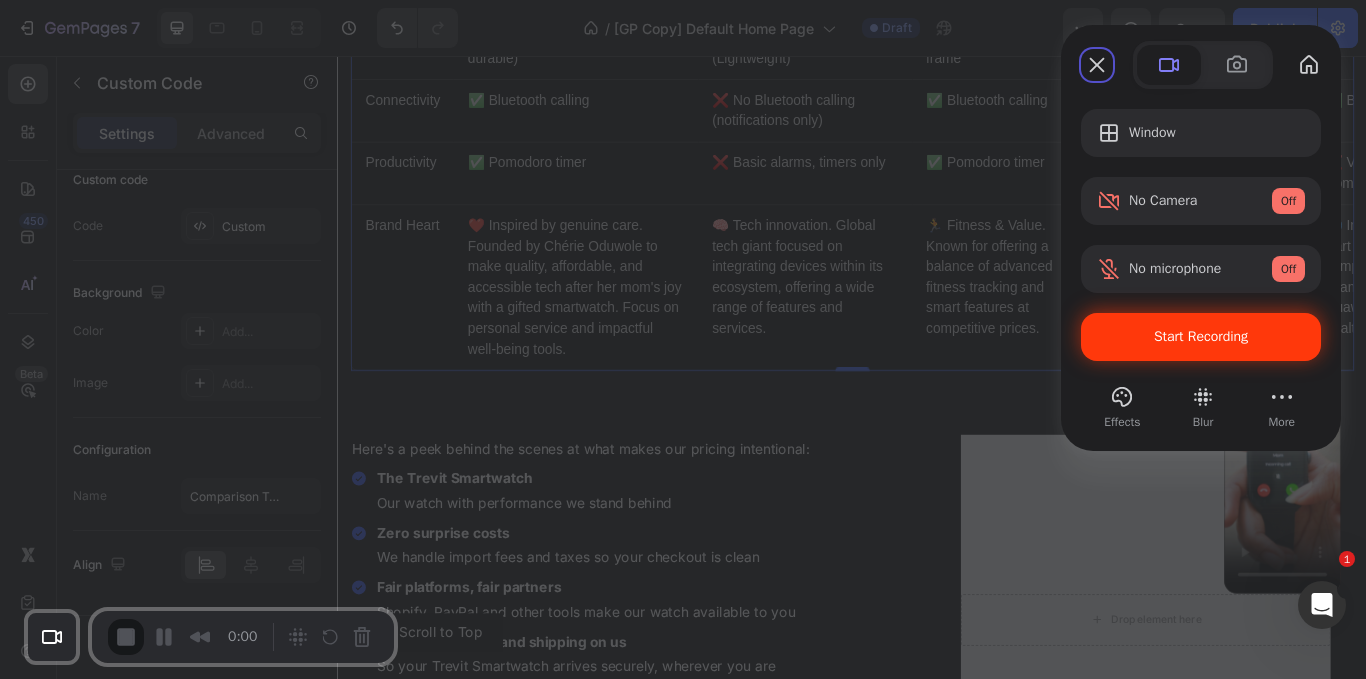 click on "Start Recording" at bounding box center [1201, 337] 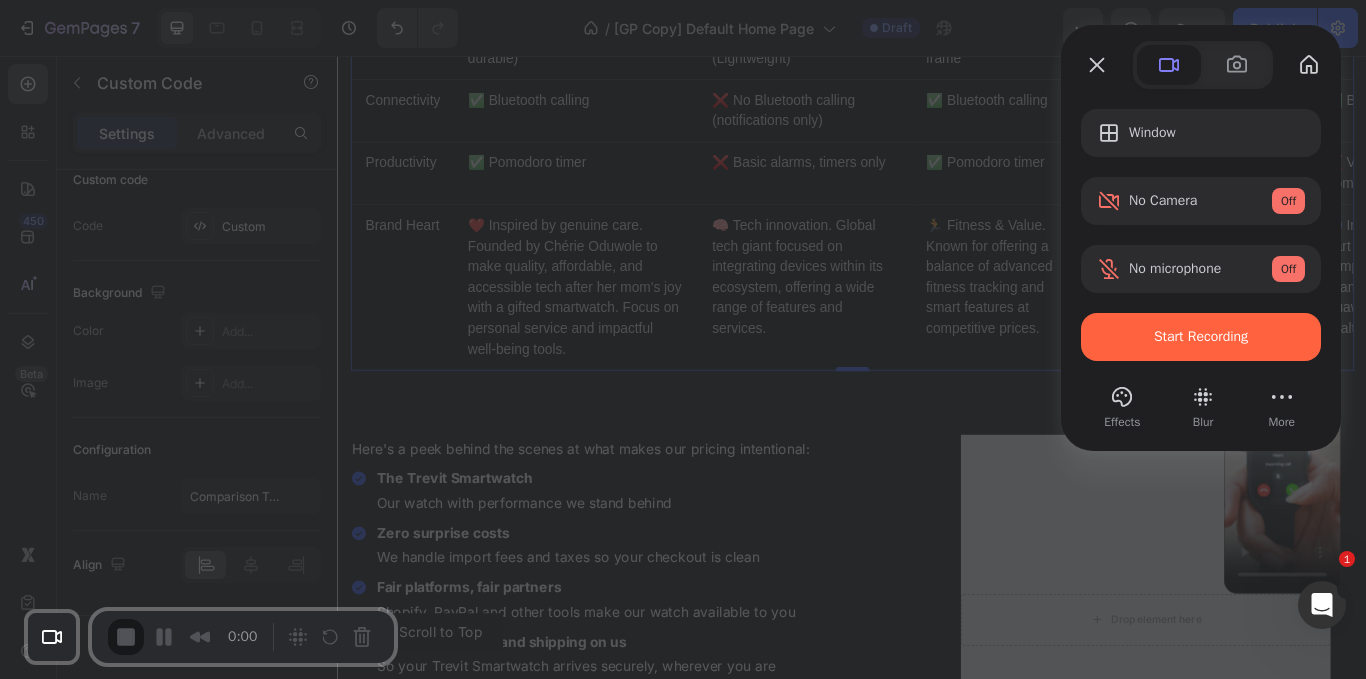 click on "Yes, proceed" at bounding box center [350, 1548] 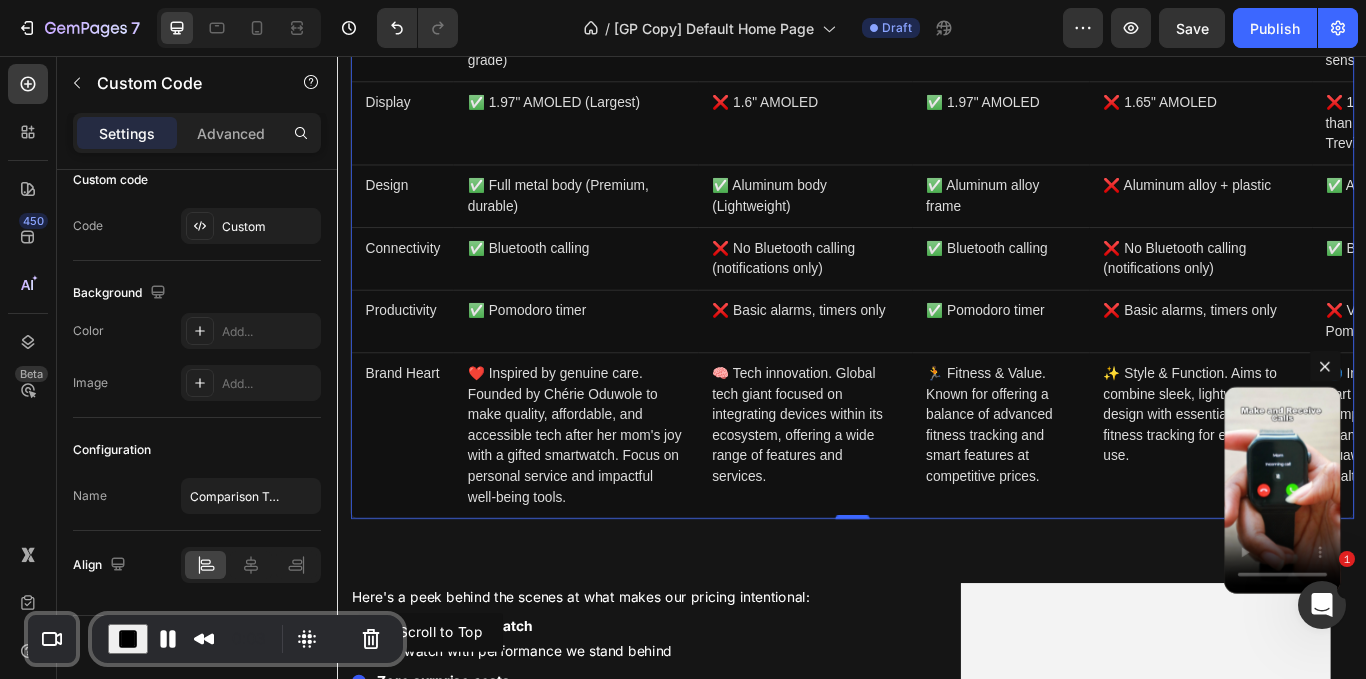 scroll, scrollTop: 7445, scrollLeft: 0, axis: vertical 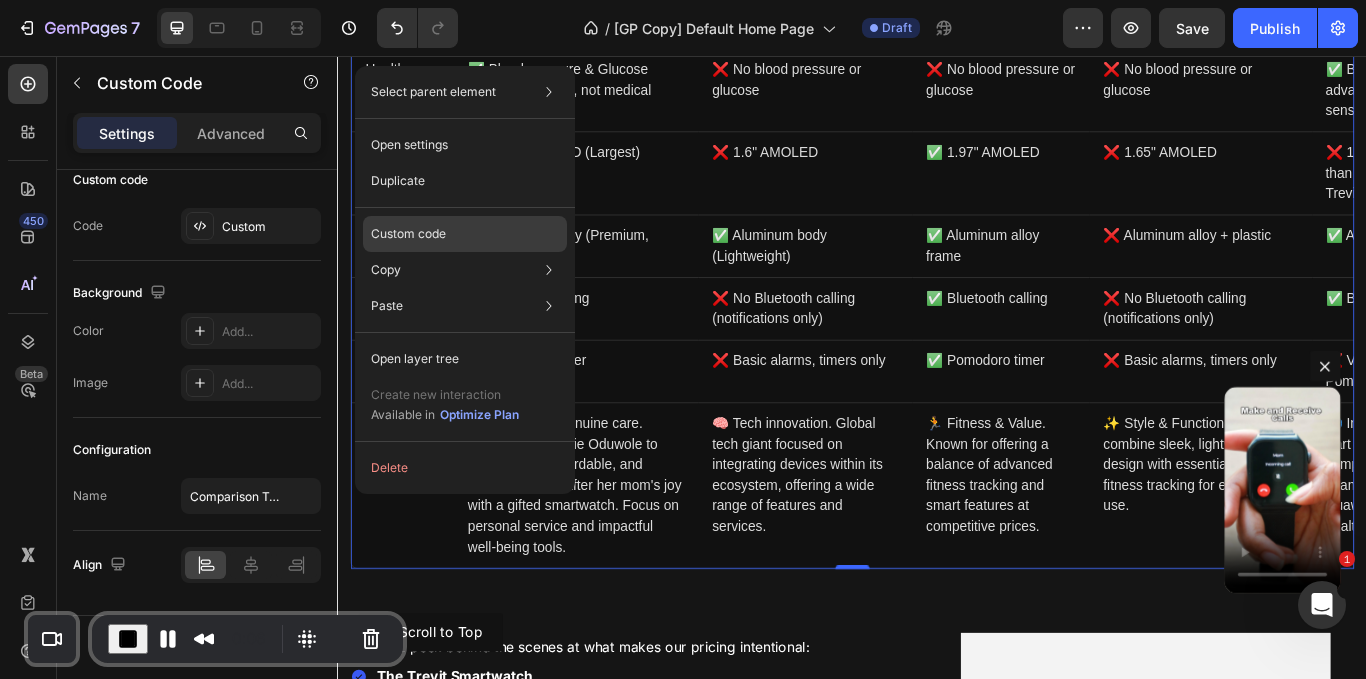 click on "Custom code" 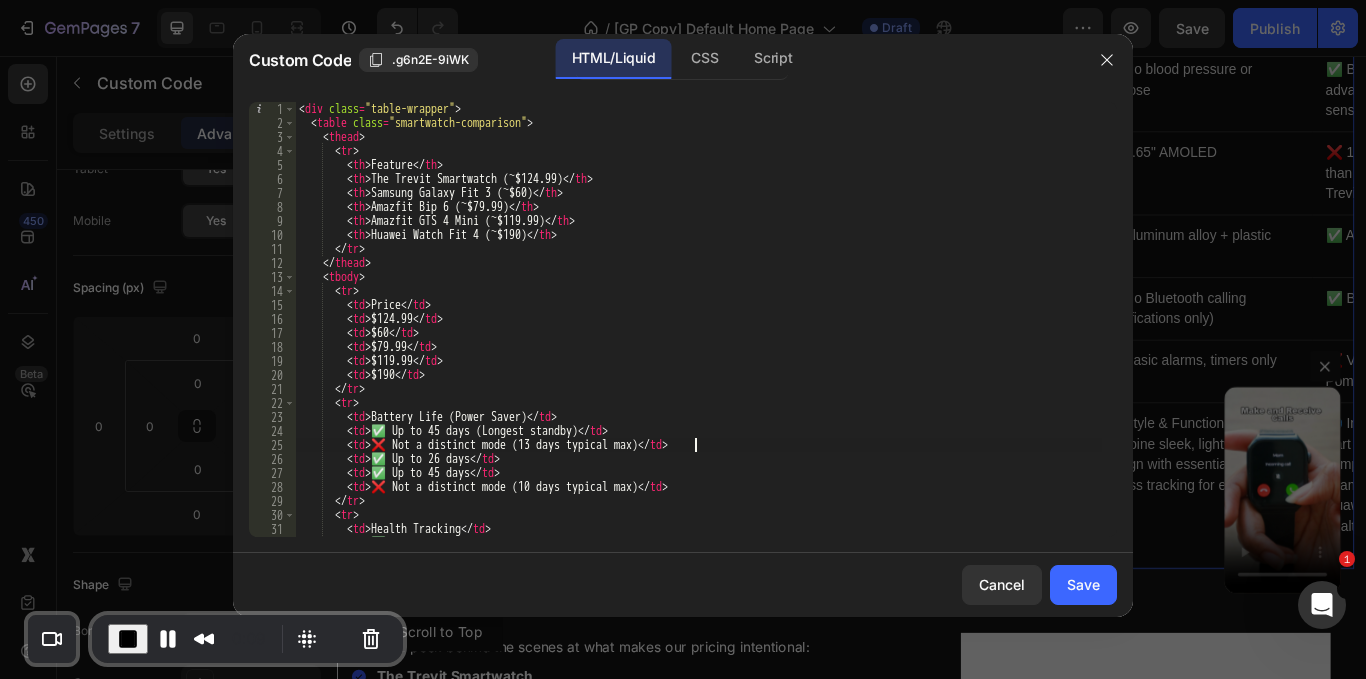click on "< div   class = "table-wrapper" >    < table   class = "smartwatch-comparison" >      < thead >         < tr >           < th > Feature </ th >           < th > The Trevit Smartwatch (~$124.99) </ th >           < th > Samsung Galaxy Fit 3 (~$60) </ th >           < th > Amazfit Bip 6 (~$79.99) </ th >           < th > Amazfit GTS 4 Mini (~$119.99) </ th >           < th > Huawei Watch Fit 4 (~$190) </ th >         </ tr >      </ thead >      < tbody >         < tr >           < td > Price </ td >           < td > $124.99 </ td >           < td > $60 </ td >           < td > $79.99 </ td >           < td > $119.99 </ td >           < td > $190 </ td >         </ tr >         < tr >           < td > Battery Life (Power Saver) </ td >           < td > ✅ Up to 45 days (Longest standby) </ td >           < td > ❌ Not a distinct mode (13 days typical max) </ td >           < td > ✅ Up to 26 days </ td >           < td > ✅ Up to 45 days </ td >           < td > ❌ Not a distinct mode (10 days typical max)" at bounding box center [698, 333] 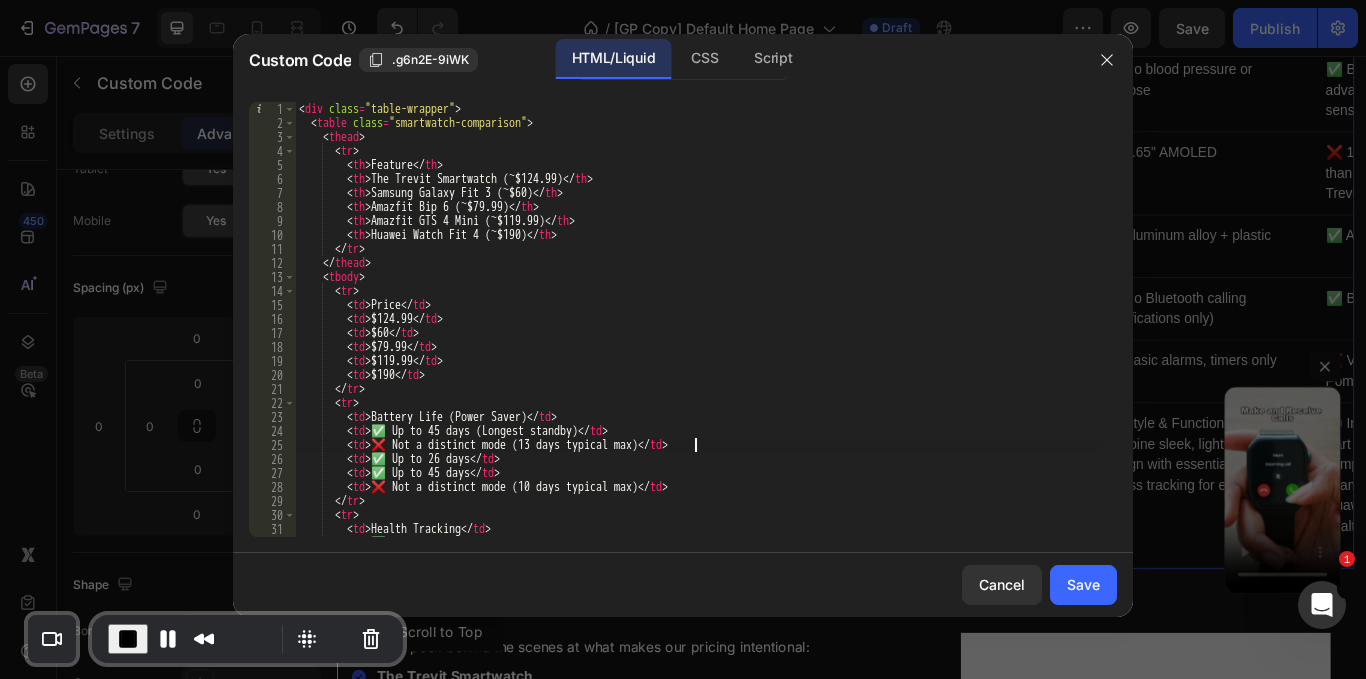 click on "< div   class = "table-wrapper" >    < table   class = "smartwatch-comparison" >      < thead >         < tr >           < th > Feature </ th >           < th > The Trevit Smartwatch (~$124.99) </ th >           < th > Samsung Galaxy Fit 3 (~$60) </ th >           < th > Amazfit Bip 6 (~$79.99) </ th >           < th > Amazfit GTS 4 Mini (~$119.99) </ th >           < th > Huawei Watch Fit 4 (~$190) </ th >         </ tr >      </ thead >      < tbody >         < tr >           < td > Price </ td >           < td > $124.99 </ td >           < td > $60 </ td >           < td > $79.99 </ td >           < td > $119.99 </ td >           < td > $190 </ td >         </ tr >         < tr >           < td > Battery Life (Power Saver) </ td >           < td > ✅ Up to 45 days (Longest standby) </ td >           < td > ❌ Not a distinct mode (13 days typical max) </ td >           < td > ✅ Up to 26 days </ td >           < td > ✅ Up to 45 days </ td >           < td > ❌ Not a distinct mode (10 days typical max)" at bounding box center [698, 333] 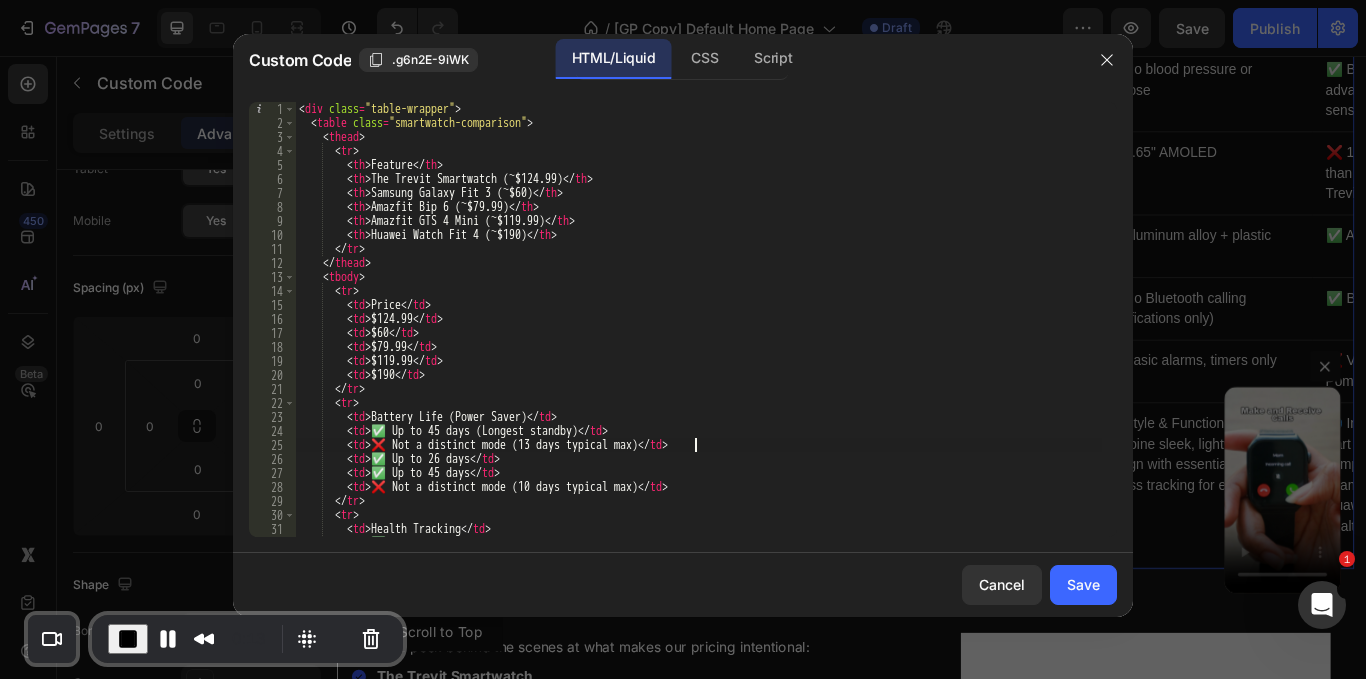click on "< div   class = "table-wrapper" >    < table   class = "smartwatch-comparison" >      < thead >         < tr >           < th > Feature </ th >           < th > The Trevit Smartwatch (~$124.99) </ th >           < th > Samsung Galaxy Fit 3 (~$60) </ th >           < th > Amazfit Bip 6 (~$79.99) </ th >           < th > Amazfit GTS 4 Mini (~$119.99) </ th >           < th > Huawei Watch Fit 4 (~$190) </ th >         </ tr >      </ thead >      < tbody >         < tr >           < td > Price </ td >           < td > $124.99 </ td >           < td > $60 </ td >           < td > $79.99 </ td >           < td > $119.99 </ td >           < td > $190 </ td >         </ tr >         < tr >           < td > Battery Life (Power Saver) </ td >           < td > ✅ Up to 45 days (Longest standby) </ td >           < td > ❌ Not a distinct mode (13 days typical max) </ td >           < td > ✅ Up to 26 days </ td >           < td > ✅ Up to 45 days </ td >           < td > ❌ Not a distinct mode (10 days typical max)" at bounding box center (698, 333) 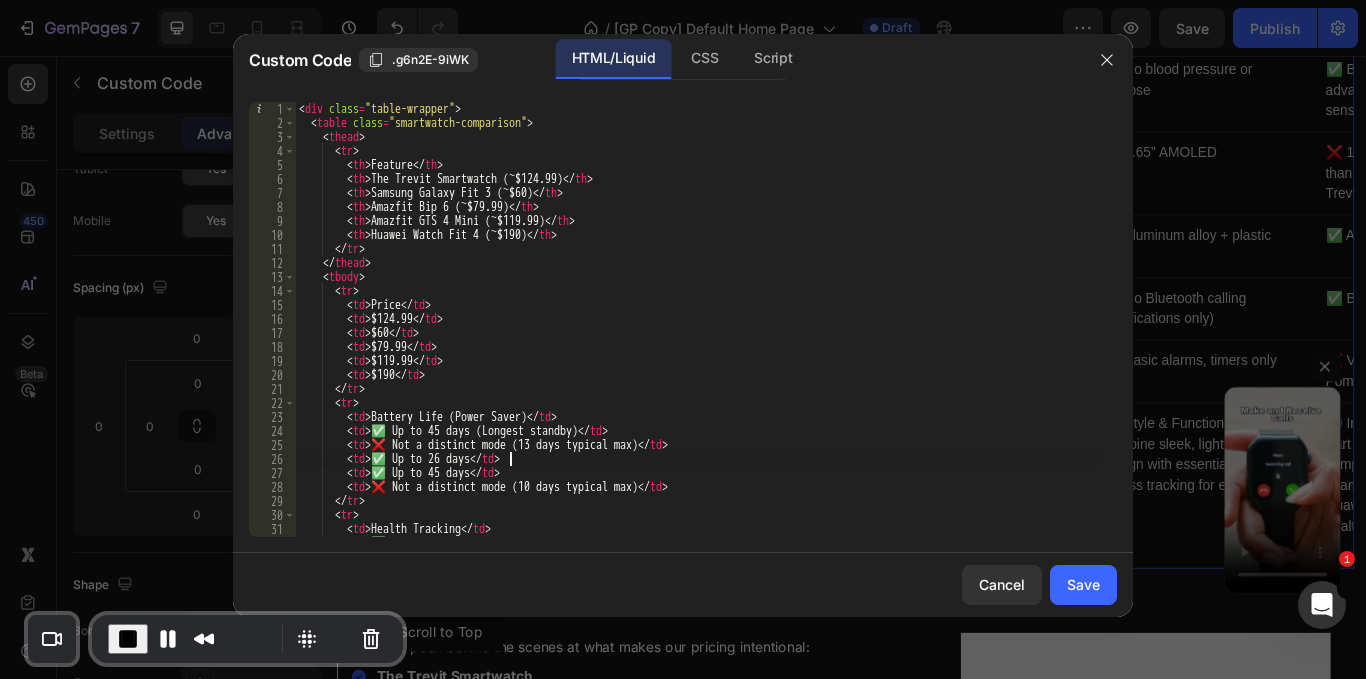 click on "< div   class = "table-wrapper" >    < table   class = "smartwatch-comparison" >      < thead >         < tr >           < th > Feature </ th >           < th > The Trevit Smartwatch (~$124.99) </ th >           < th > Samsung Galaxy Fit 3 (~$60) </ th >           < th > Amazfit Bip 6 (~$79.99) </ th >           < th > Amazfit GTS 4 Mini (~$119.99) </ th >           < th > Huawei Watch Fit 4 (~$190) </ th >         </ tr >      </ thead >      < tbody >         < tr >           < td > Price </ td >           < td > $124.99 </ td >           < td > $60 </ td >           < td > $79.99 </ td >           < td > $119.99 </ td >           < td > $190 </ td >         </ tr >         < tr >           < td > Battery Life (Power Saver) </ td >           < td > ✅ Up to 45 days (Longest standby) </ td >           < td > ❌ Not a distinct mode (13 days typical max) </ td >           < td > ✅ Up to 26 days </ td >           < td > ✅ Up to 45 days </ td >           < td > ❌ Not a distinct mode (10 days typical max)" at bounding box center [698, 333] 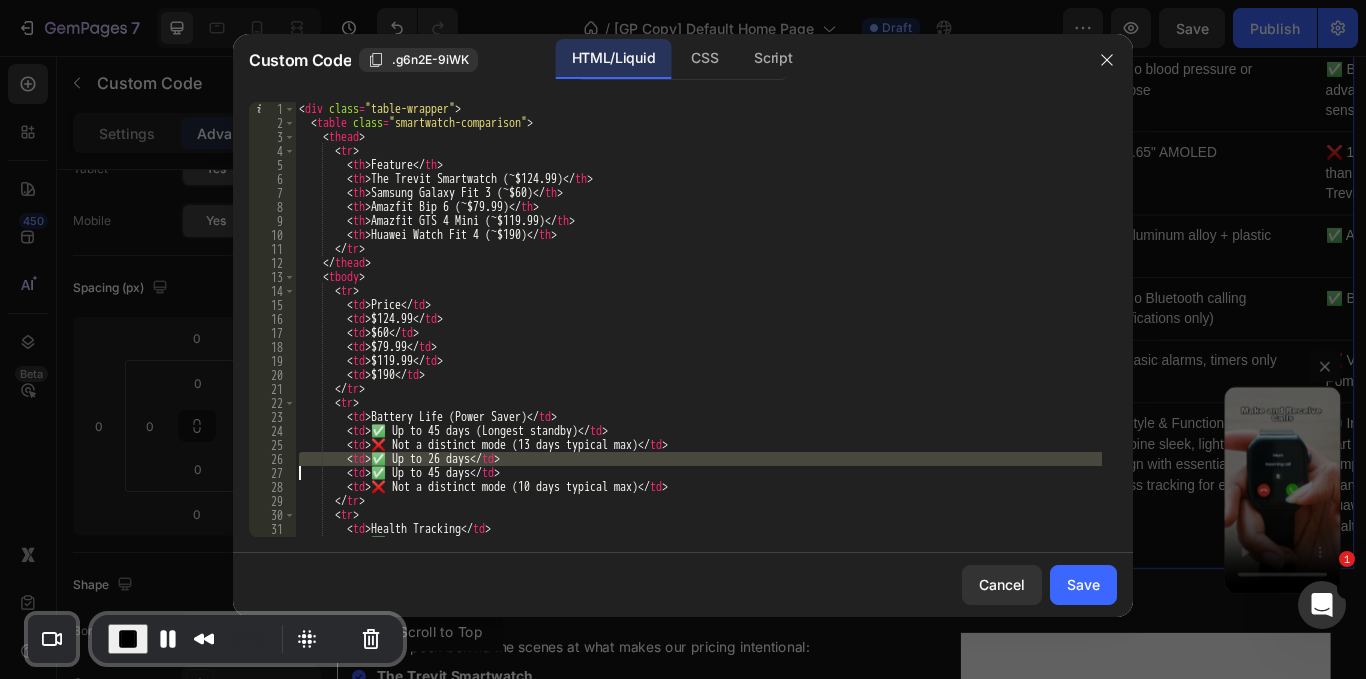 click on "< div   class = "table-wrapper" >    < table   class = "smartwatch-comparison" >      < thead >         < tr >           < th > Feature </ th >           < th > The Trevit Smartwatch (~$124.99) </ th >           < th > Samsung Galaxy Fit 3 (~$60) </ th >           < th > Amazfit Bip 6 (~$79.99) </ th >           < th > Amazfit GTS 4 Mini (~$119.99) </ th >           < th > Huawei Watch Fit 4 (~$190) </ th >         </ tr >      </ thead >      < tbody >         < tr >           < td > Price </ td >           < td > $124.99 </ td >           < td > $60 </ td >           < td > $79.99 </ td >           < td > $119.99 </ td >           < td > $190 </ td >         </ tr >         < tr >           < td > Battery Life (Power Saver) </ td >           < td > ✅ Up to 45 days (Longest standby) </ td >           < td > ❌ Not a distinct mode (13 days typical max) </ td >           < td > ✅ Up to 26 days </ td >           < td > ✅ Up to 45 days </ td >           < td > ❌ Not a distinct mode (10 days typical max)" at bounding box center [698, 333] 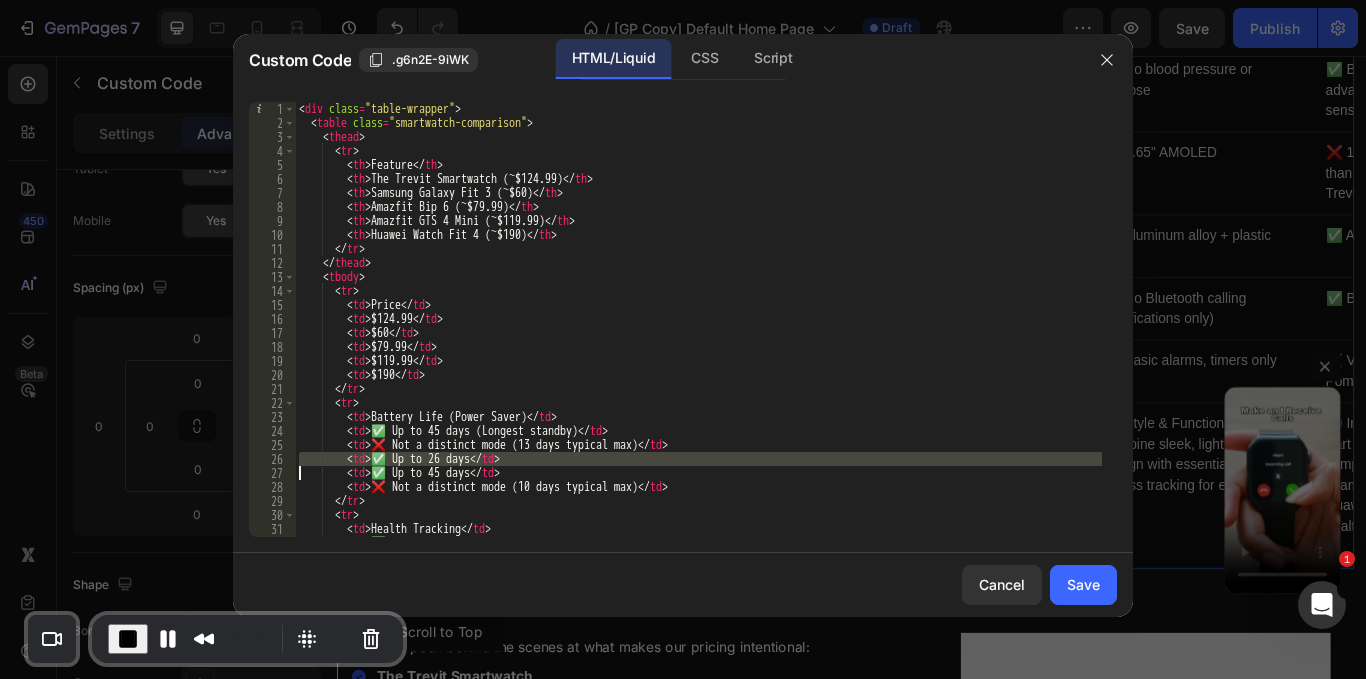 click on "< div   class = "table-wrapper" >    < table   class = "smartwatch-comparison" >      < thead >         < tr >           < th > Feature </ th >           < th > The Trevit Smartwatch (~$124.99) </ th >           < th > Samsung Galaxy Fit 3 (~$60) </ th >           < th > Amazfit Bip 6 (~$79.99) </ th >           < th > Amazfit GTS 4 Mini (~$119.99) </ th >           < th > Huawei Watch Fit 4 (~$190) </ th >         </ tr >      </ thead >      < tbody >         < tr >           < td > Price </ td >           < td > $124.99 </ td >           < td > $60 </ td >           < td > $79.99 </ td >           < td > $119.99 </ td >           < td > $190 </ td >         </ tr >         < tr >           < td > Battery Life (Power Saver) </ td >           < td > ✅ Up to 45 days (Longest standby) </ td >           < td > ❌ Not a distinct mode (13 days typical max) </ td >           < td > ✅ Up to 26 days </ td >           < td > ✅ Up to 45 days </ td >           < td > ❌ Not a distinct mode (10 days typical max)" at bounding box center (698, 319) 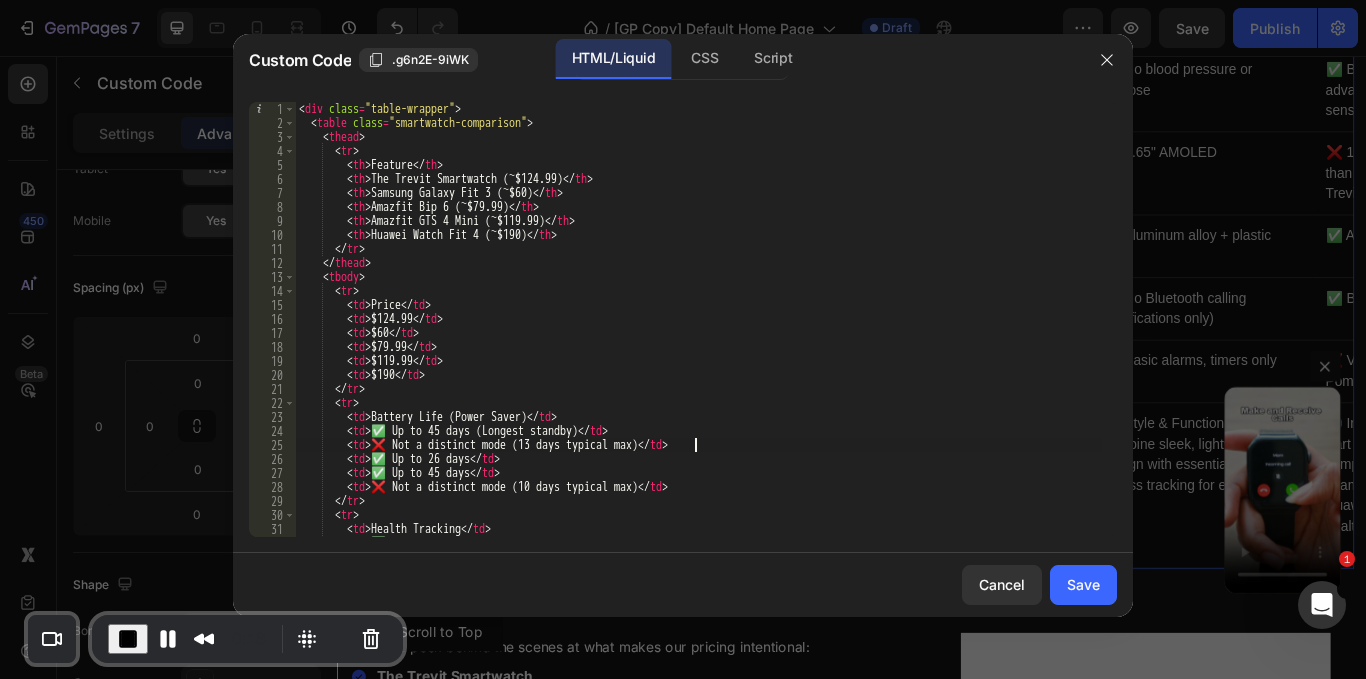 click on "< div   class = "table-wrapper" >    < table   class = "smartwatch-comparison" >      < thead >         < tr >           < th > Feature </ th >           < th > The Trevit Smartwatch (~$124.99) </ th >           < th > Samsung Galaxy Fit 3 (~$60) </ th >           < th > Amazfit Bip 6 (~$79.99) </ th >           < th > Amazfit GTS 4 Mini (~$119.99) </ th >           < th > Huawei Watch Fit 4 (~$190) </ th >         </ tr >      </ thead >      < tbody >         < tr >           < td > Price </ td >           < td > $124.99 </ td >           < td > $60 </ td >           < td > $79.99 </ td >           < td > $119.99 </ td >           < td > $190 </ td >         </ tr >         < tr >           < td > Battery Life (Power Saver) </ td >           < td > ✅ Up to 45 days (Longest standby) </ td >           < td > ❌ Not a distinct mode (13 days typical max) </ td >           < td > ✅ Up to 26 days </ td >           < td > ✅ Up to 45 days </ td >           < td > ❌ Not a distinct mode (10 days typical max)" at bounding box center (698, 333) 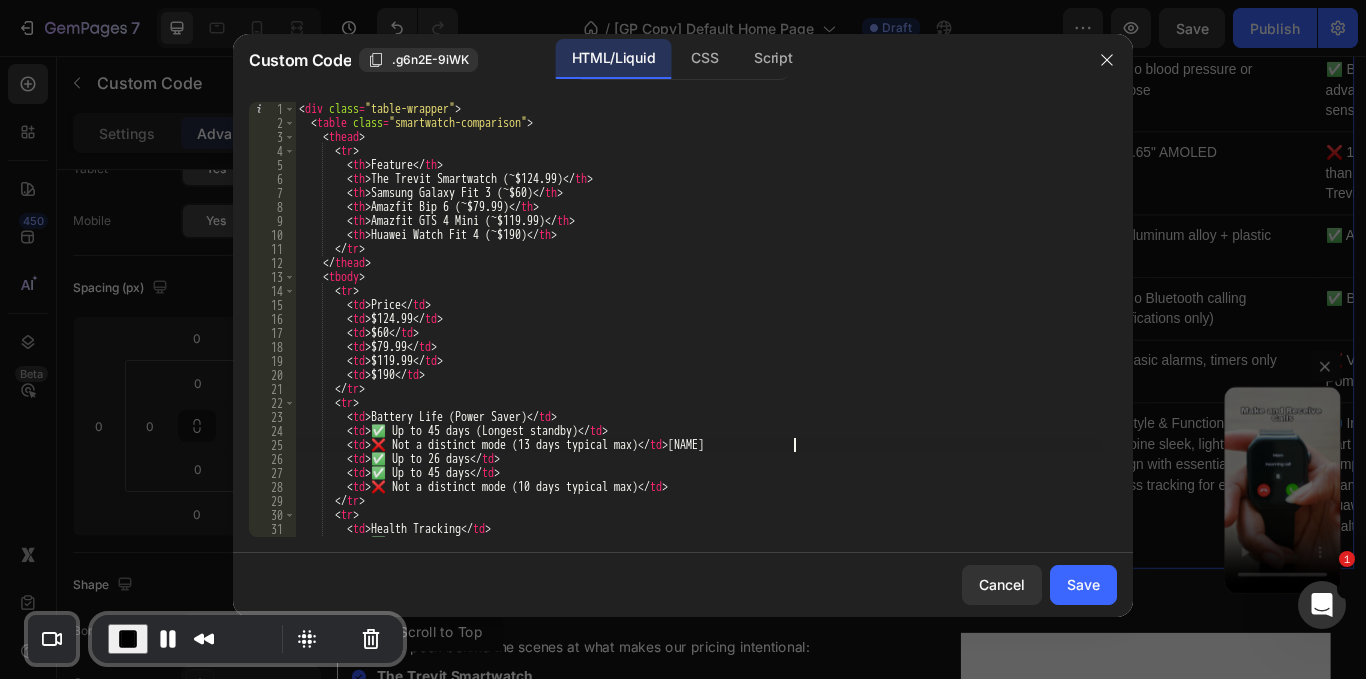 scroll, scrollTop: 0, scrollLeft: 41, axis: horizontal 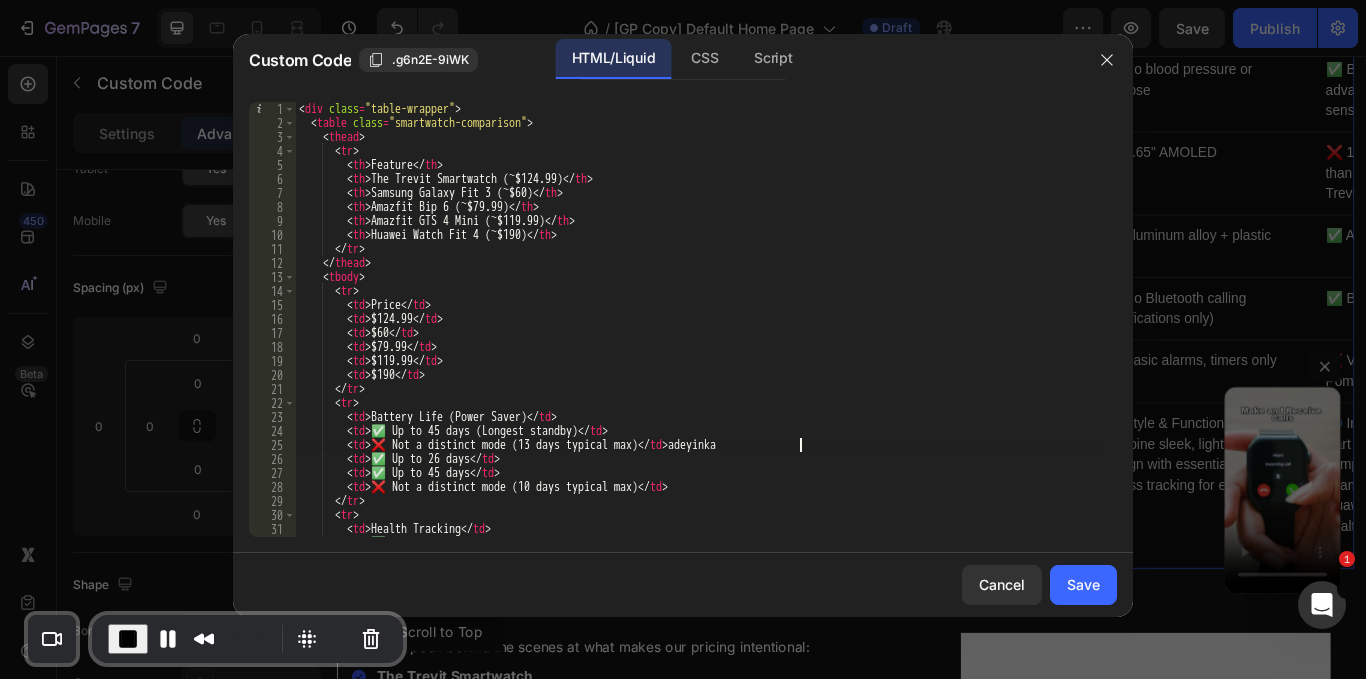 click on "< div   class = "table-wrapper" >    < table   class = "smartwatch-comparison" >      < thead >         < tr >           < th > Feature </ th >           < th > The Trevit Smartwatch (~$124.99) </ th >           < th > Samsung Galaxy Fit 3 (~$60) </ th >           < th > Amazfit Bip 6 (~$79.99) </ th >           < th > Amazfit GTS 4 Mini (~$119.99) </ th >           < th > Huawei Watch Fit 4 (~$190) </ th >         </ tr >      </ thead >      < tbody >         < tr >           < td > Price </ td >           < td > $124.99 </ td >           < td > $60 </ td >           < td > $79.99 </ td >           < td > $119.99 </ td >           < td > $190 </ td >         </ tr >         < tr >           < td > Battery Life (Power Saver) </ td >           < td > ✅ Up to 45 days (Longest standby) </ td >           < td > ❌ Not a distinct mode (13 days typical max) </ td >         [NAME]           < td > ✅ Up to 26 days </ td >           < td > ✅ Up to 45 days </ td >           < td > </ td >         </ tr >" at bounding box center [698, 333] 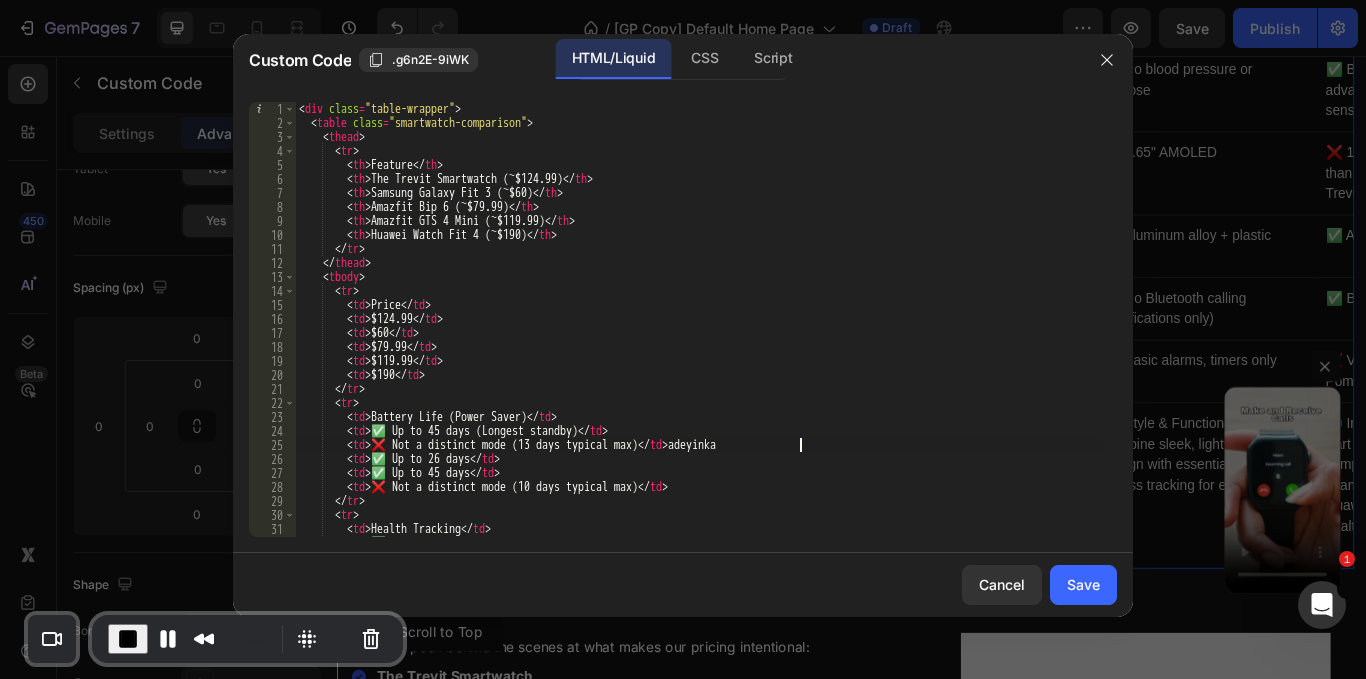 click on "< div   class = "table-wrapper" >    < table   class = "smartwatch-comparison" >      < thead >         < tr >           < th > Feature </ th >           < th > The Trevit Smartwatch (~$124.99) </ th >           < th > Samsung Galaxy Fit 3 (~$60) </ th >           < th > Amazfit Bip 6 (~$79.99) </ th >           < th > Amazfit GTS 4 Mini (~$119.99) </ th >           < th > Huawei Watch Fit 4 (~$190) </ th >         </ tr >      </ thead >      < tbody >         < tr >           < td > Price </ td >           < td > $124.99 </ td >           < td > $60 </ td >           < td > $79.99 </ td >           < td > $119.99 </ td >           < td > $190 </ td >         </ tr >         < tr >           < td > Battery Life (Power Saver) </ td >           < td > ✅ Up to 45 days (Longest standby) </ td >           < td > ❌ Not a distinct mode (13 days typical max) </ td >         [NAME]           < td > ✅ Up to 26 days </ td >           < td > ✅ Up to 45 days </ td >           < td > </ td >         </ tr >" at bounding box center [698, 333] 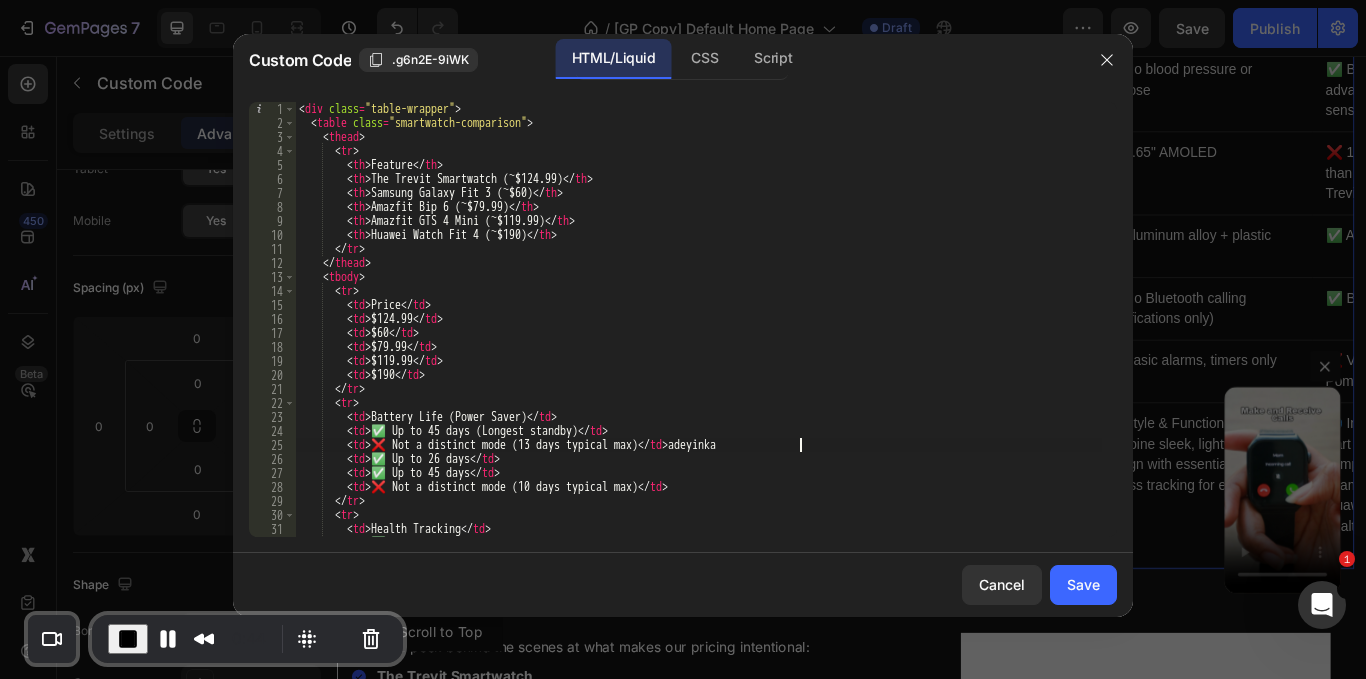 click on "< div   class = "table-wrapper" >    < table   class = "smartwatch-comparison" >      < thead >         < tr >           < th > Feature </ th >           < th > The Trevit Smartwatch (~$124.99) </ th >           < th > Samsung Galaxy Fit 3 (~$60) </ th >           < th > Amazfit Bip 6 (~$79.99) </ th >           < th > Amazfit GTS 4 Mini (~$119.99) </ th >           < th > Huawei Watch Fit 4 (~$190) </ th >         </ tr >      </ thead >      < tbody >         < tr >           < td > Price </ td >           < td > $124.99 </ td >           < td > $60 </ td >           < td > $79.99 </ td >           < td > $119.99 </ td >           < td > $190 </ td >         </ tr >         < tr >           < td > Battery Life (Power Saver) </ td >           < td > ✅ Up to 45 days (Longest standby) </ td >           < td > ❌ Not a distinct mode (13 days typical max) </ td >         [NAME]           < td > ✅ Up to 26 days </ td >           < td > ✅ Up to 45 days </ td >           < td > </ td >         </ tr >" at bounding box center (698, 333) 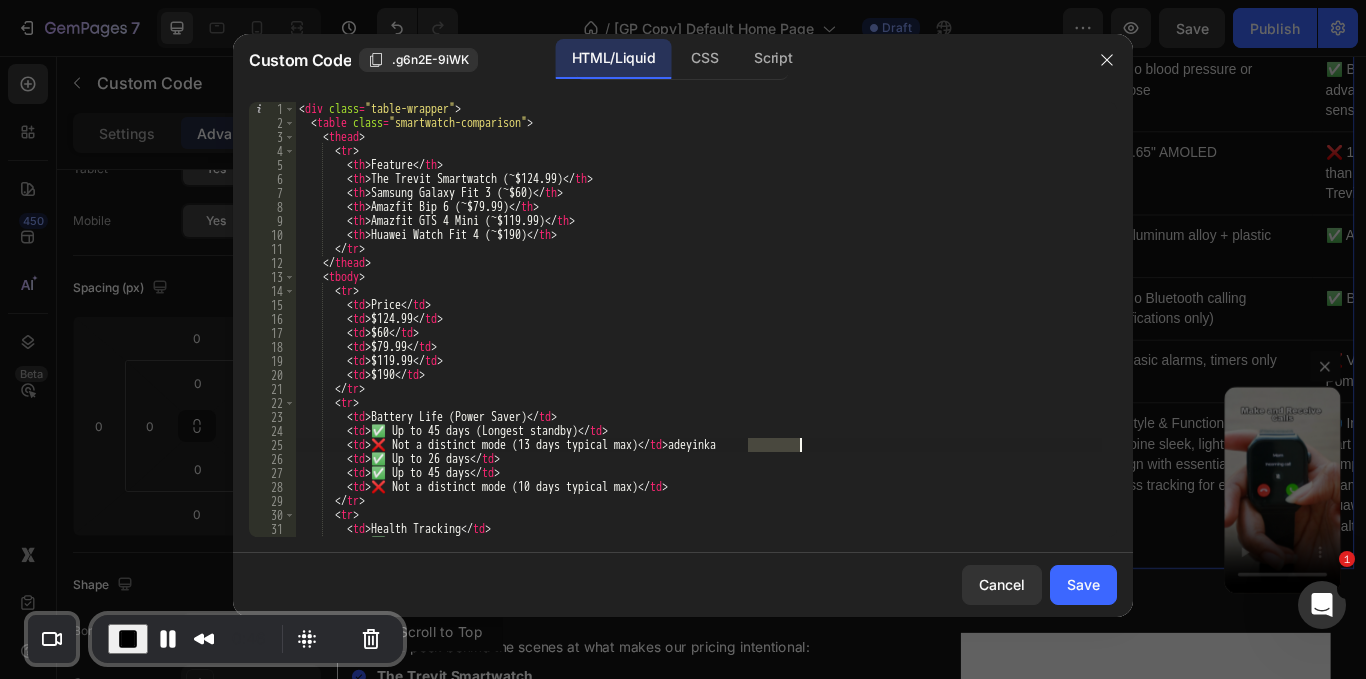 click on "< div   class = "table-wrapper" >    < table   class = "smartwatch-comparison" >      < thead >         < tr >           < th > Feature </ th >           < th > The Trevit Smartwatch (~$124.99) </ th >           < th > Samsung Galaxy Fit 3 (~$60) </ th >           < th > Amazfit Bip 6 (~$79.99) </ th >           < th > Amazfit GTS 4 Mini (~$119.99) </ th >           < th > Huawei Watch Fit 4 (~$190) </ th >         </ tr >      </ thead >      < tbody >         < tr >           < td > Price </ td >           < td > $124.99 </ td >           < td > $60 </ td >           < td > $79.99 </ td >           < td > $119.99 </ td >           < td > $190 </ td >         </ tr >         < tr >           < td > Battery Life (Power Saver) </ td >           < td > ✅ Up to 45 days (Longest standby) </ td >           < td > ❌ Not a distinct mode (13 days typical max) </ td >         [NAME]           < td > ✅ Up to 26 days </ td >           < td > ✅ Up to 45 days </ td >           < td > </ td >         </ tr >" at bounding box center (698, 319) 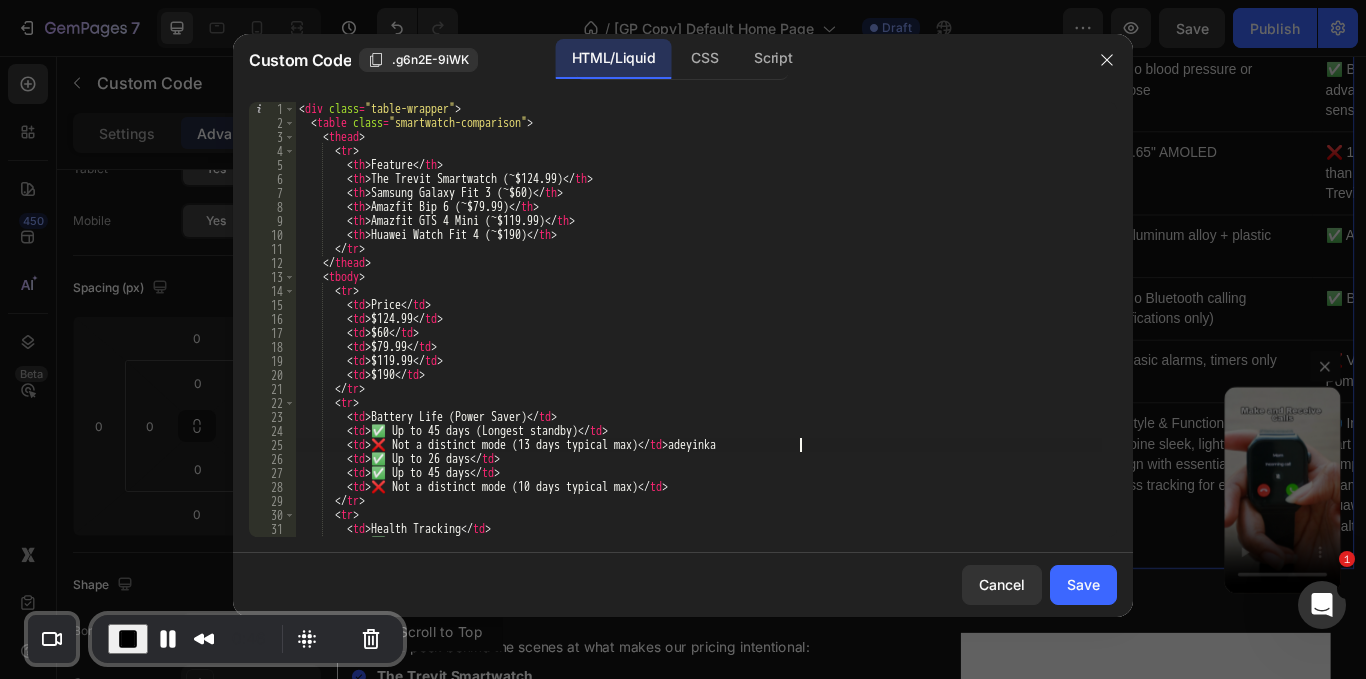 click on "< div   class = "table-wrapper" >    < table   class = "smartwatch-comparison" >      < thead >         < tr >           < th > Feature </ th >           < th > The Trevit Smartwatch (~$124.99) </ th >           < th > Samsung Galaxy Fit 3 (~$60) </ th >           < th > Amazfit Bip 6 (~$79.99) </ th >           < th > Amazfit GTS 4 Mini (~$119.99) </ th >           < th > Huawei Watch Fit 4 (~$190) </ th >         </ tr >      </ thead >      < tbody >         < tr >           < td > Price </ td >           < td > $124.99 </ td >           < td > $60 </ td >           < td > $79.99 </ td >           < td > $119.99 </ td >           < td > $190 </ td >         </ tr >         < tr >           < td > Battery Life (Power Saver) </ td >           < td > ✅ Up to 45 days (Longest standby) </ td >           < td > ❌ Not a distinct mode (13 days typical max) </ td >         [NAME]           < td > ✅ Up to 26 days </ td >           < td > ✅ Up to 45 days </ td >           < td > </ td >         </ tr >" at bounding box center [698, 333] 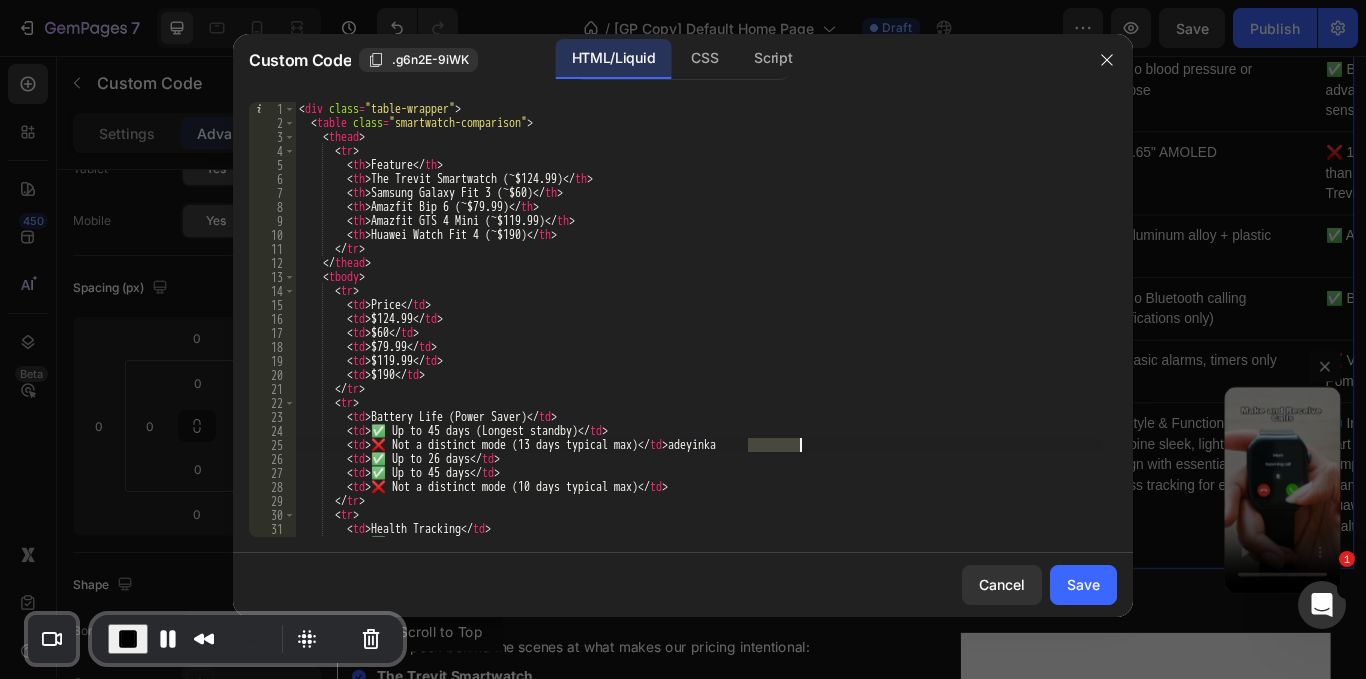 scroll, scrollTop: 0, scrollLeft: 37, axis: horizontal 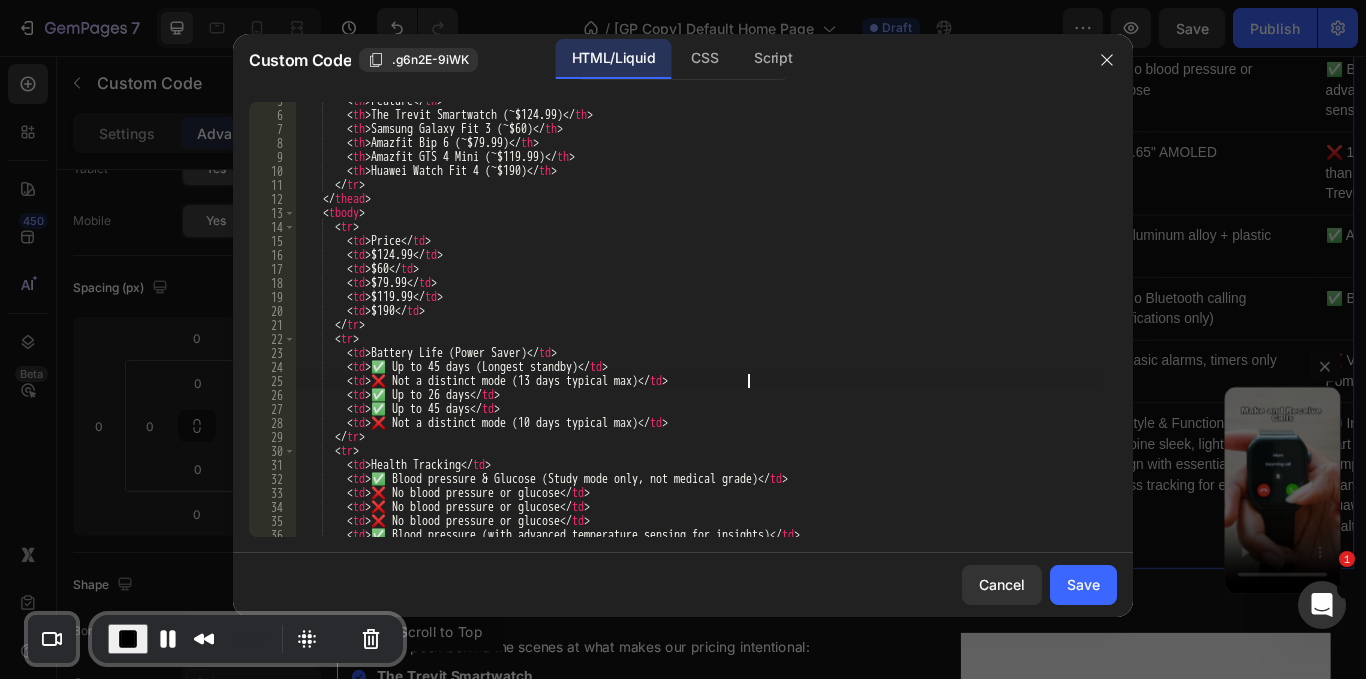 click on "< th > Feature </ th >           < th > The Trevit Smartwatch (~$124.99) </ th >           < th > Samsung Galaxy Fit 3 (~$60) </ th >           < th > Amazfit Bip 6 (~$79.99) </ th >           < th > Amazfit GTS 4 Mini (~$119.99) </ th >           < th > Huawei Watch Fit 4 (~$190) </ th >         </ tr >      </ thead >      < tbody >         < tr >           < td > Price </ td >           < td > $124.99 </ td >           < td > $60 </ td >           < td > $79.99 </ td >           < td > $119.99 </ td >           < td > $190 </ td >         </ tr >         < tr >           < td > Battery Life (Power Saver) </ td >           < td > ✅ Up to 45 days (Longest standby) </ td >           < td > ❌ Not a distinct mode (13 days typical max) </ td >                    < td > ✅ Up to 26 days </ td >           < td > ✅ Up to 45 days </ td >           < td > </ td >" at bounding box center [698, 325] 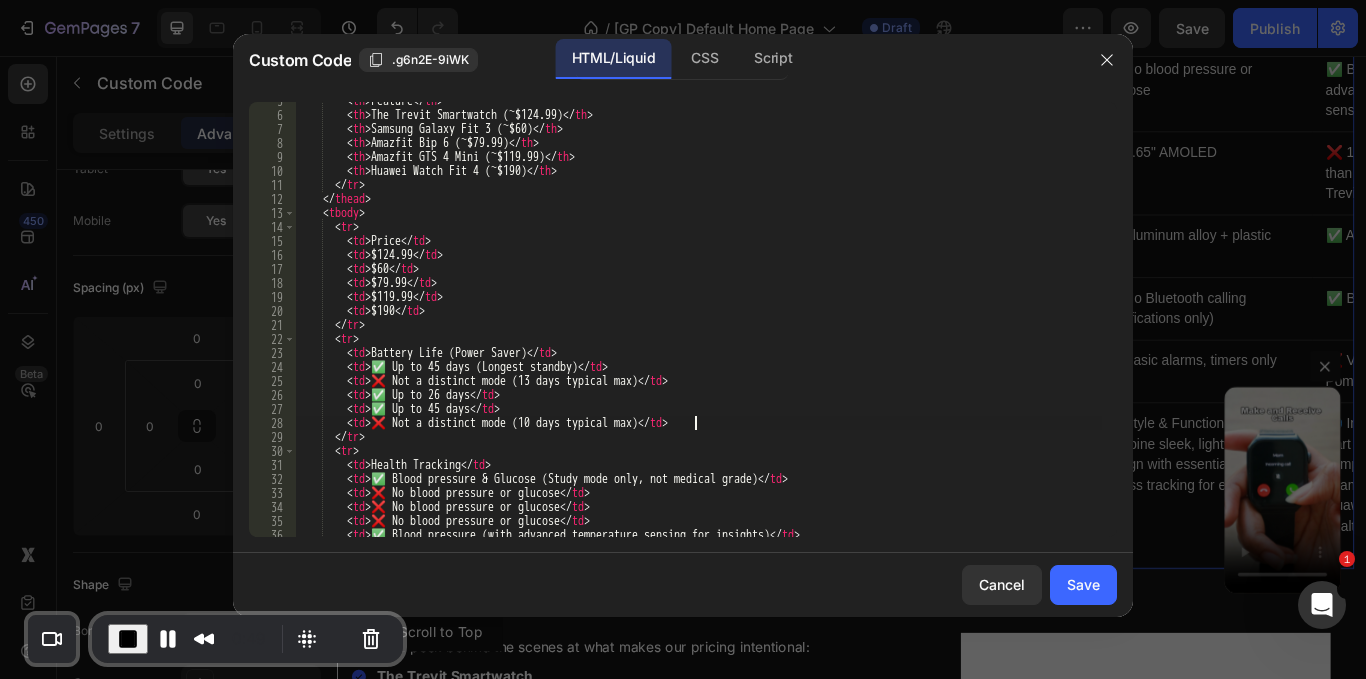 scroll, scrollTop: 0, scrollLeft: 33, axis: horizontal 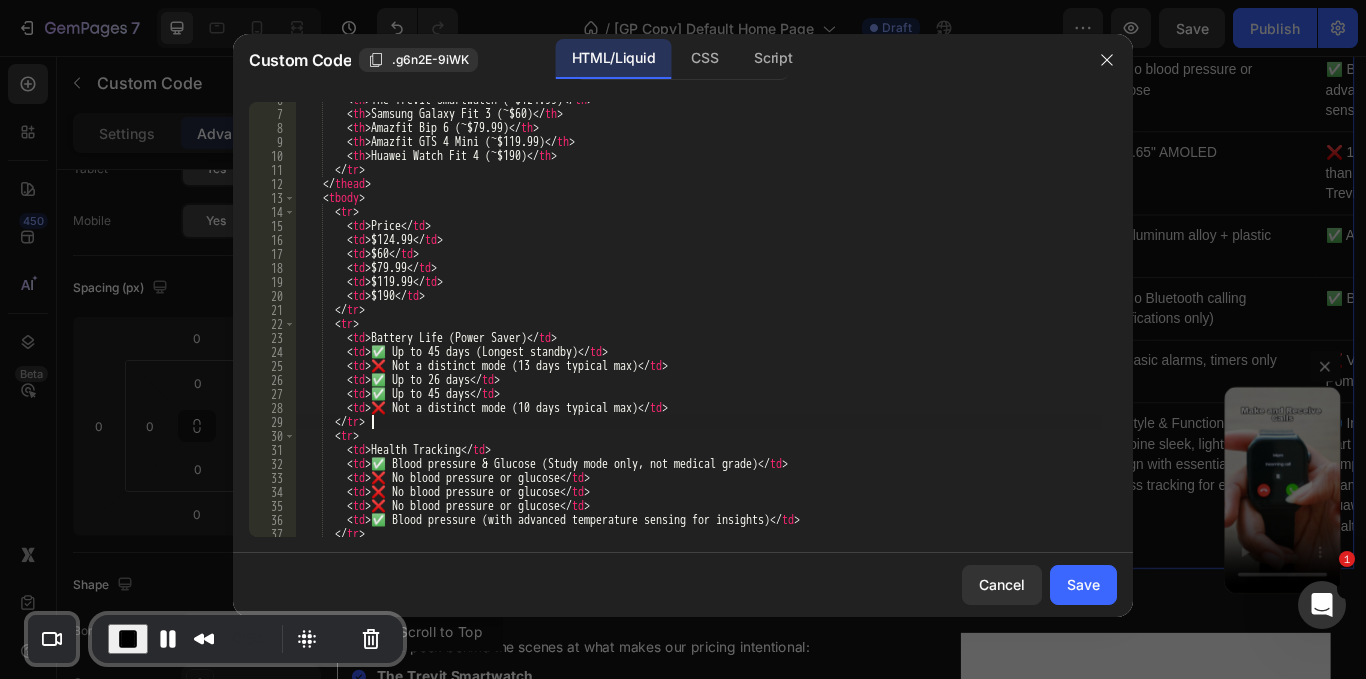 click on "< th > The Trevit Smartwatch (~$124.99) </ th >           < th > Samsung Galaxy Fit 3 (~$60) </ th >           < th > Amazfit Bip 6 (~$79.99) </ th >           < th > Amazfit GTS 4 Mini (~$119.99) </ th >           < th > Huawei Watch Fit 4 (~$190) </ th >         </ tr >      </ thead >      < tbody >         < tr >           < td > Price </ td >           < td > $124.99 </ td >           < td > $60 </ td >           < td > $79.99 </ td >           < td > $119.99 </ td >           < td > $190 </ td >         </ tr >         < tr >           < td > Battery Life (Power Saver) </ td >           < td > ✅ Up to 45 days (Longest standby) </ td >           < td > ❌ Not a distinct mode (13 days typical max) </ td >           < td > ✅ Up to 26 days </ td >           < td > ✅ Up to 45 days </ td >           < td > ❌ Not a distinct mode (10 days typical max) </ td >         </ tr >         < tr >           < td > Health Tracking </ td >           < td > </ td >           < td > </ td >" at bounding box center (698, 324) 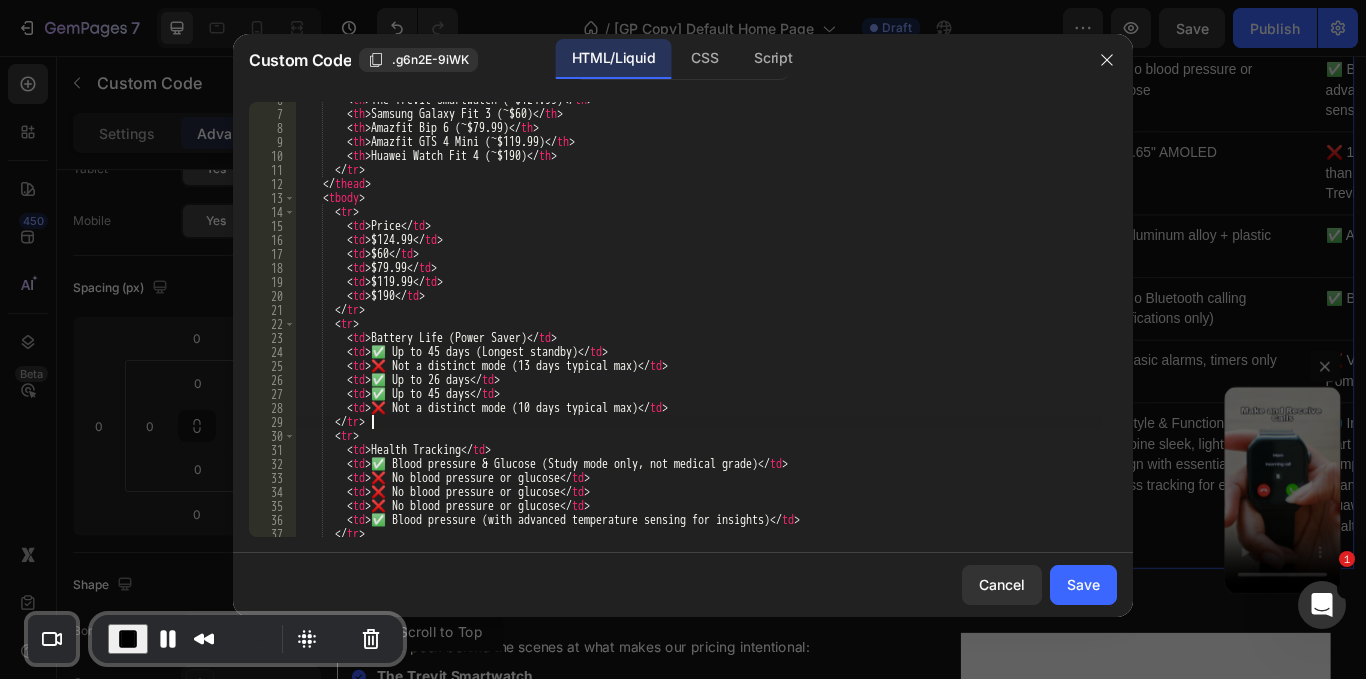 scroll, scrollTop: 0, scrollLeft: 5, axis: horizontal 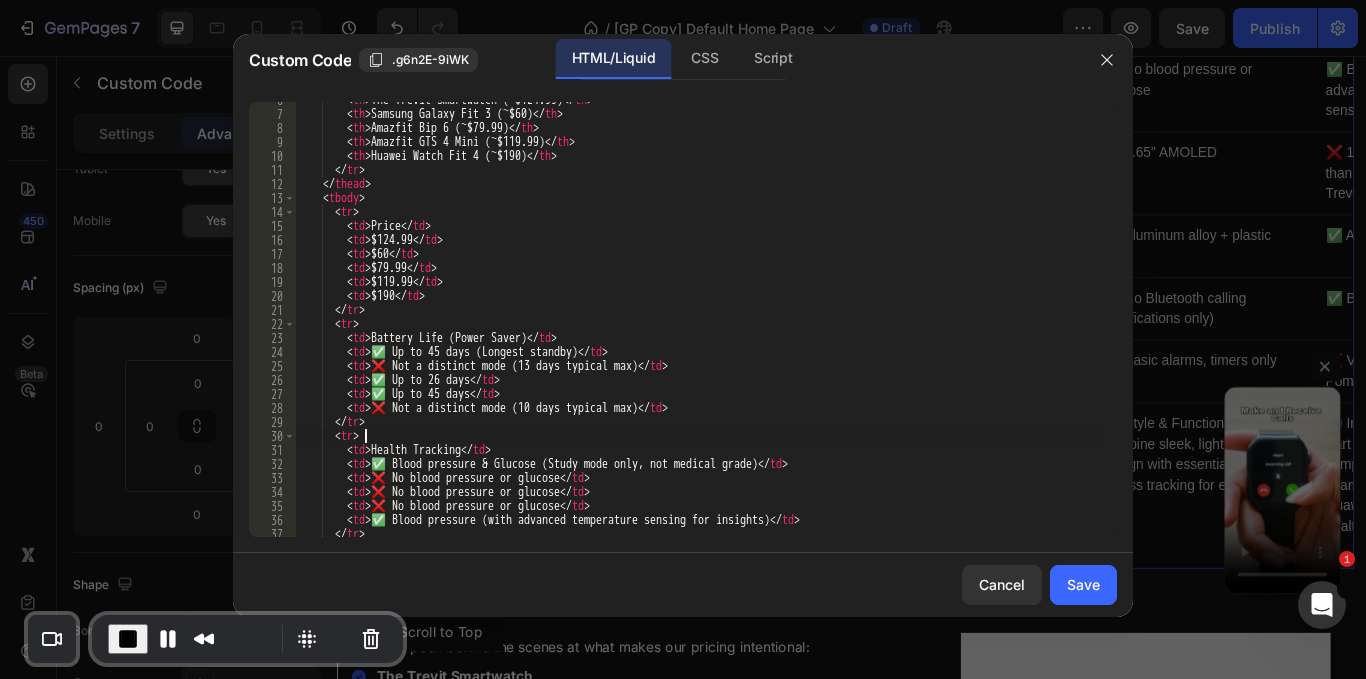 click on "< th > The Trevit Smartwatch (~$124.99) </ th >           < th > Samsung Galaxy Fit 3 (~$60) </ th >           < th > Amazfit Bip 6 (~$79.99) </ th >           < th > Amazfit GTS 4 Mini (~$119.99) </ th >           < th > Huawei Watch Fit 4 (~$190) </ th >         </ tr >      </ thead >      < tbody >         < tr >           < td > Price </ td >           < td > $124.99 </ td >           < td > $60 </ td >           < td > $79.99 </ td >           < td > $119.99 </ td >           < td > $190 </ td >         </ tr >         < tr >           < td > Battery Life (Power Saver) </ td >           < td > ✅ Up to 45 days (Longest standby) </ td >           < td > ❌ Not a distinct mode (13 days typical max) </ td >           < td > ✅ Up to 26 days </ td >           < td > ✅ Up to 45 days </ td >           < td > ❌ Not a distinct mode (10 days typical max) </ td >         </ tr >         < tr >           < td > Health Tracking </ td >           < td > </ td >           < td > </ td >" at bounding box center (698, 324) 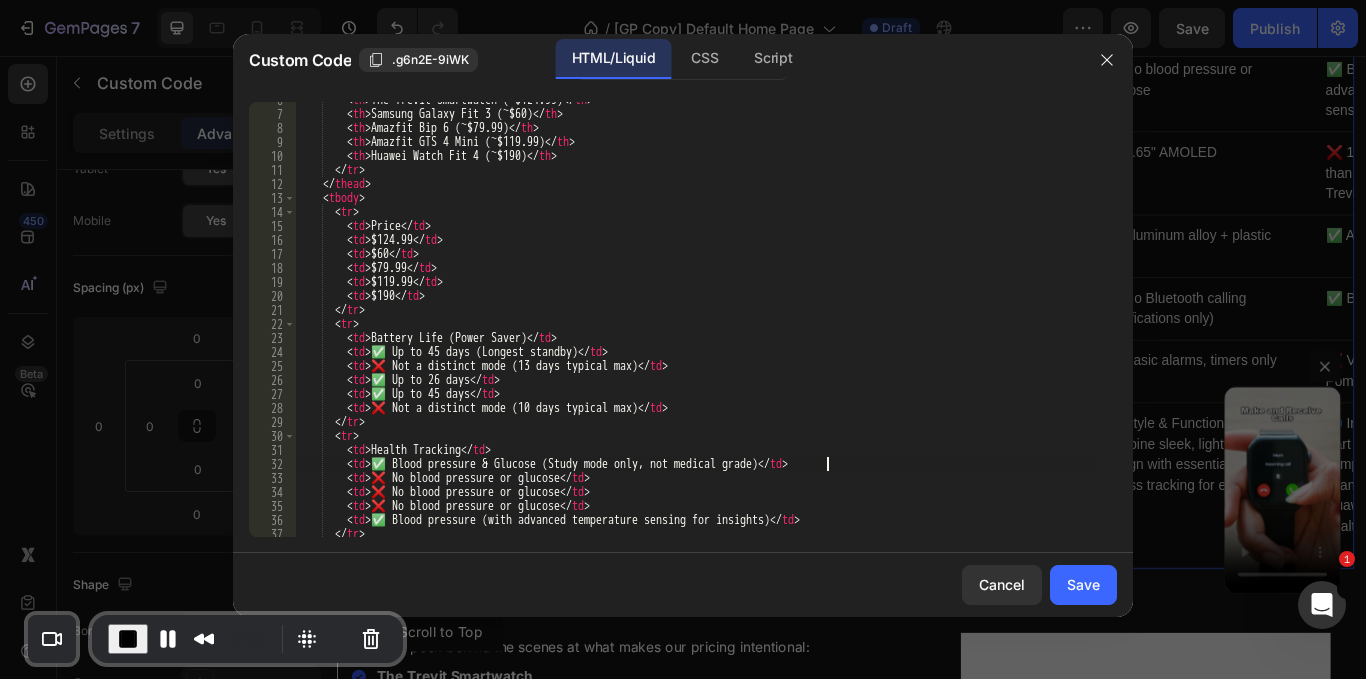 click on "< th > The Trevit Smartwatch (~$124.99) </ th >           < th > Samsung Galaxy Fit 3 (~$60) </ th >           < th > Amazfit Bip 6 (~$79.99) </ th >           < th > Amazfit GTS 4 Mini (~$119.99) </ th >           < th > Huawei Watch Fit 4 (~$190) </ th >         </ tr >      </ thead >      < tbody >         < tr >           < td > Price </ td >           < td > $124.99 </ td >           < td > $60 </ td >           < td > $79.99 </ td >           < td > $119.99 </ td >           < td > $190 </ td >         </ tr >         < tr >           < td > Battery Life (Power Saver) </ td >           < td > ✅ Up to 45 days (Longest standby) </ td >           < td > ❌ Not a distinct mode (13 days typical max) </ td >           < td > ✅ Up to 26 days </ td >           < td > ✅ Up to 45 days </ td >           < td > ❌ Not a distinct mode (10 days typical max) </ td >         </ tr >         < tr >           < td > Health Tracking </ td >           < td > </ td >           < td > </ td >" at bounding box center [698, 324] 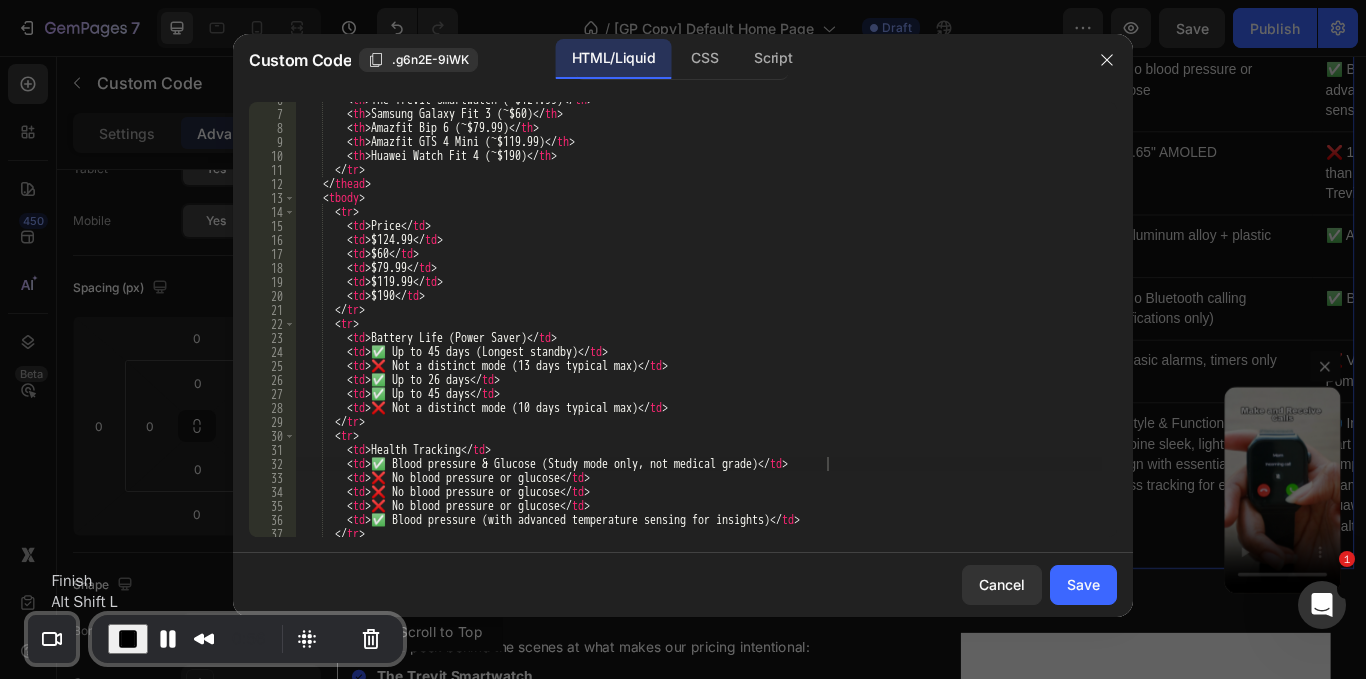 click at bounding box center [128, 639] 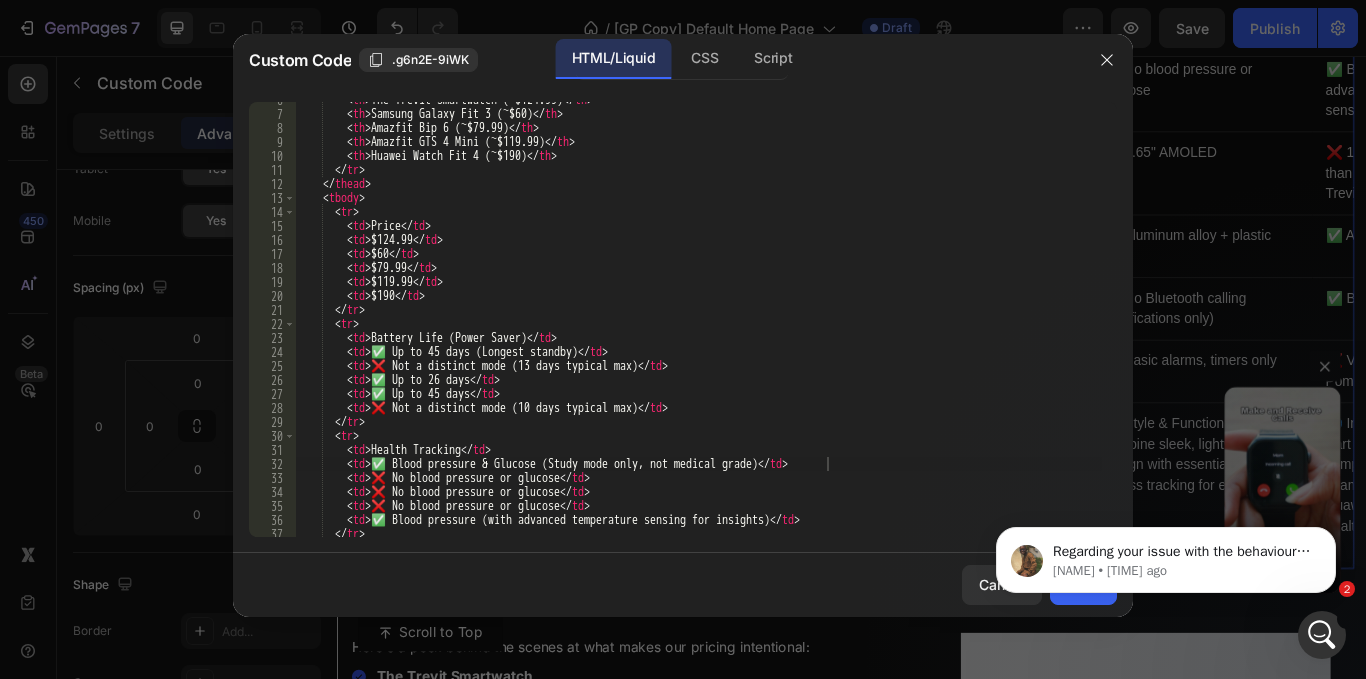 scroll, scrollTop: 0, scrollLeft: 0, axis: both 